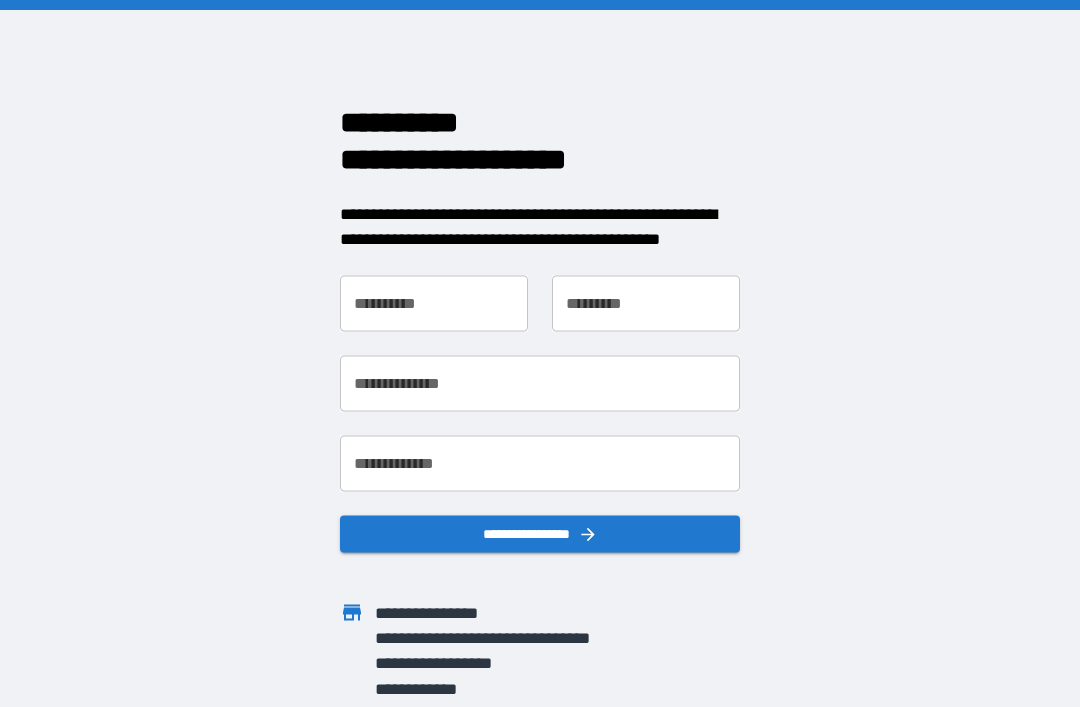 scroll, scrollTop: 0, scrollLeft: 0, axis: both 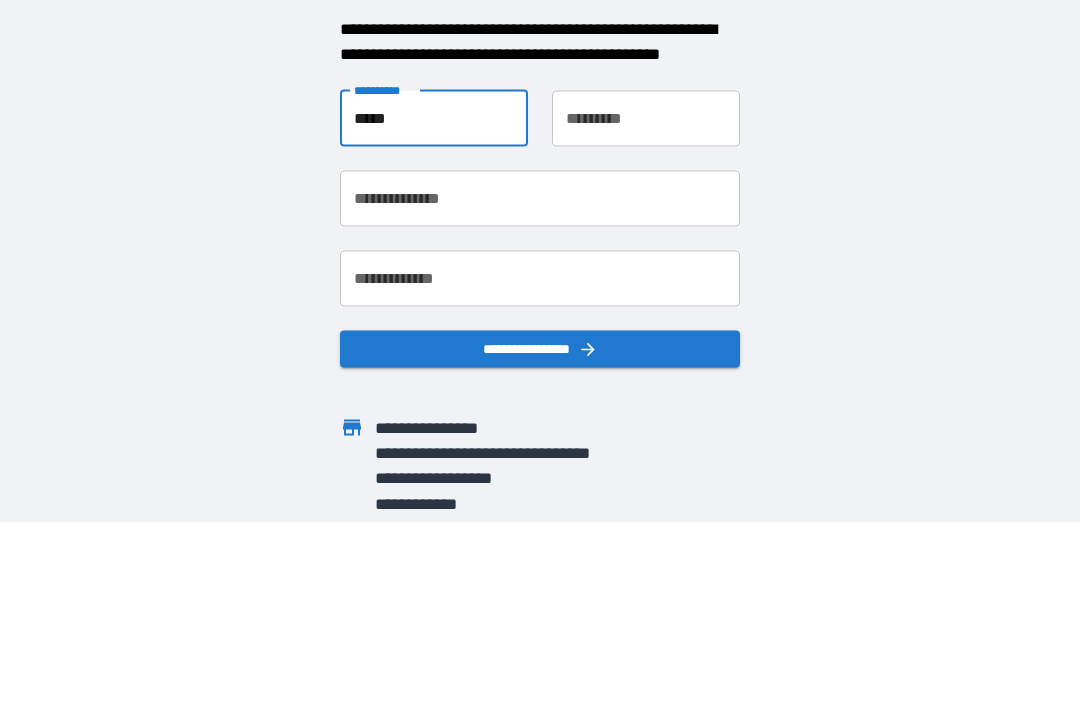 type on "*****" 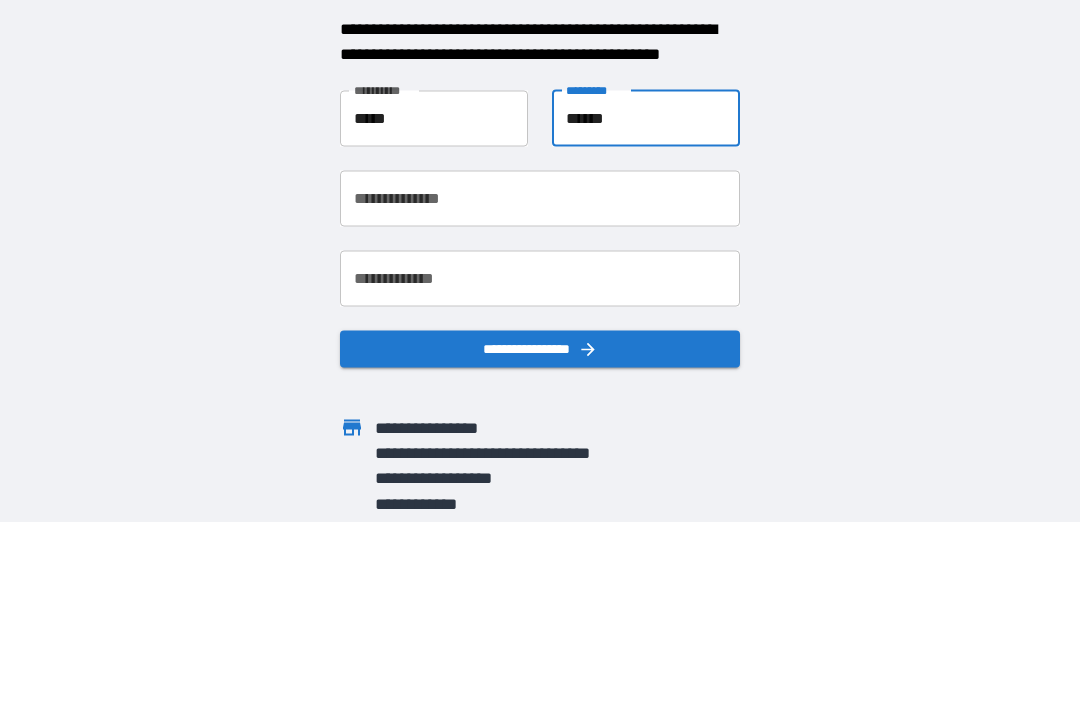 type on "******" 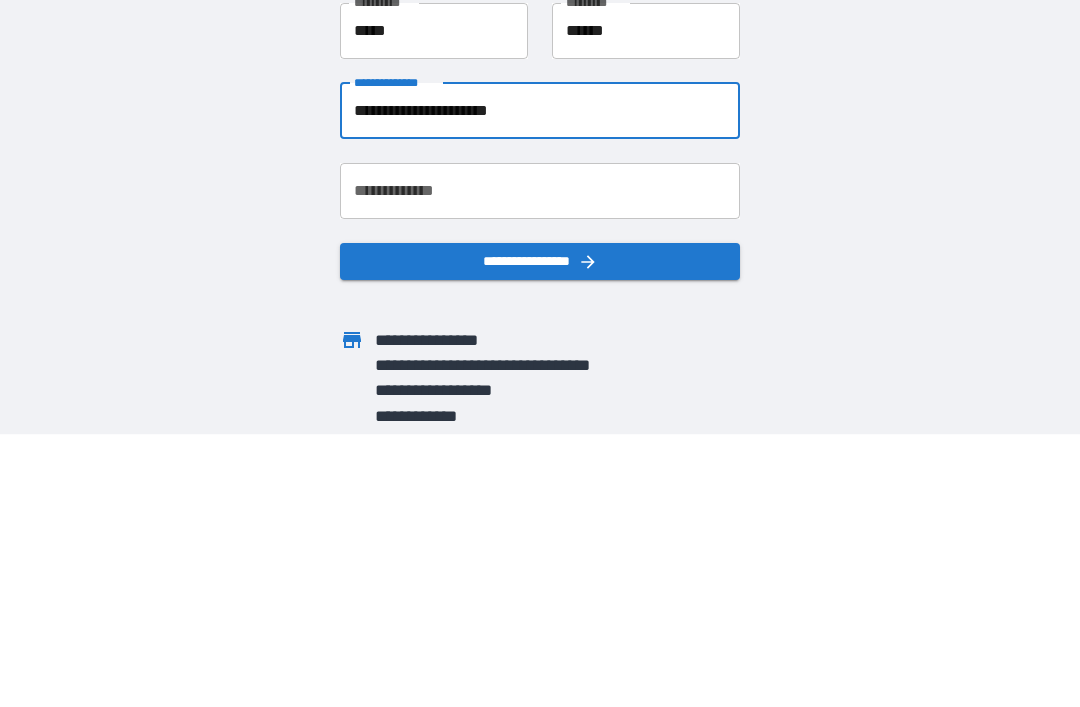 type on "**********" 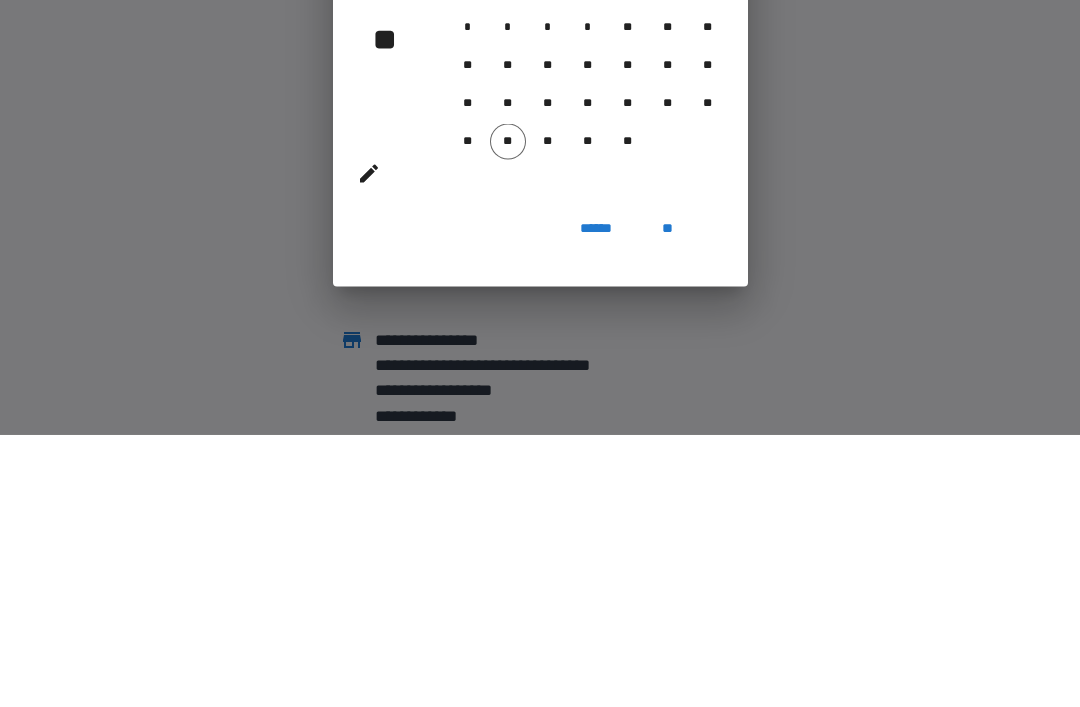 scroll, scrollTop: 64, scrollLeft: 0, axis: vertical 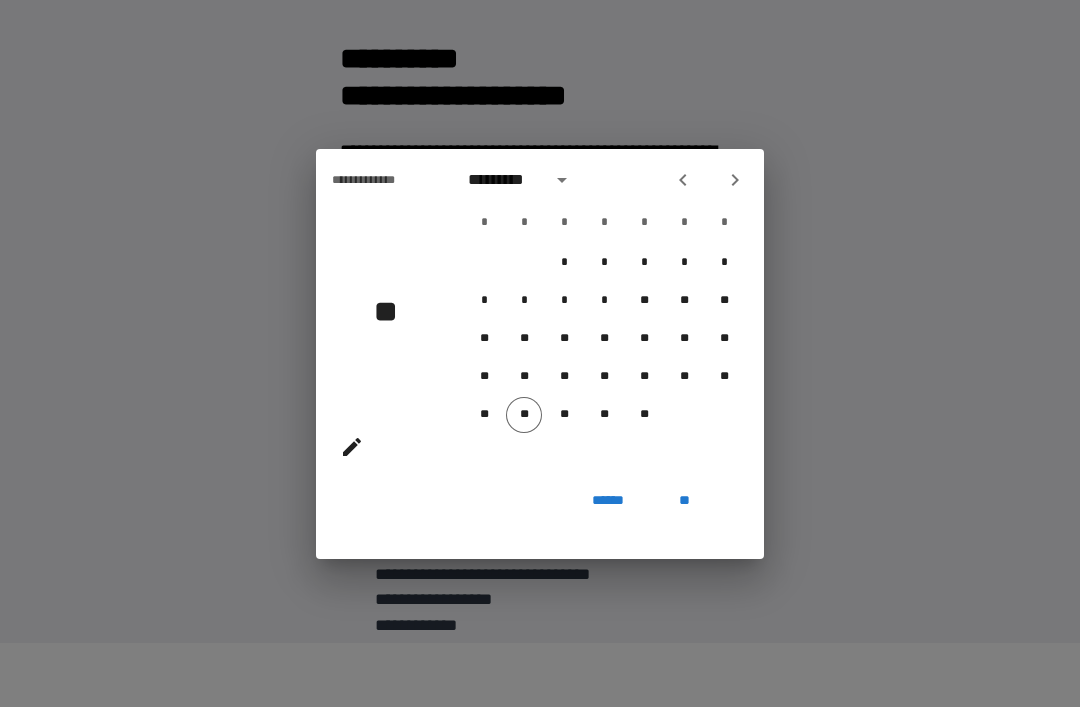click 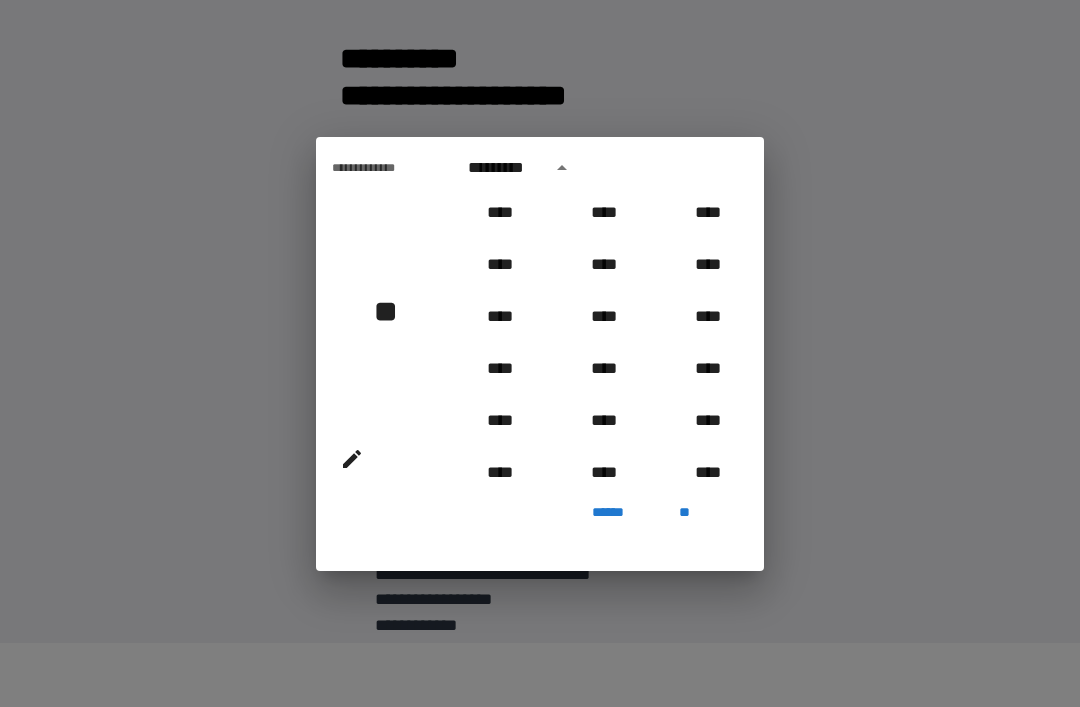 scroll, scrollTop: 1251, scrollLeft: 0, axis: vertical 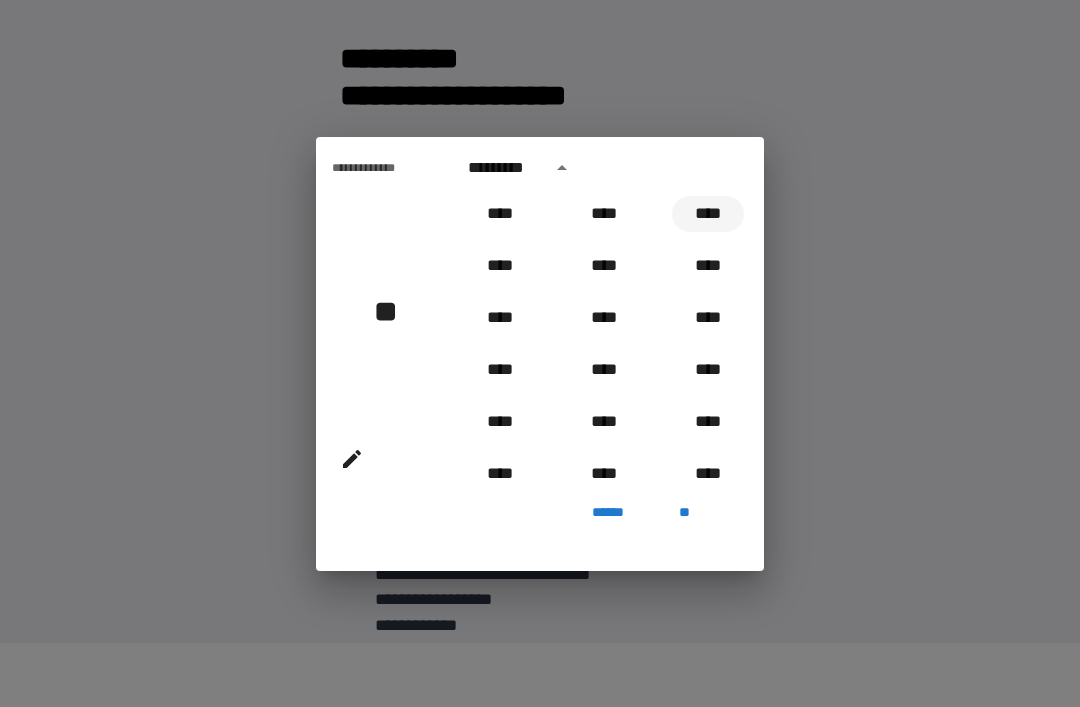 click on "****" at bounding box center (708, 214) 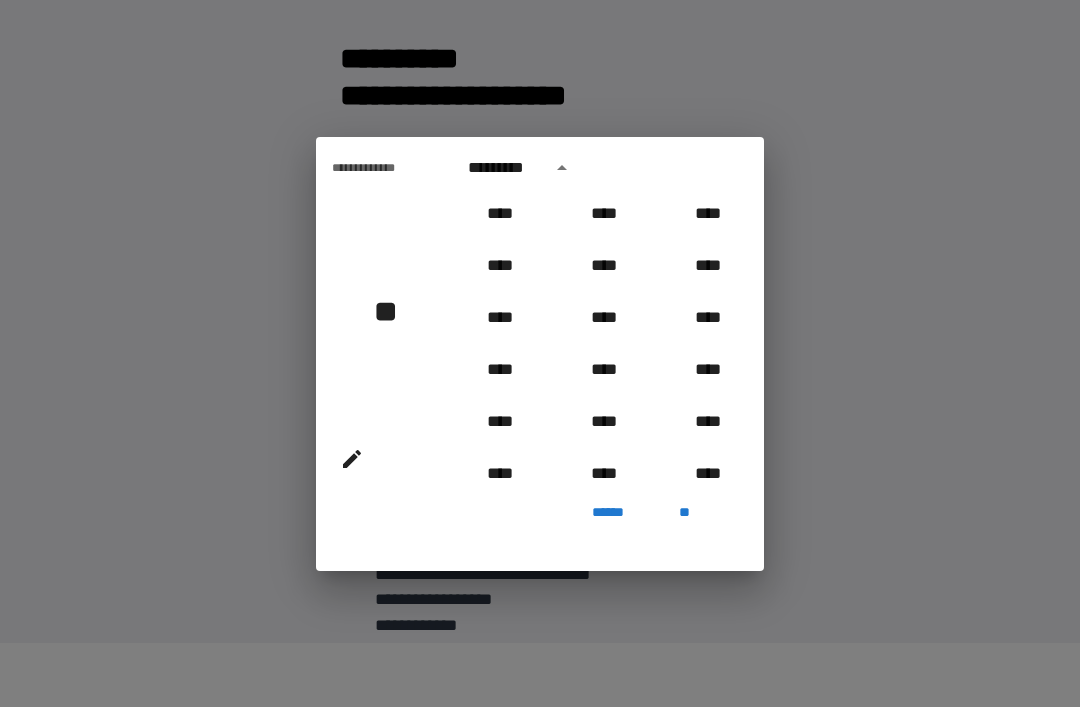 type on "**********" 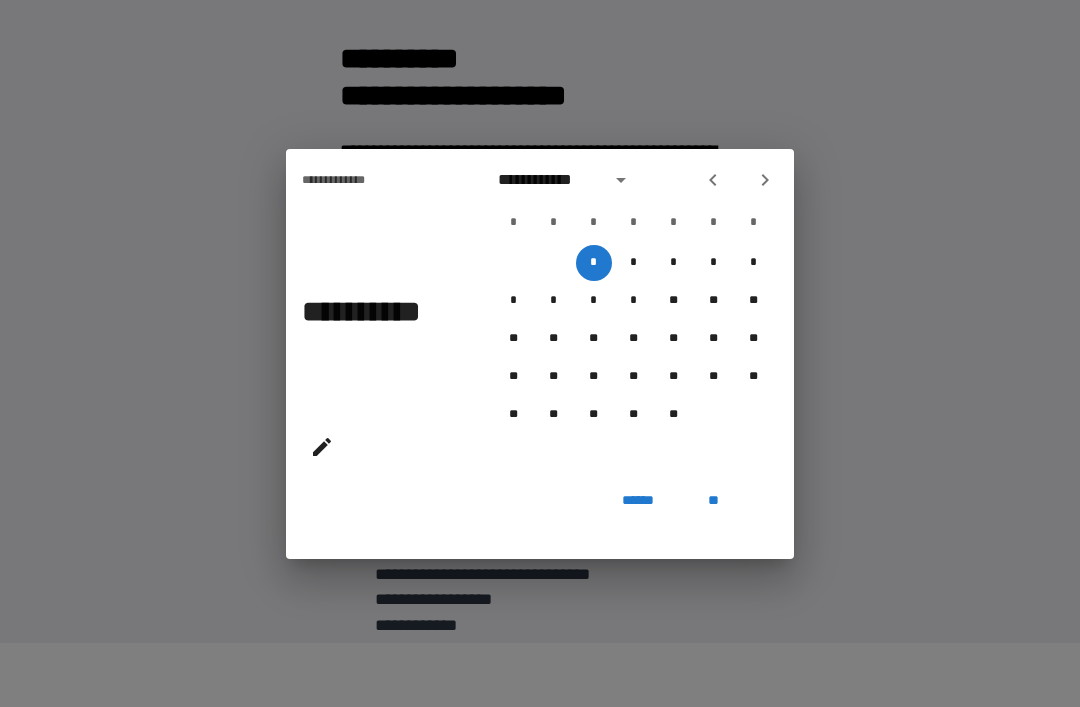 click on "**********" at bounding box center [548, 180] 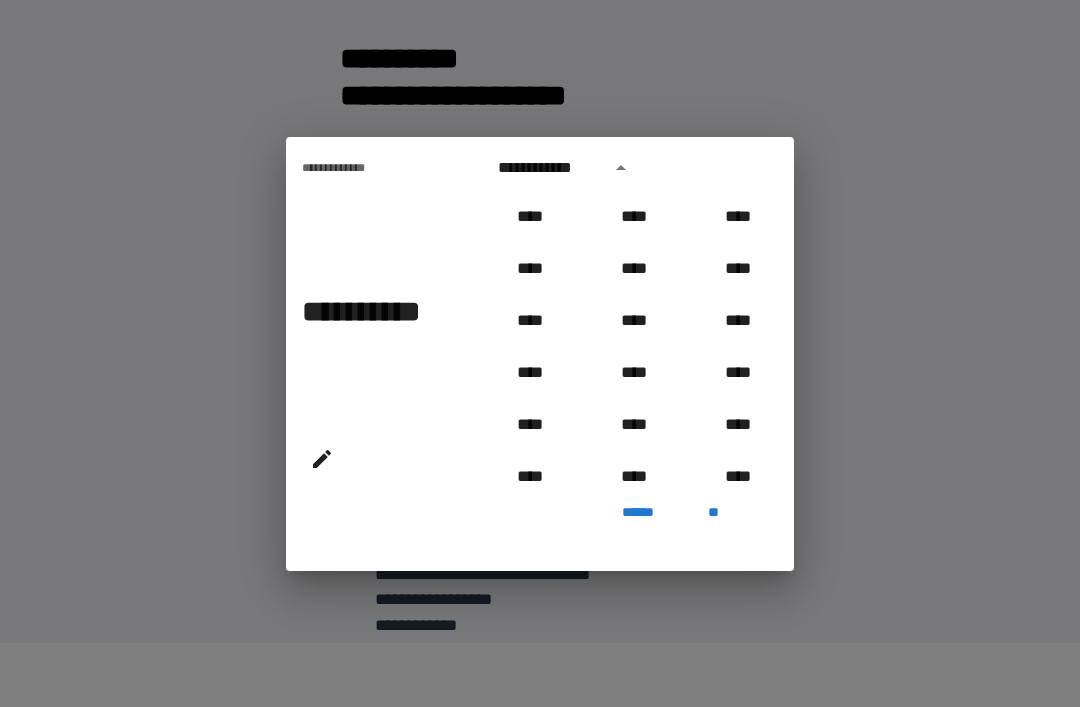 scroll, scrollTop: 1122, scrollLeft: 0, axis: vertical 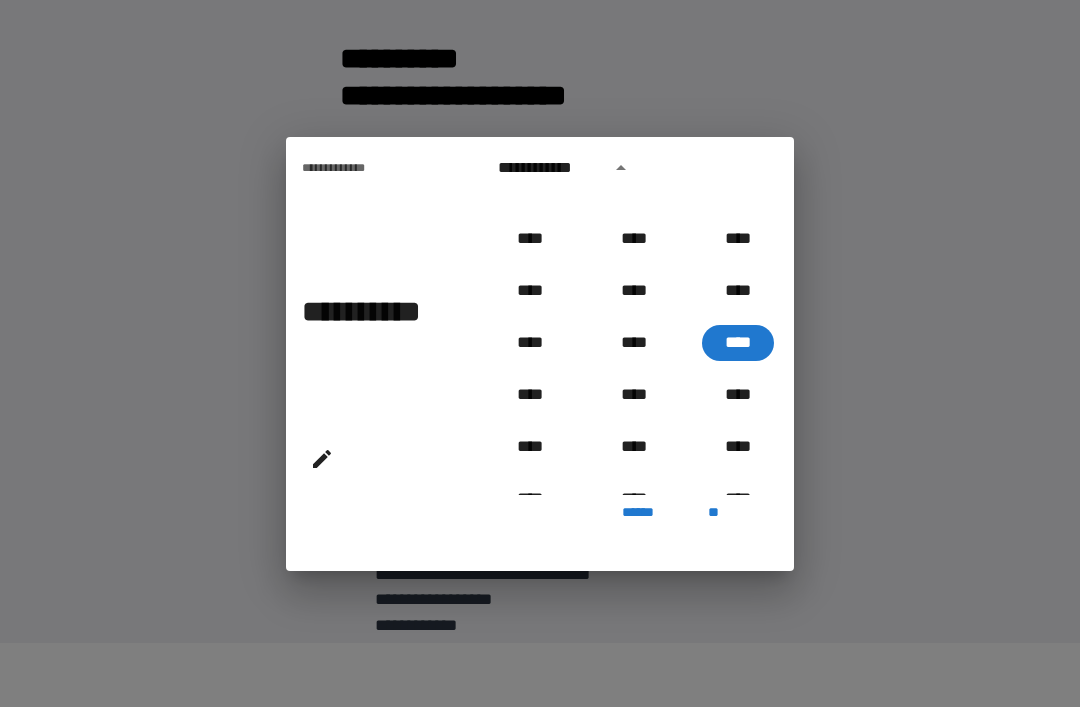click on "**********" at bounding box center (372, 311) 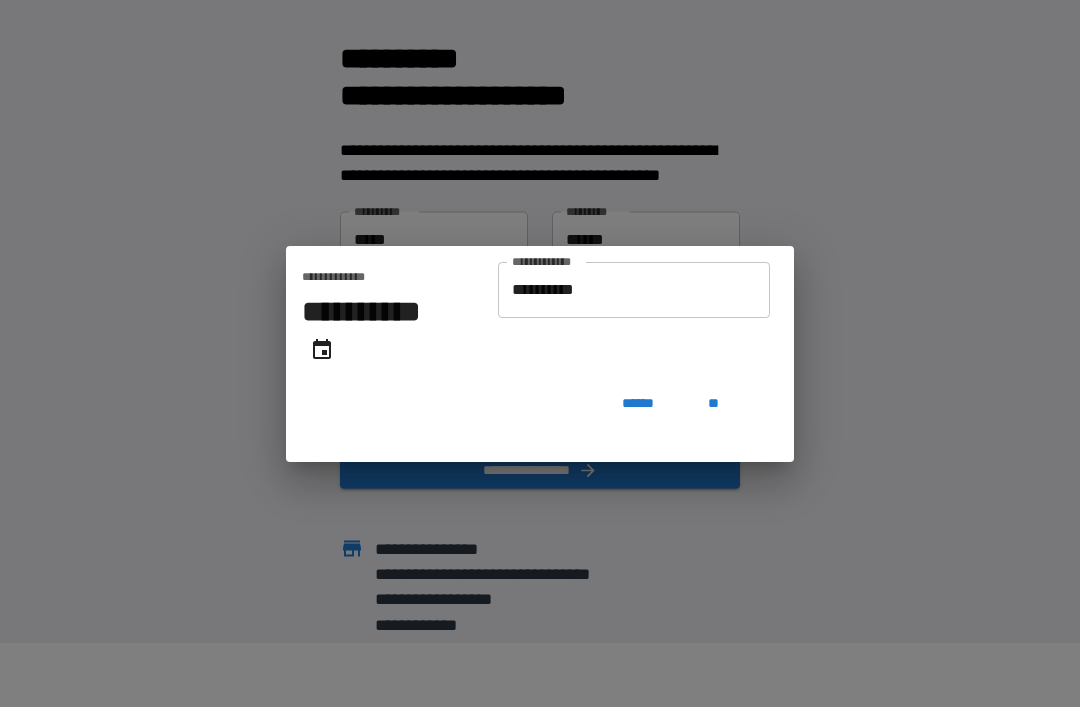 click on "**********" at bounding box center (634, 290) 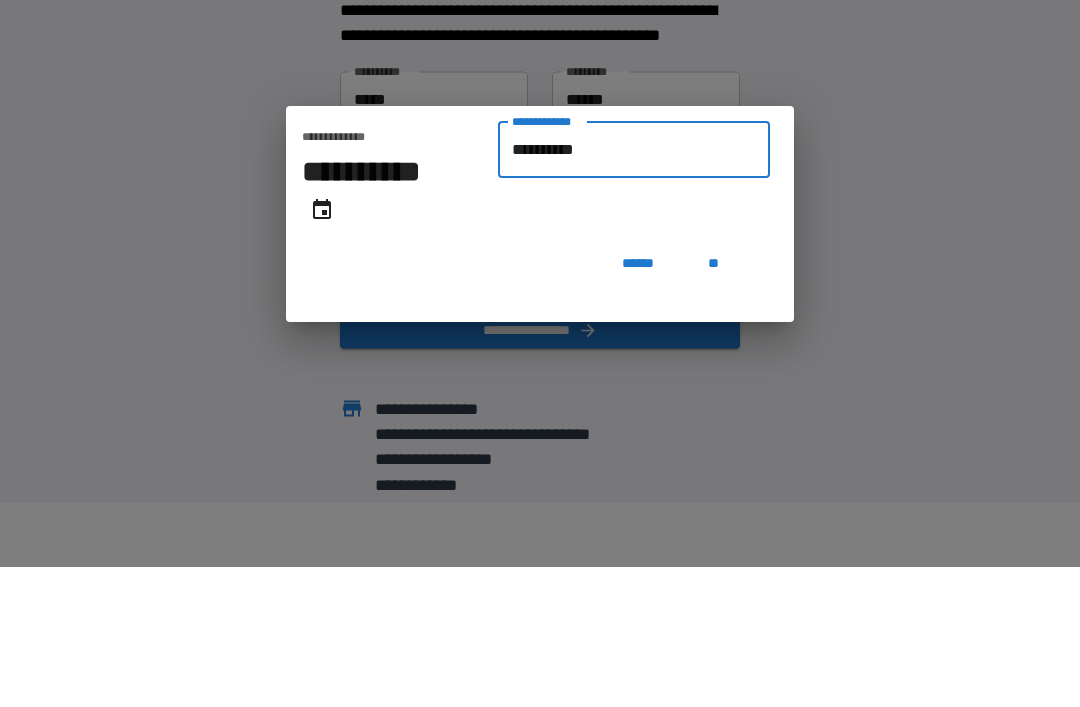 click on "**********" at bounding box center (634, 290) 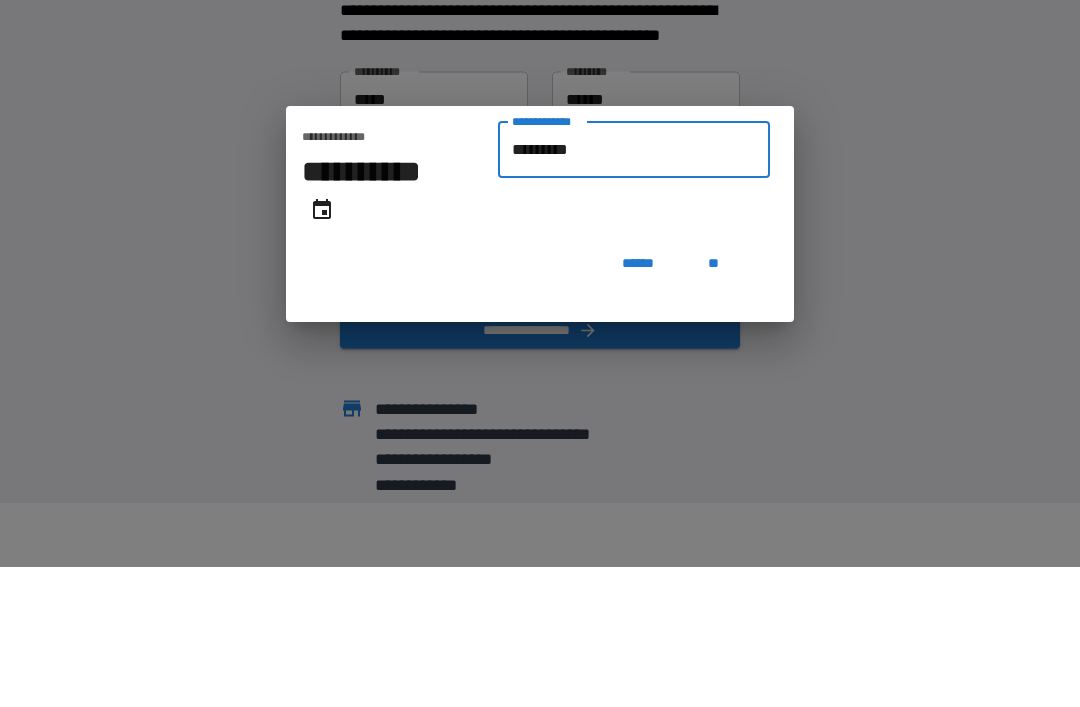 type on "**********" 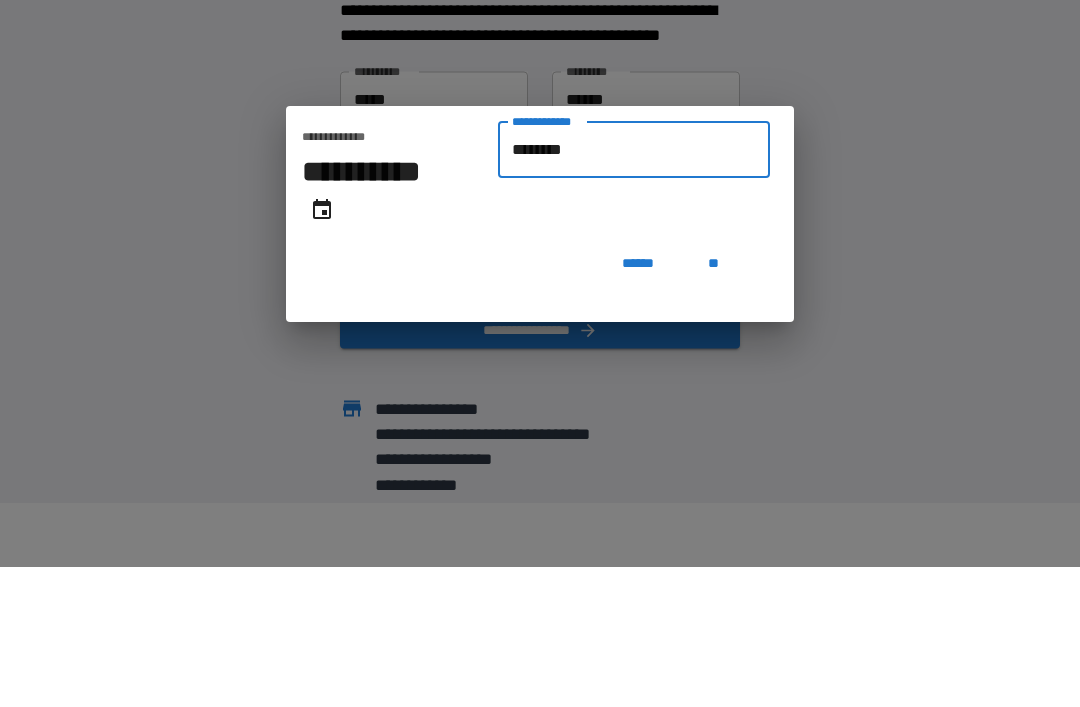 type on "**********" 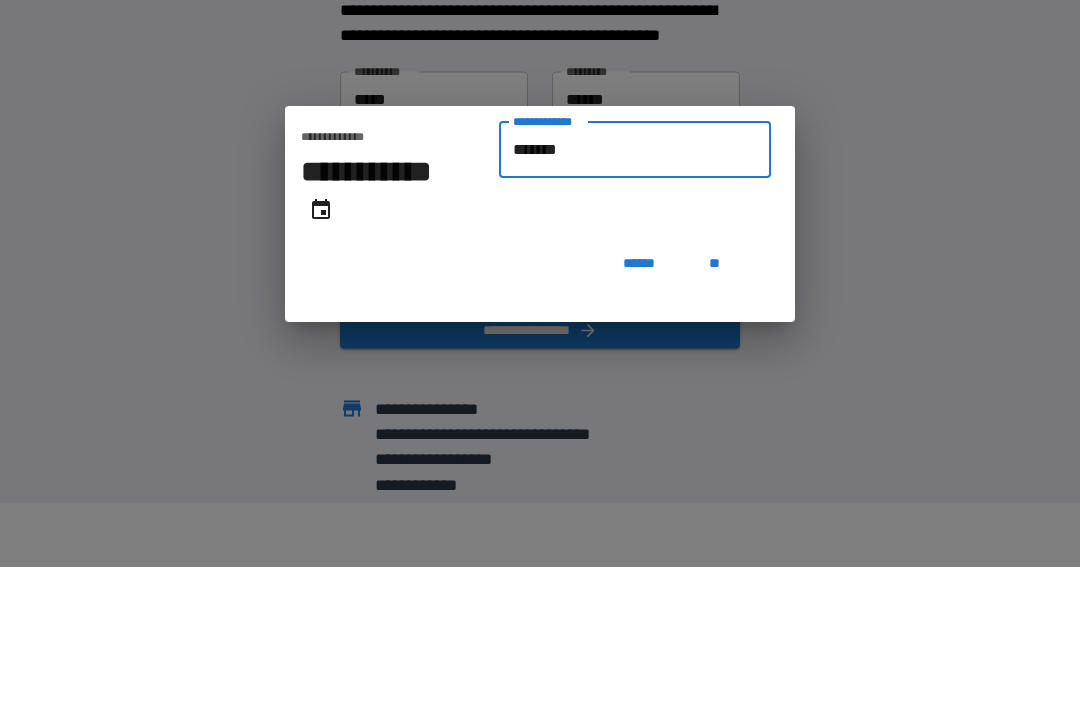 type on "********" 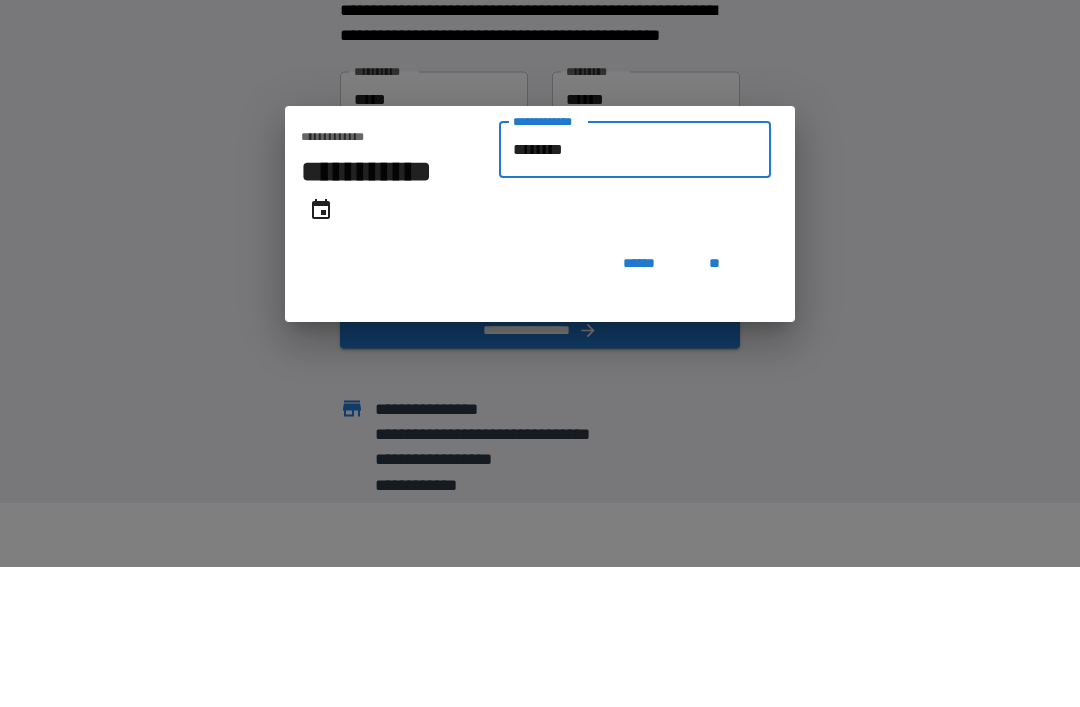 type on "**********" 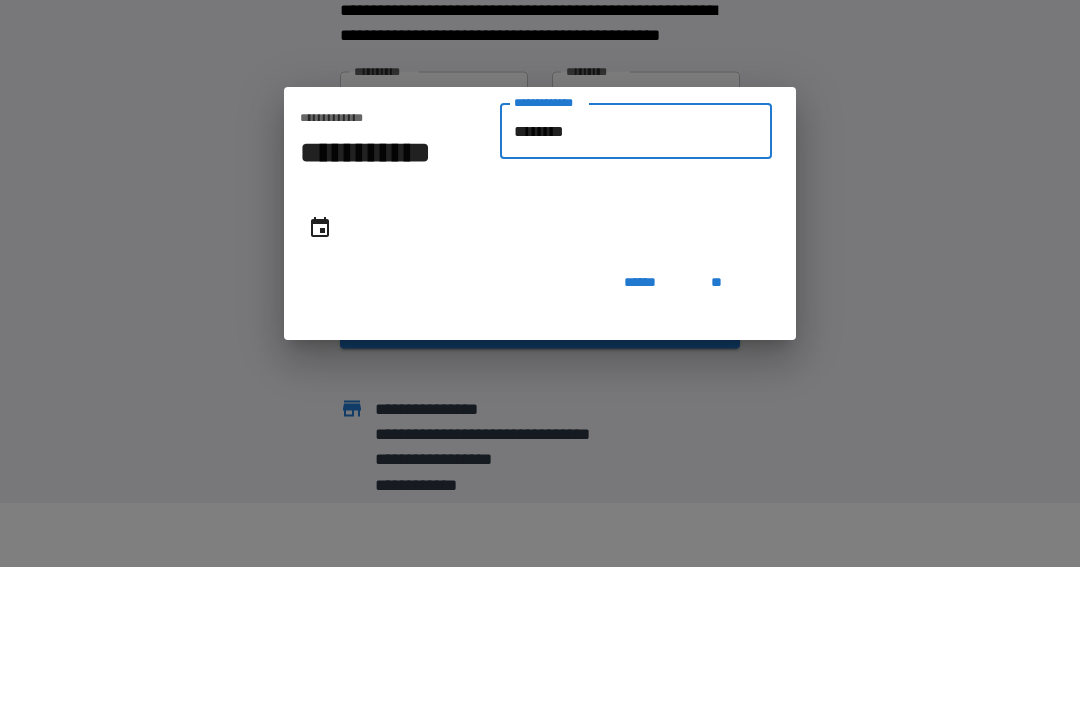 type on "*********" 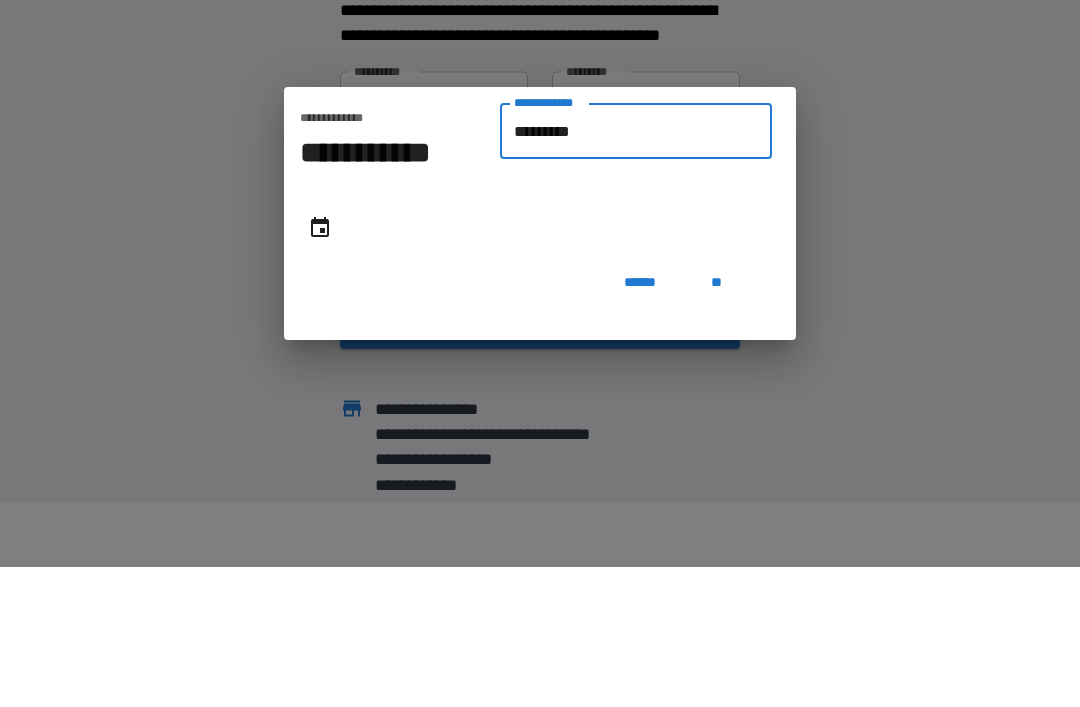 type on "**********" 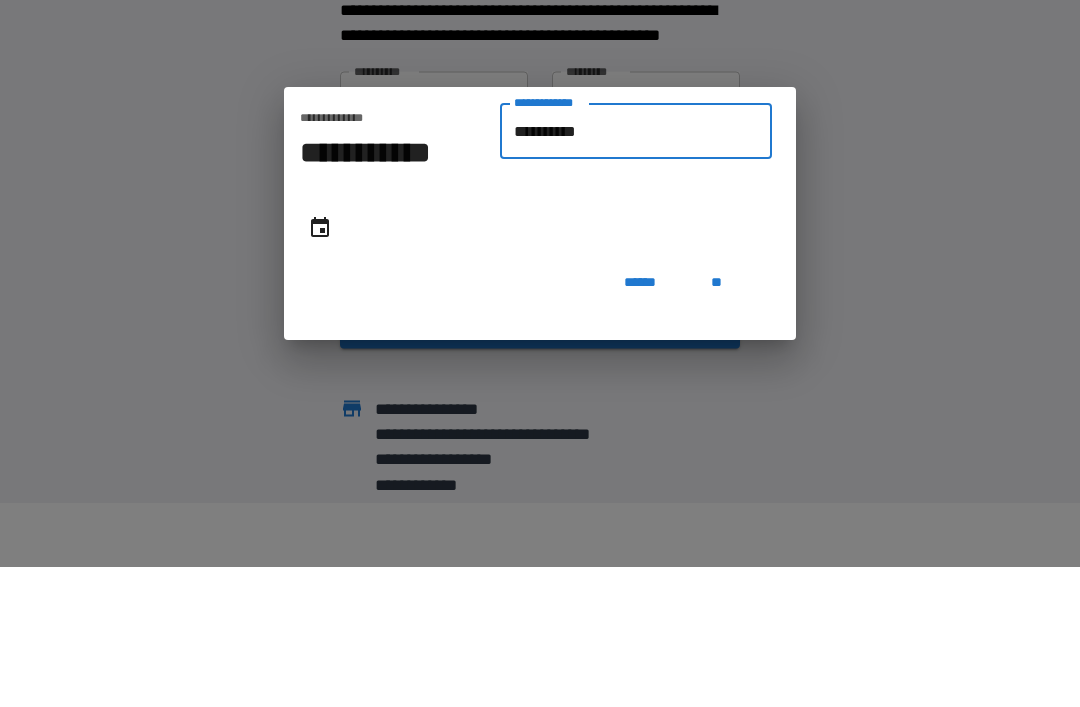 type on "**********" 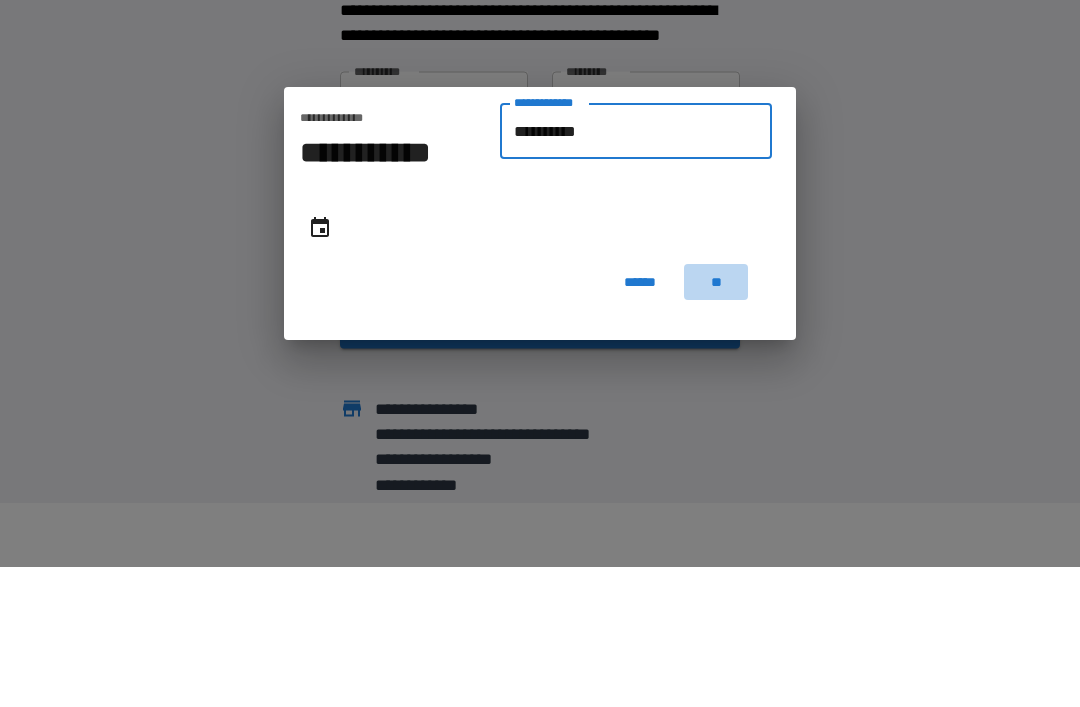 click on "**" at bounding box center (716, 422) 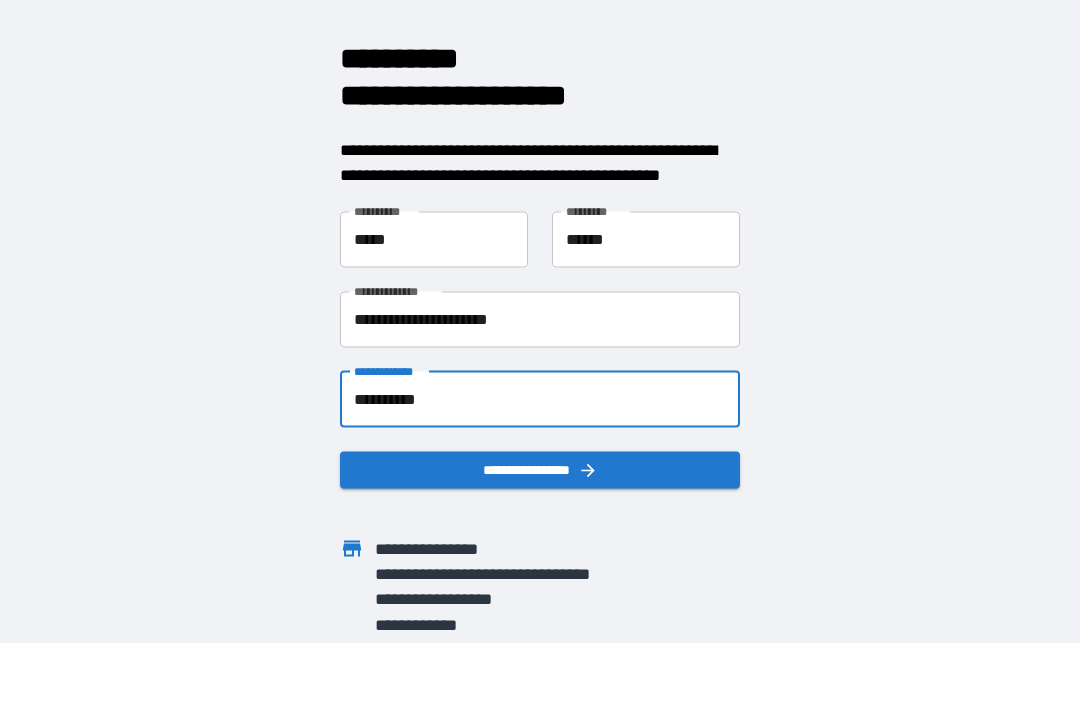 click on "**********" at bounding box center (540, 469) 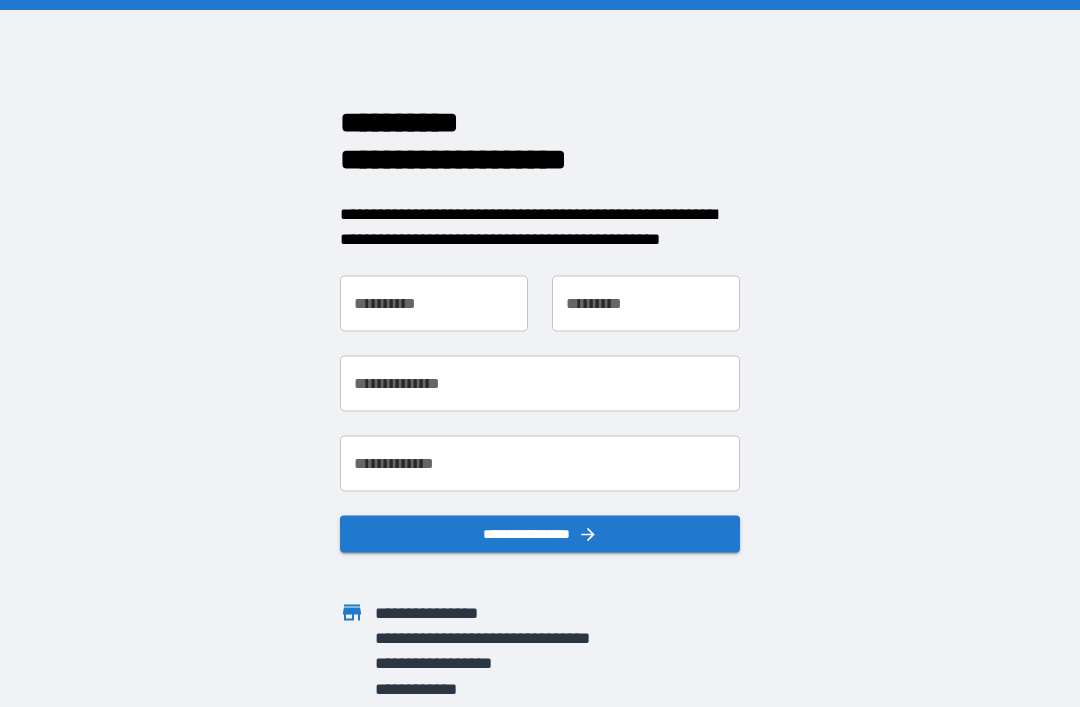 scroll, scrollTop: 0, scrollLeft: 0, axis: both 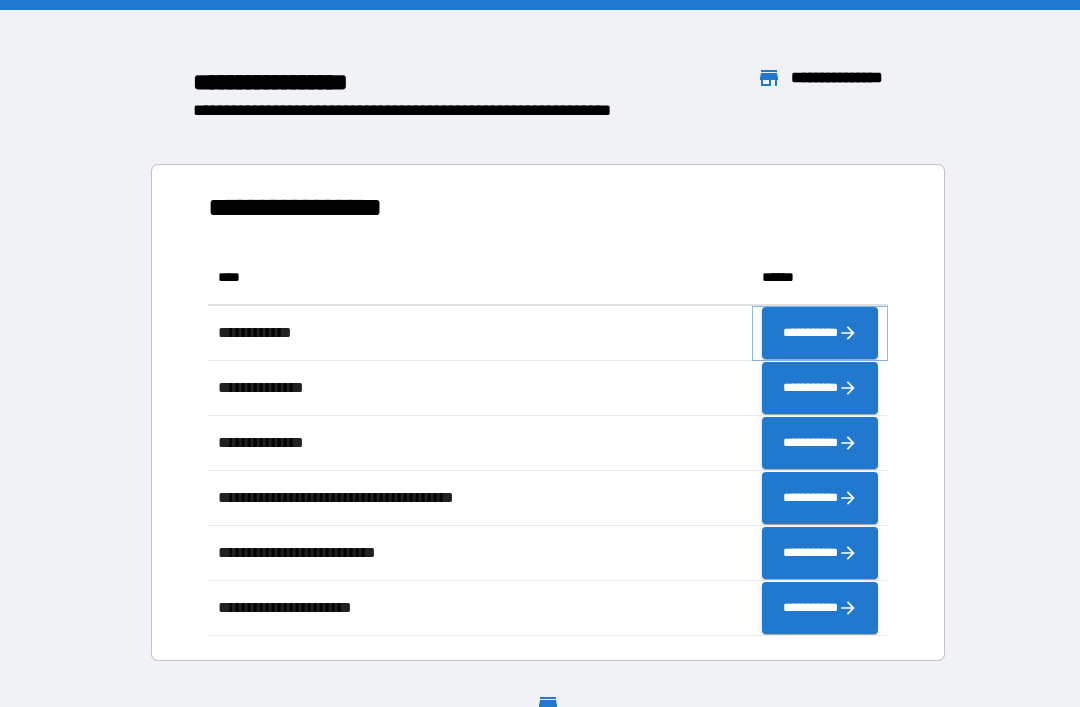 click 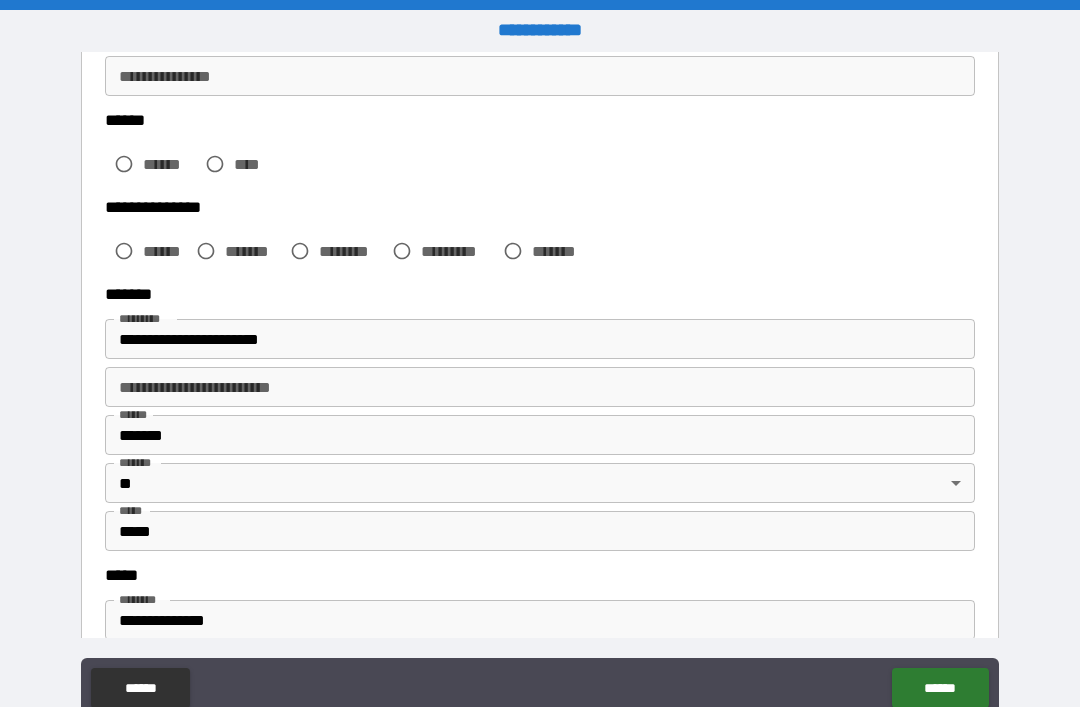 click on "**********" at bounding box center [540, 388] 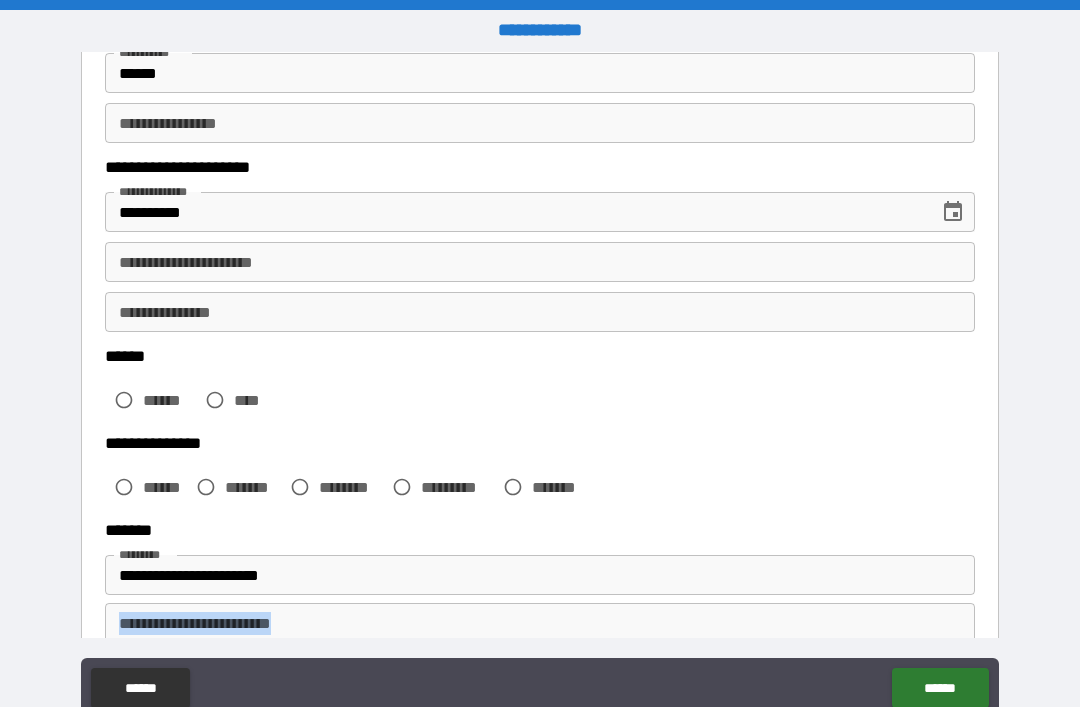 scroll, scrollTop: 249, scrollLeft: 0, axis: vertical 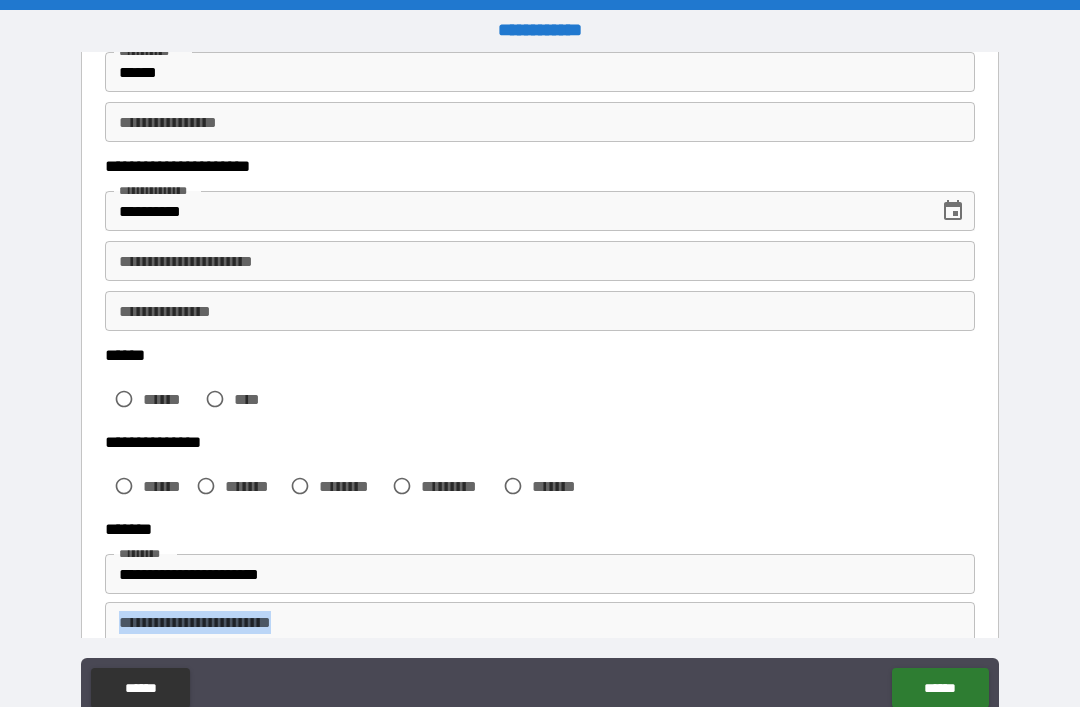 click on "****** ****** ****" at bounding box center [540, 384] 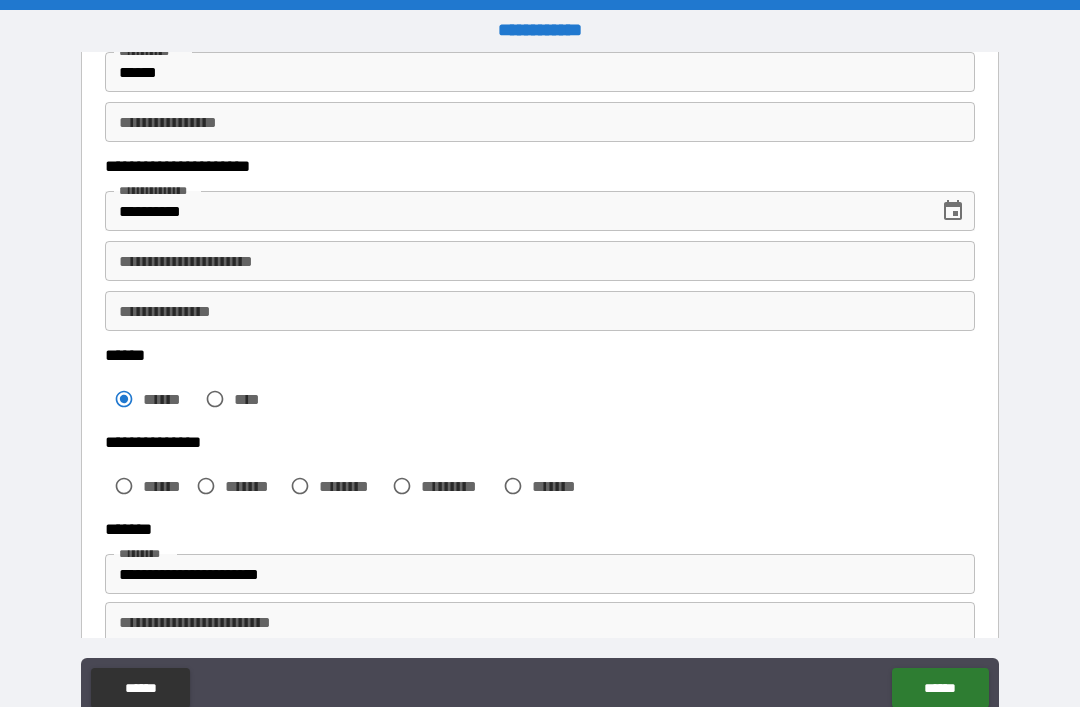 click on "*******" at bounding box center [234, 486] 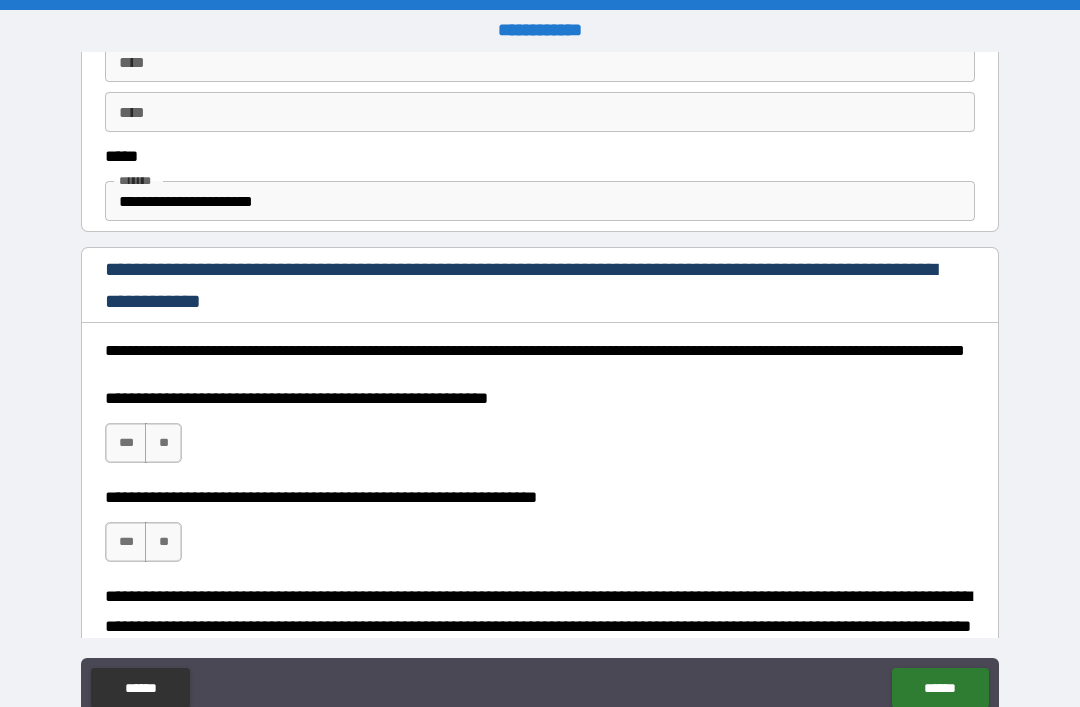 scroll, scrollTop: 1142, scrollLeft: 0, axis: vertical 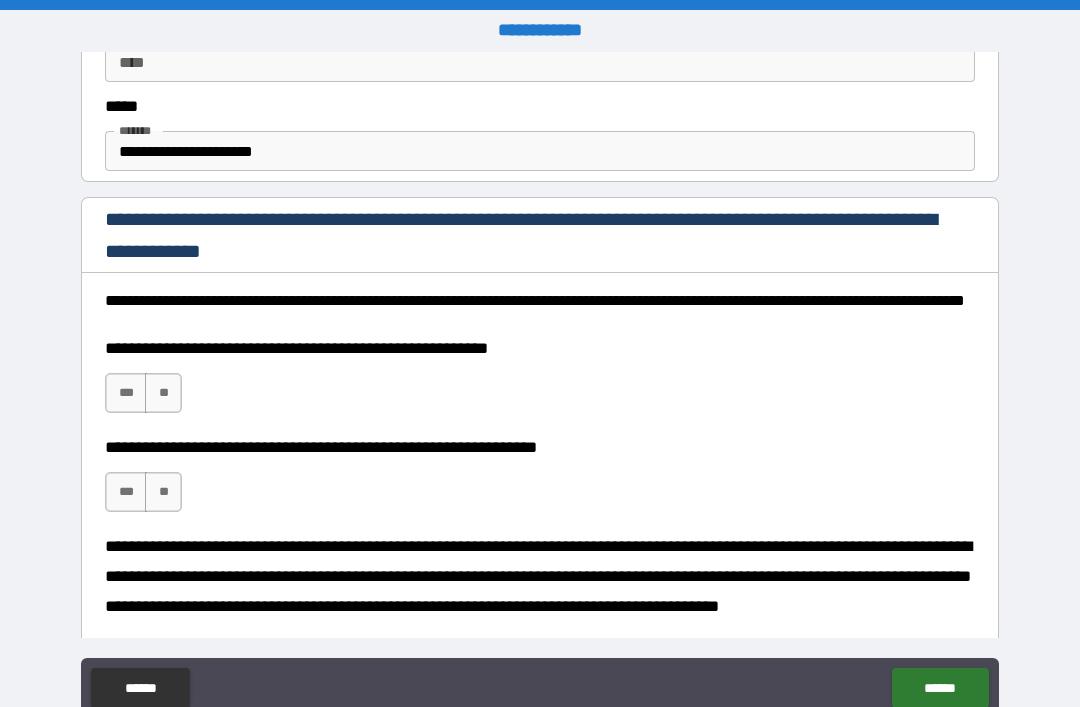 click on "***" at bounding box center (126, 393) 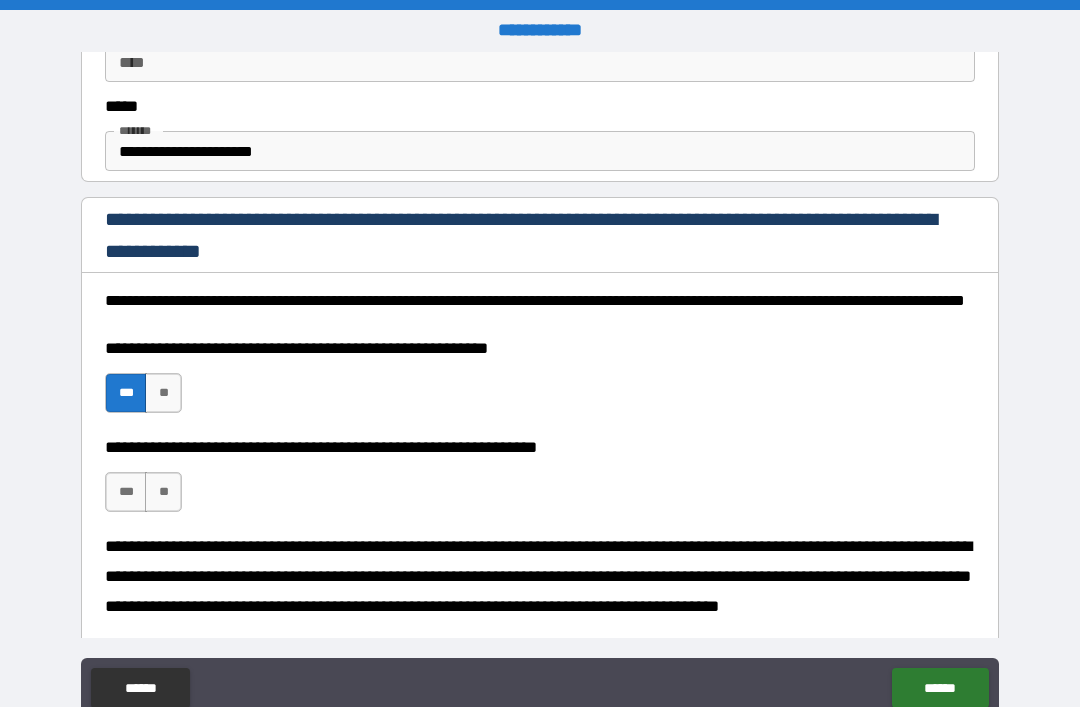 click on "***" at bounding box center [126, 492] 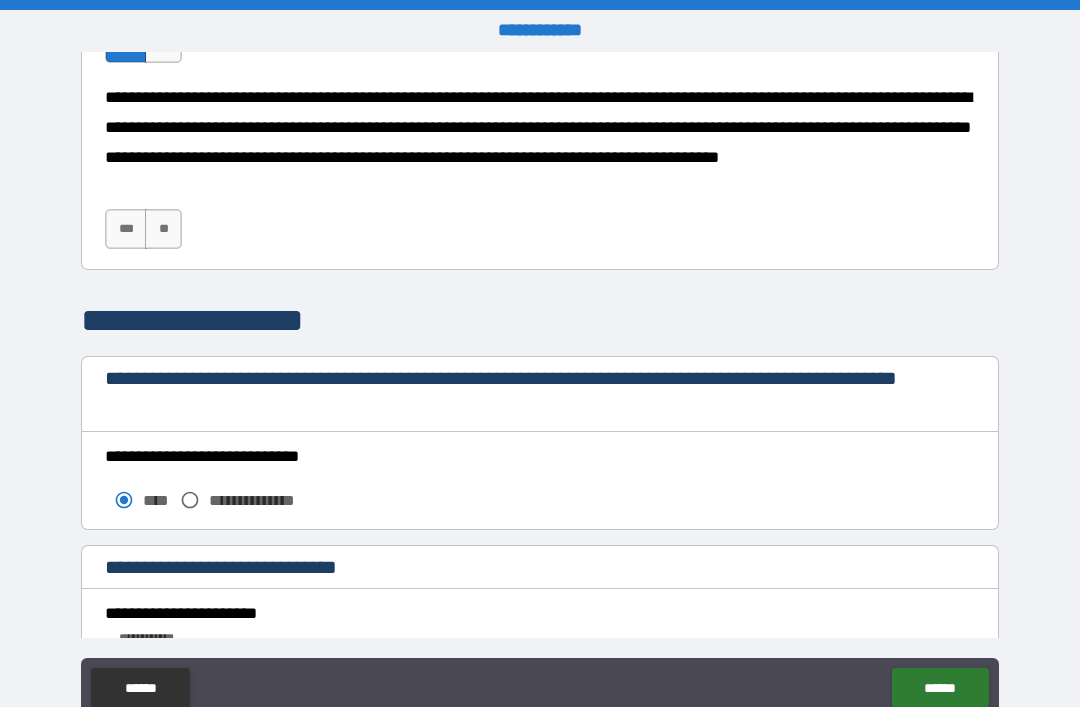 scroll, scrollTop: 1521, scrollLeft: 0, axis: vertical 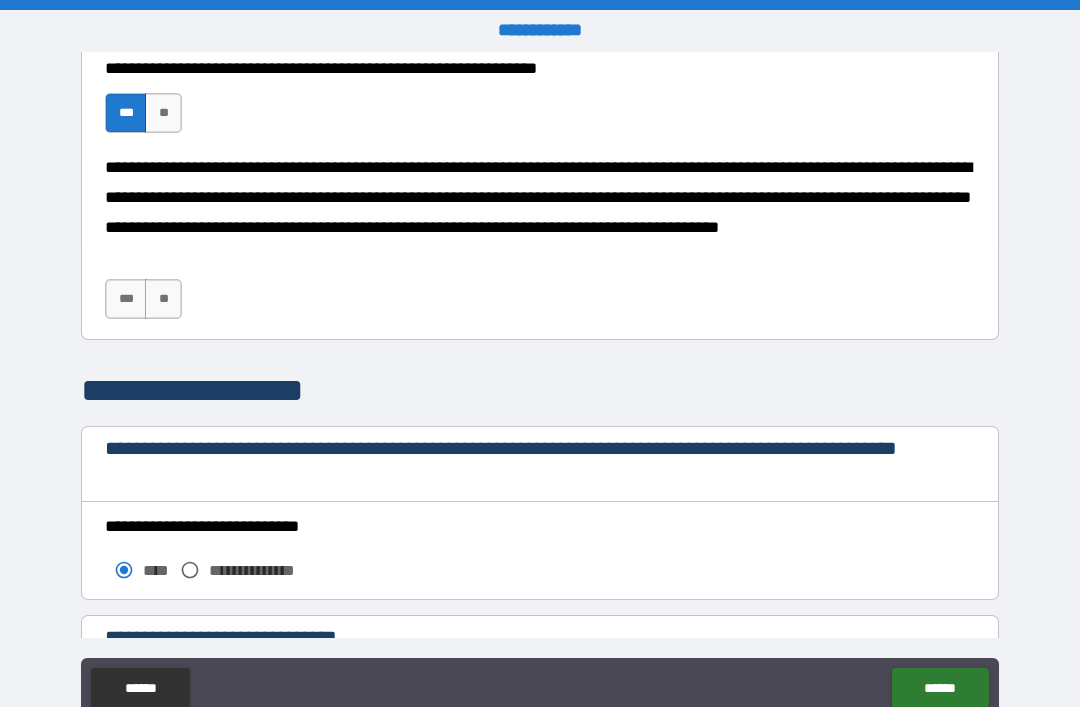 click on "***" at bounding box center (126, 299) 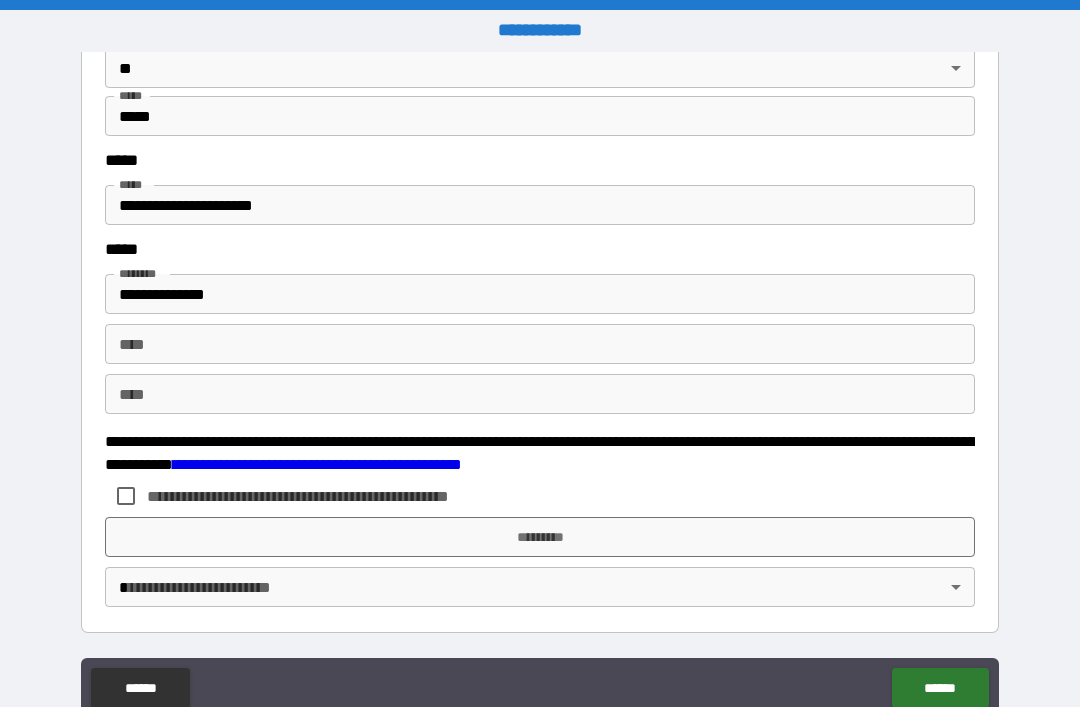 scroll, scrollTop: 2773, scrollLeft: 0, axis: vertical 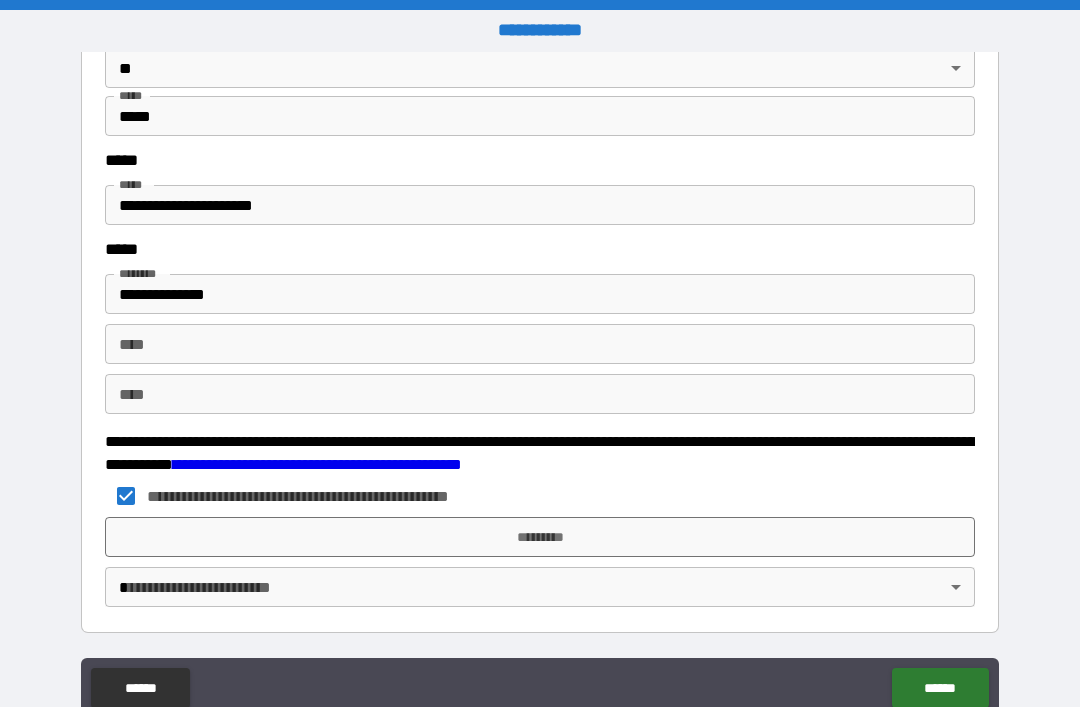 click on "*********" at bounding box center [540, 537] 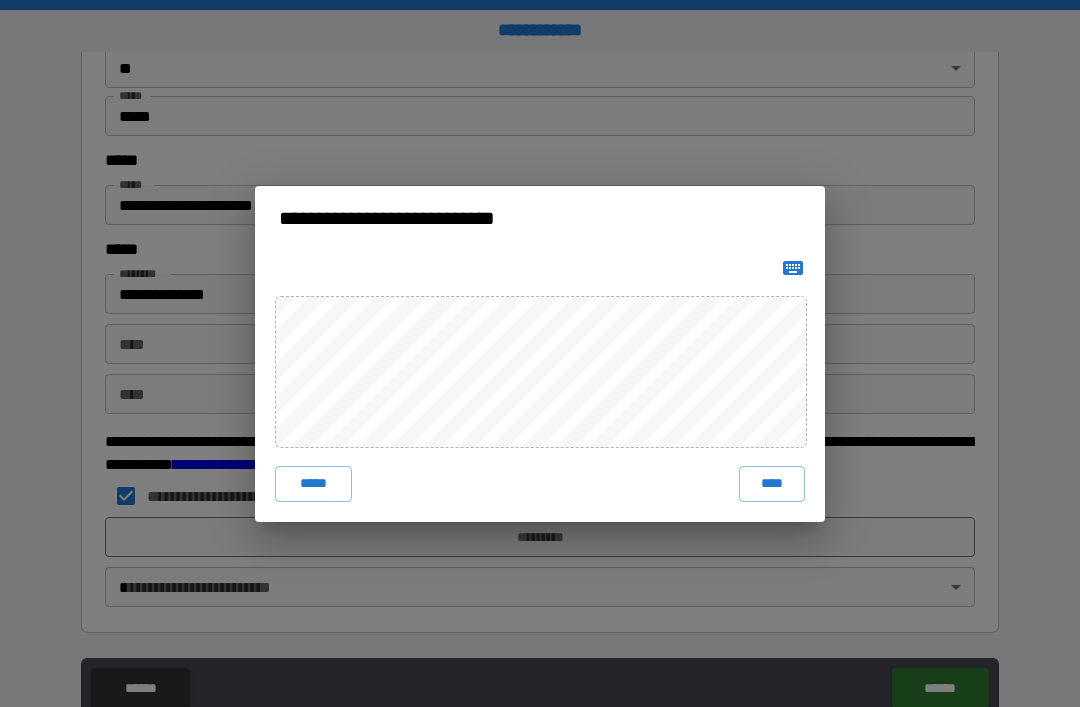 click on "****" at bounding box center (772, 484) 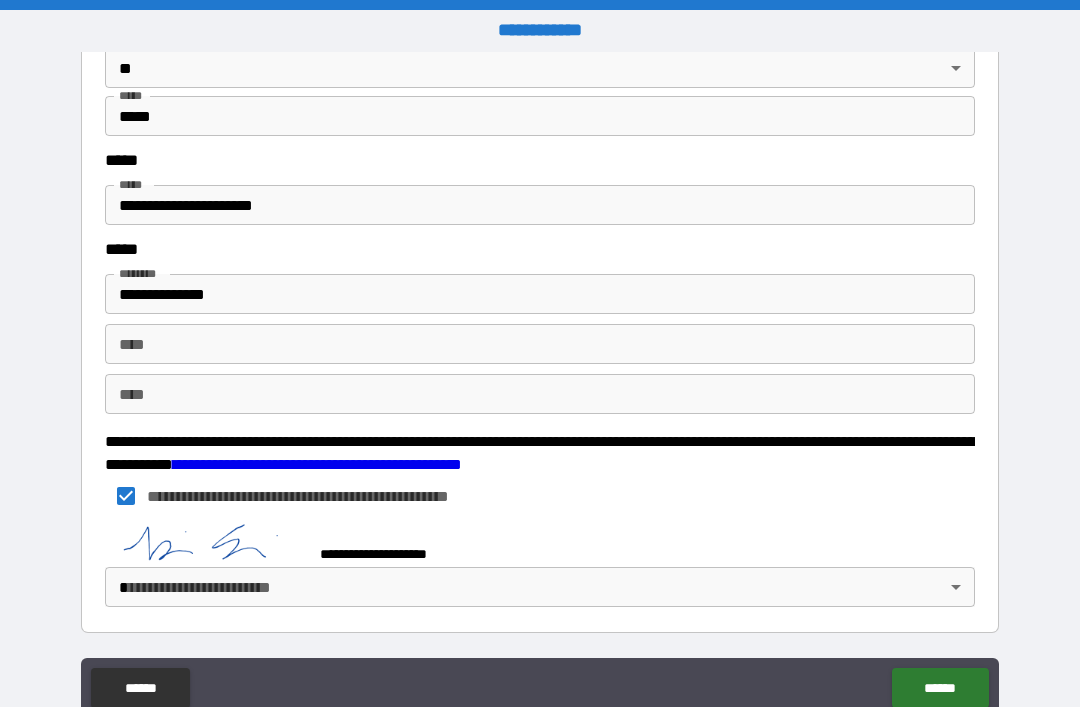 scroll, scrollTop: 2763, scrollLeft: 0, axis: vertical 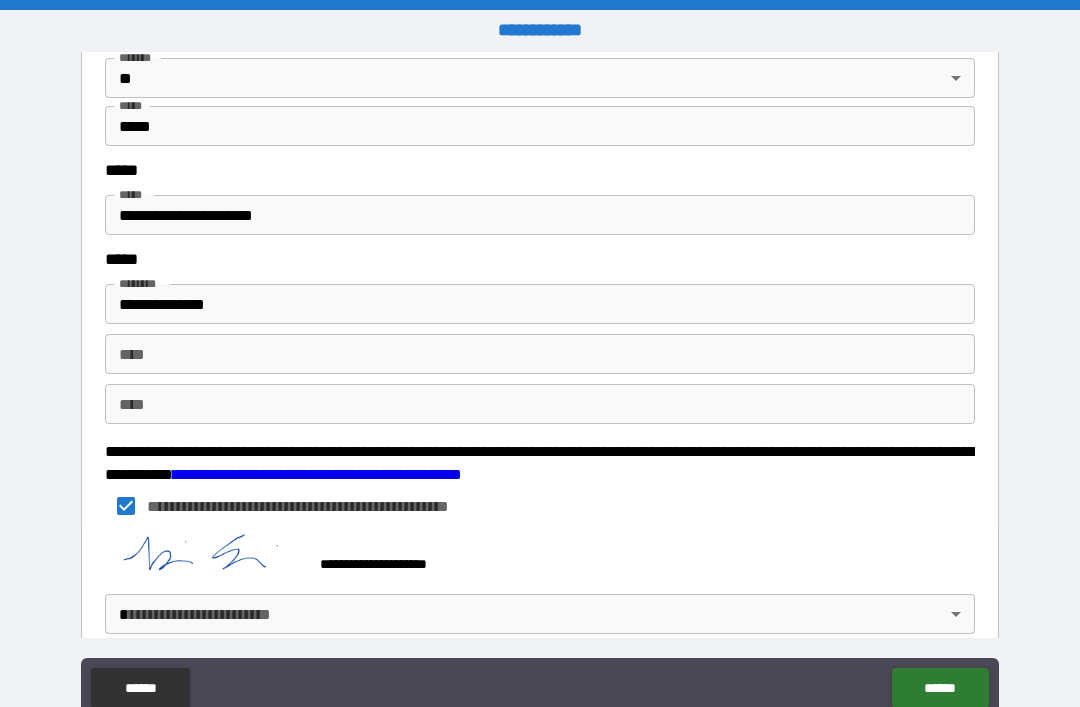 click on "******" at bounding box center [940, 688] 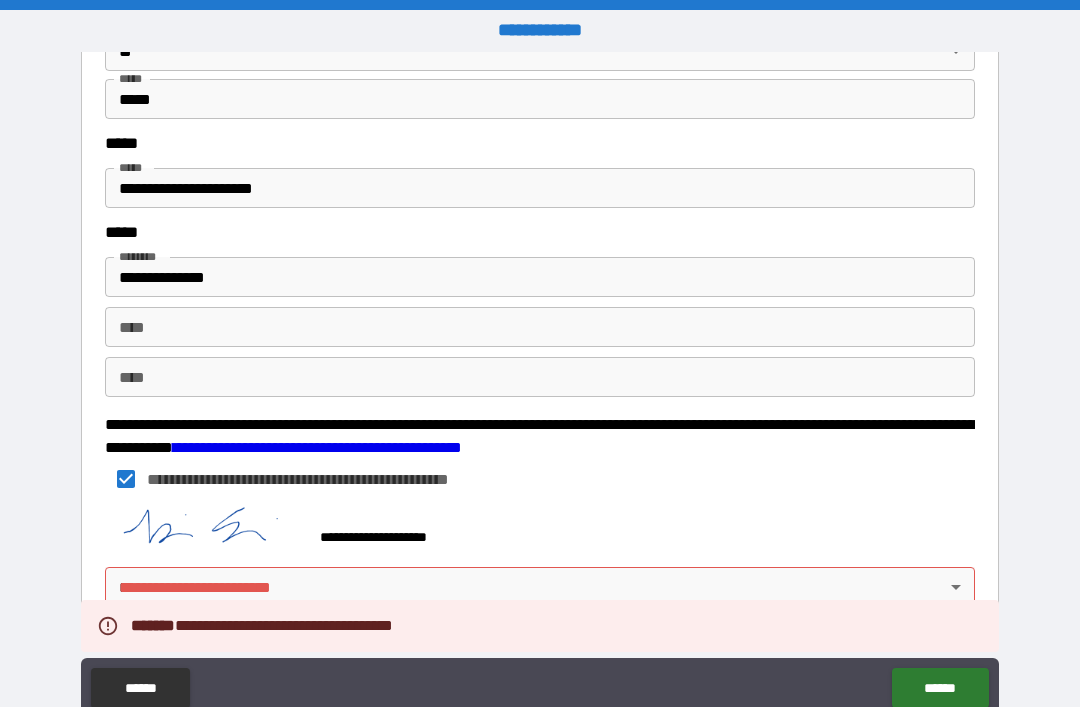 scroll, scrollTop: 2790, scrollLeft: 0, axis: vertical 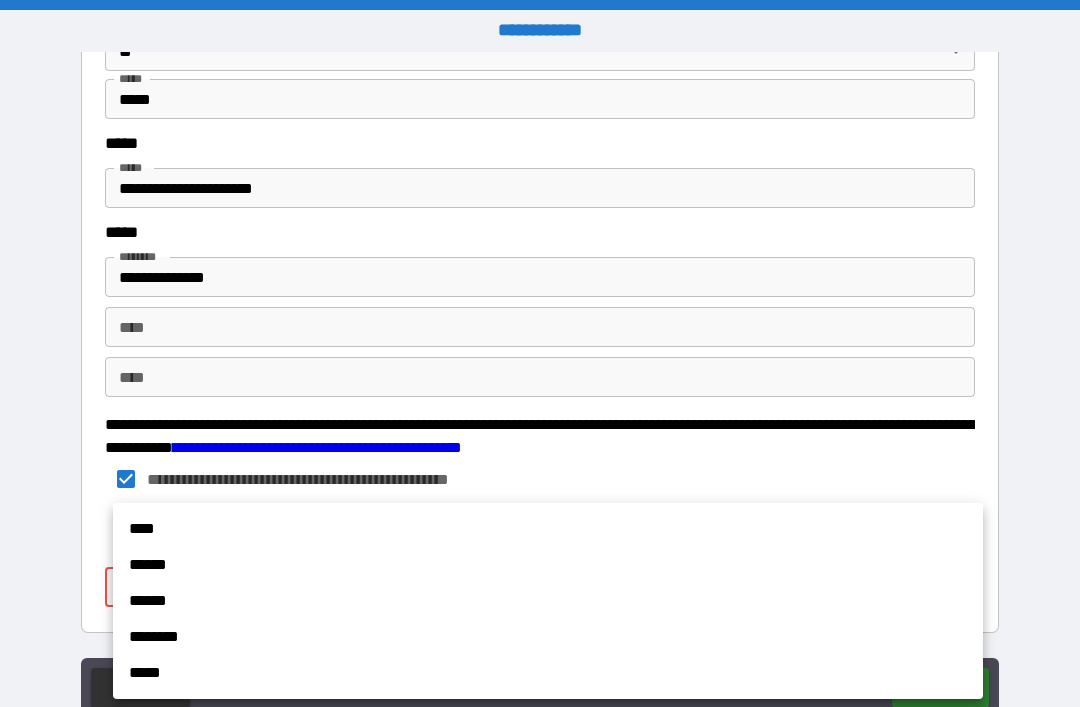 click on "****" at bounding box center [548, 529] 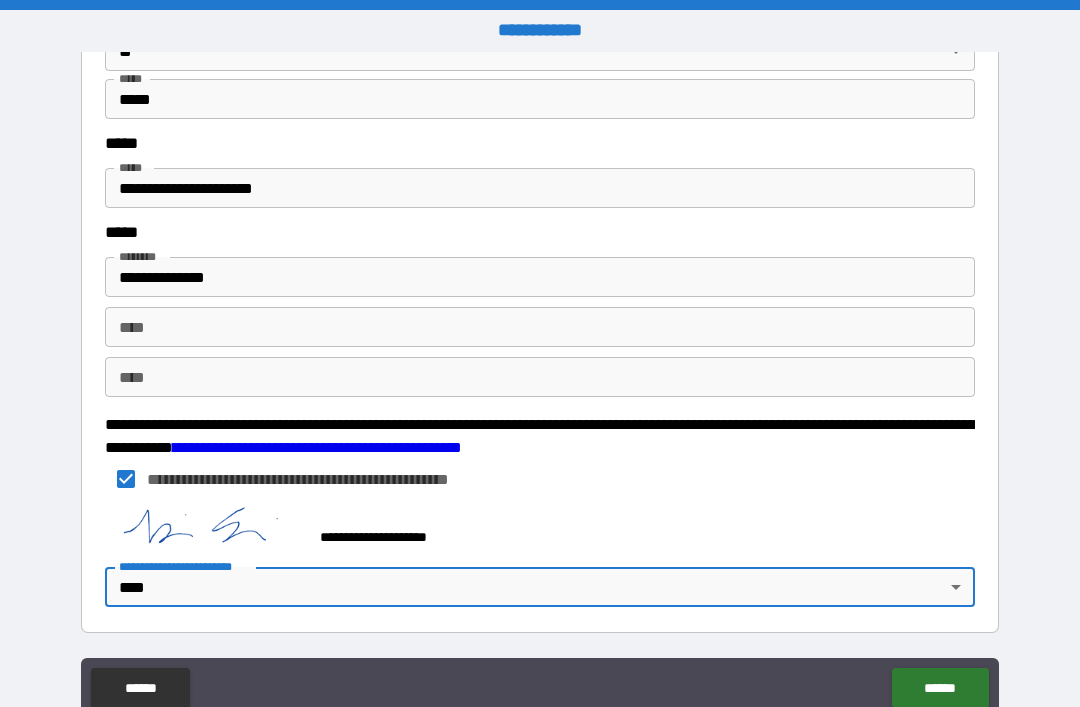 scroll, scrollTop: 2790, scrollLeft: 0, axis: vertical 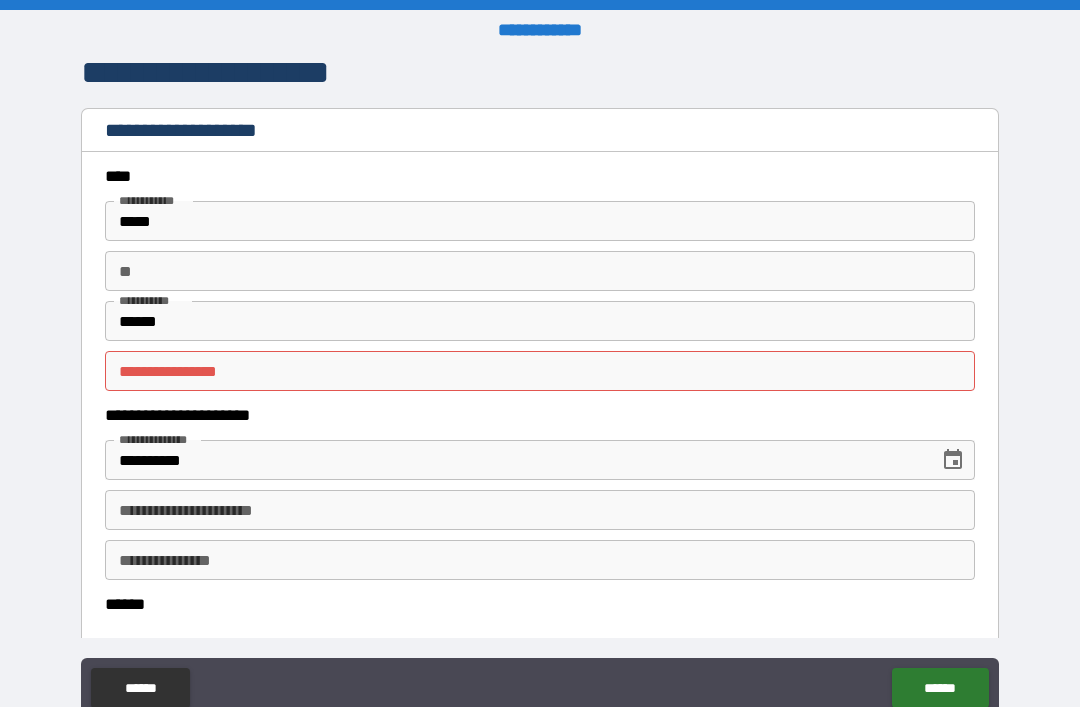 click on "**********" at bounding box center [540, 371] 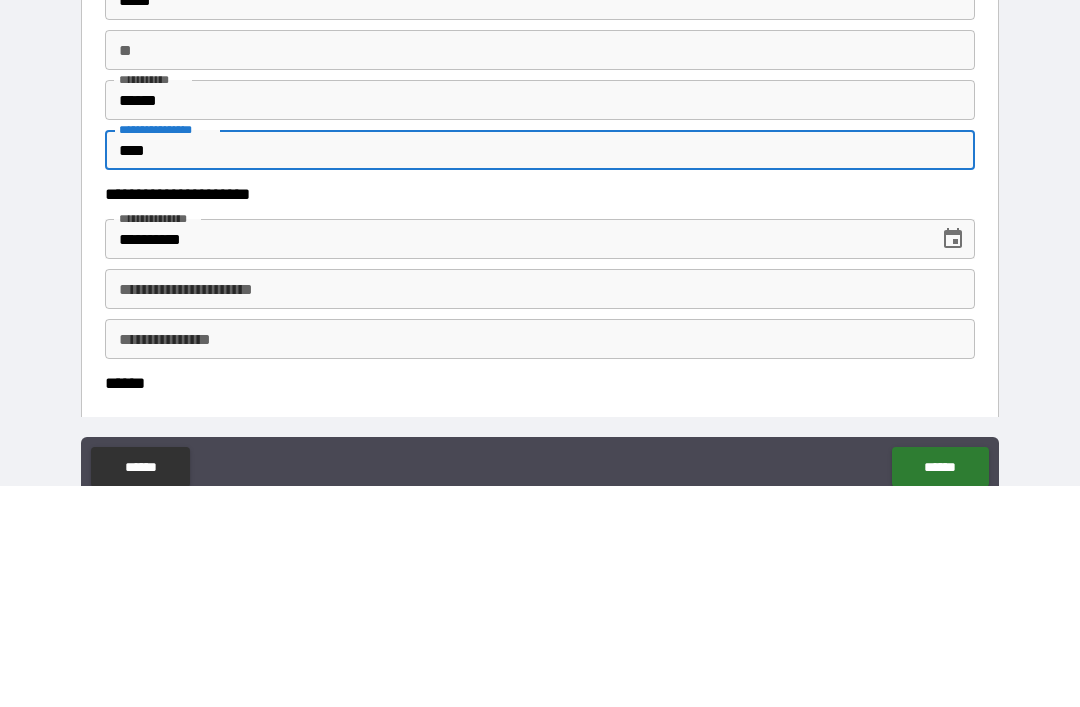 type on "*****" 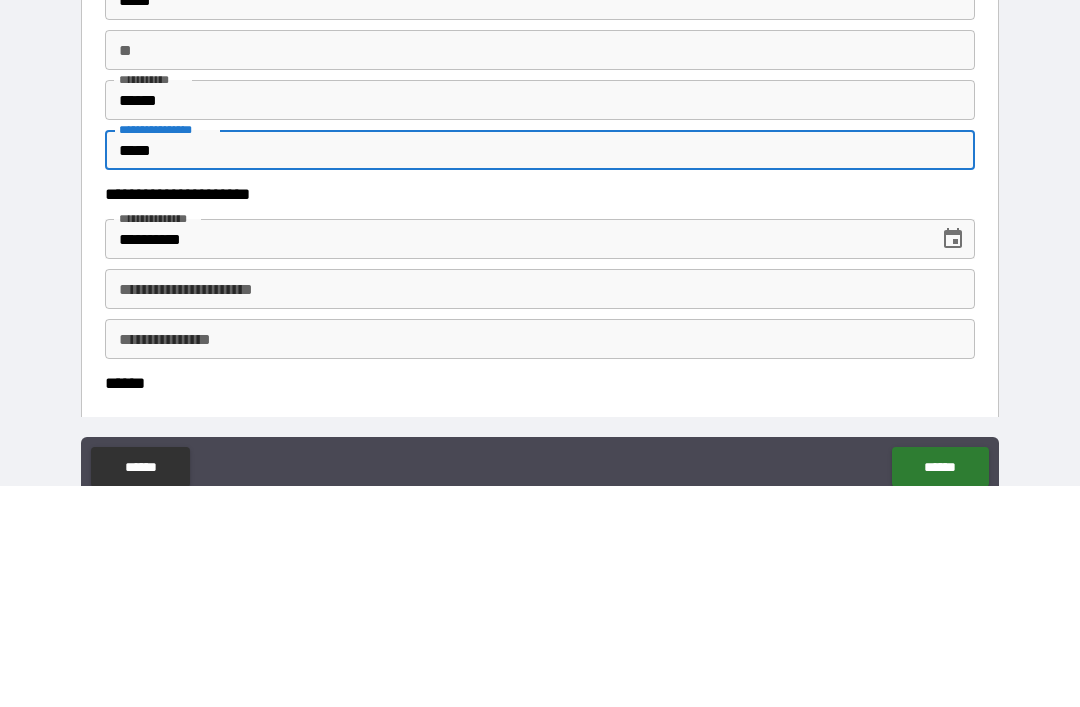 scroll, scrollTop: 64, scrollLeft: 0, axis: vertical 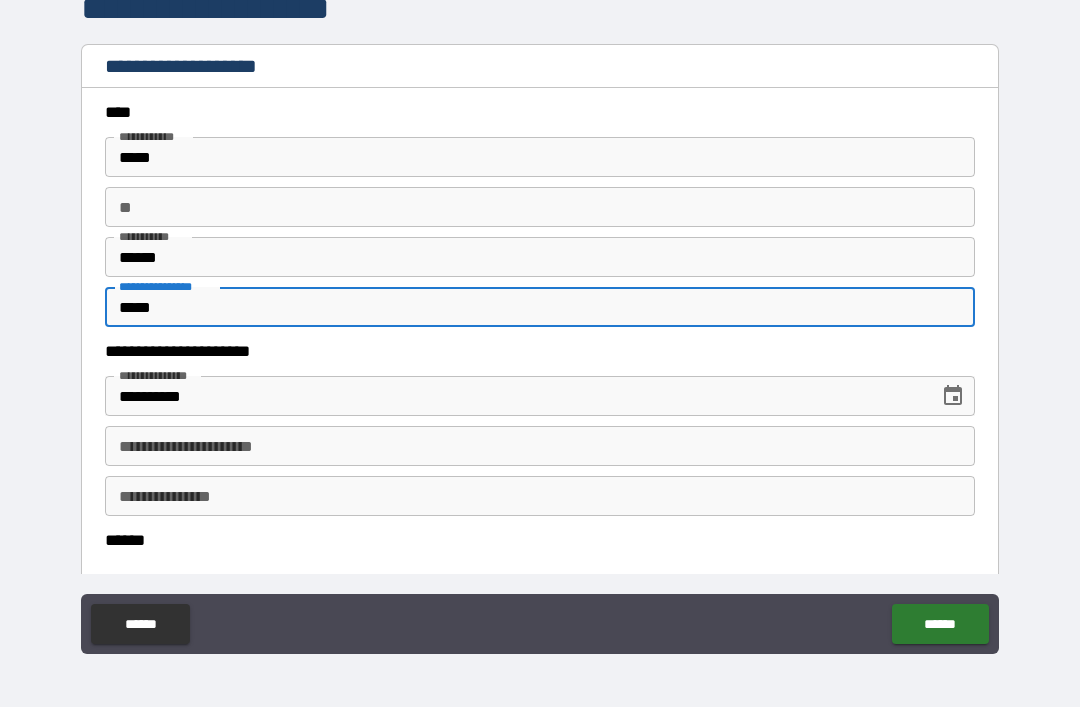 click on "******" at bounding box center (940, 624) 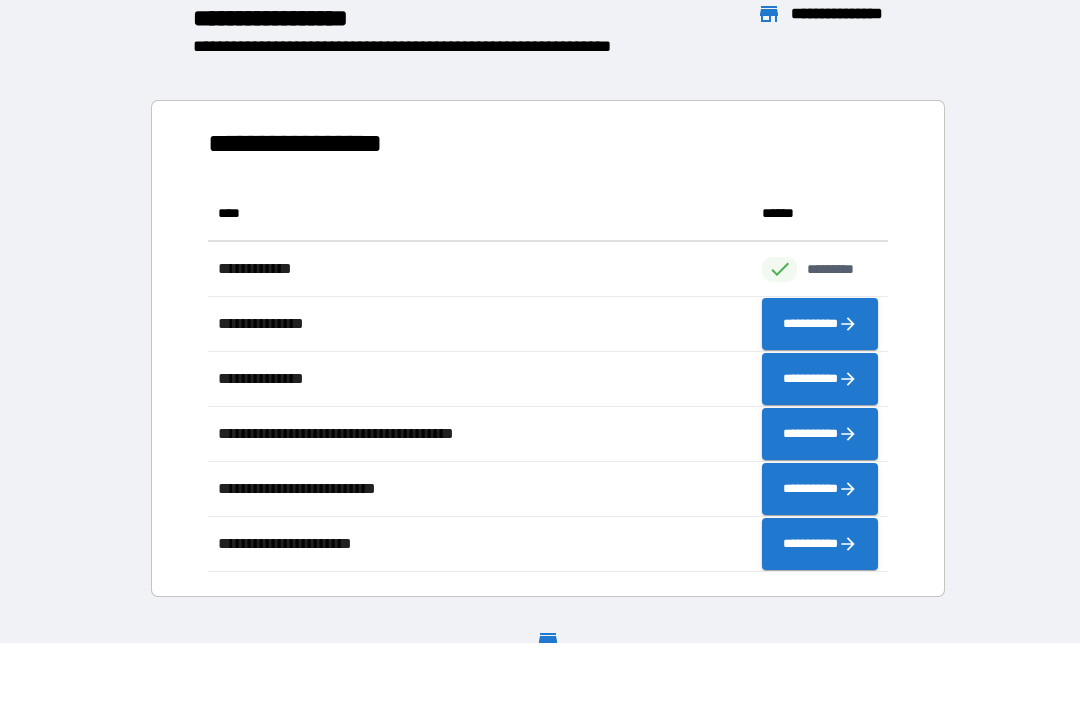 scroll, scrollTop: 1, scrollLeft: 1, axis: both 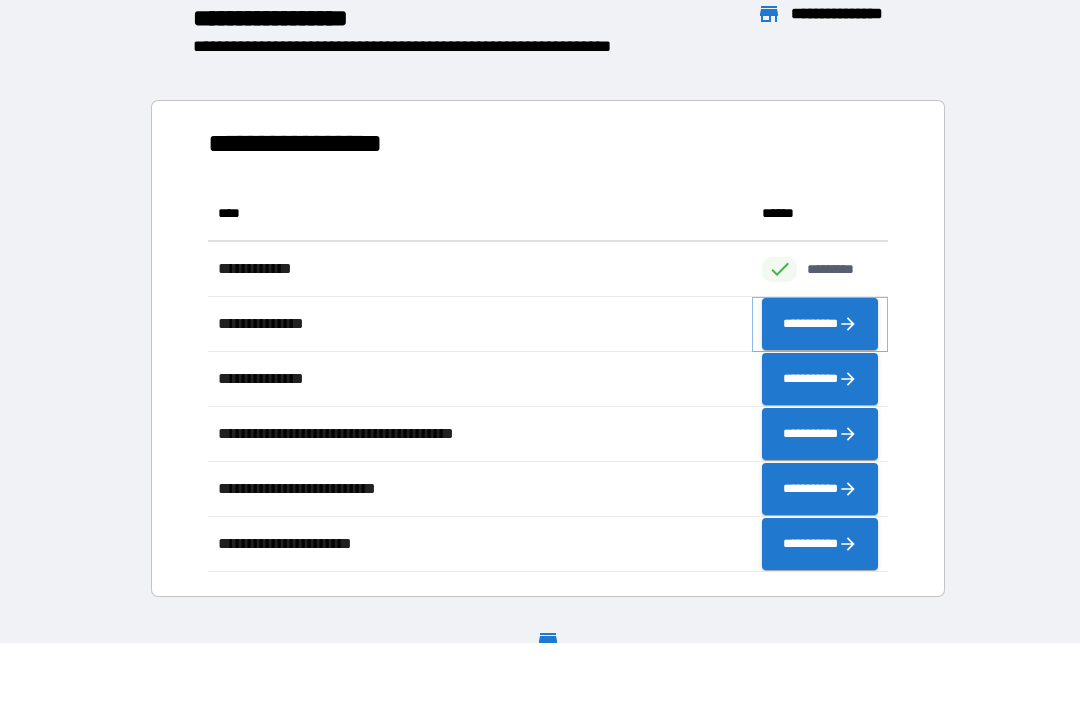 click on "**********" at bounding box center [820, 324] 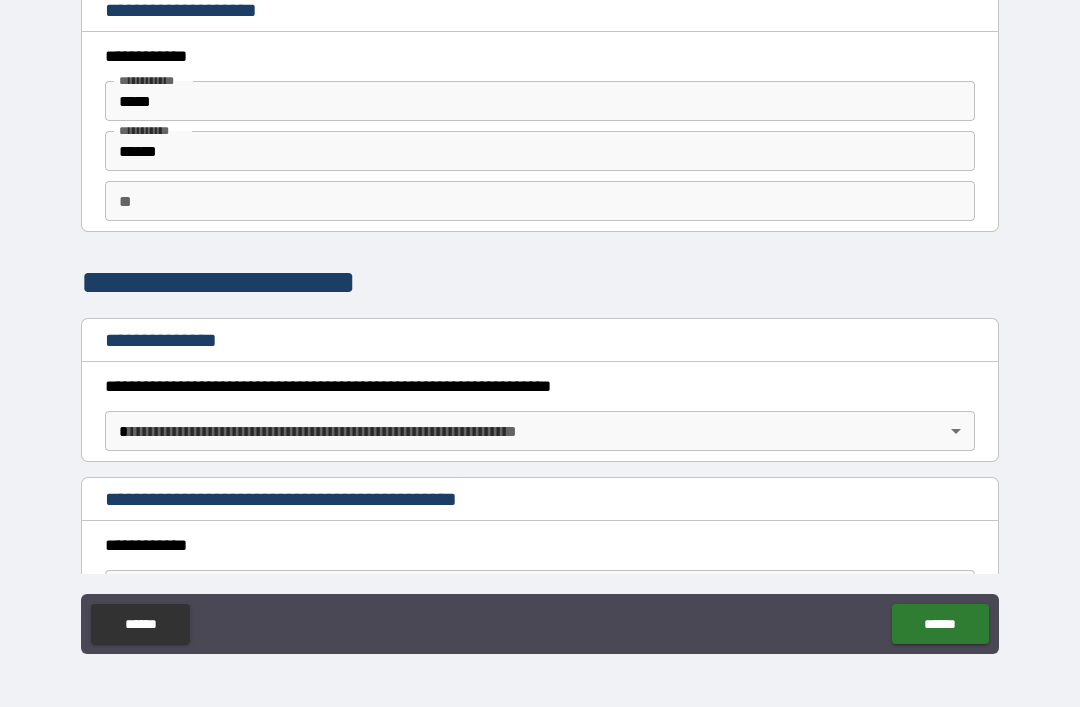 click on "**********" at bounding box center (540, 321) 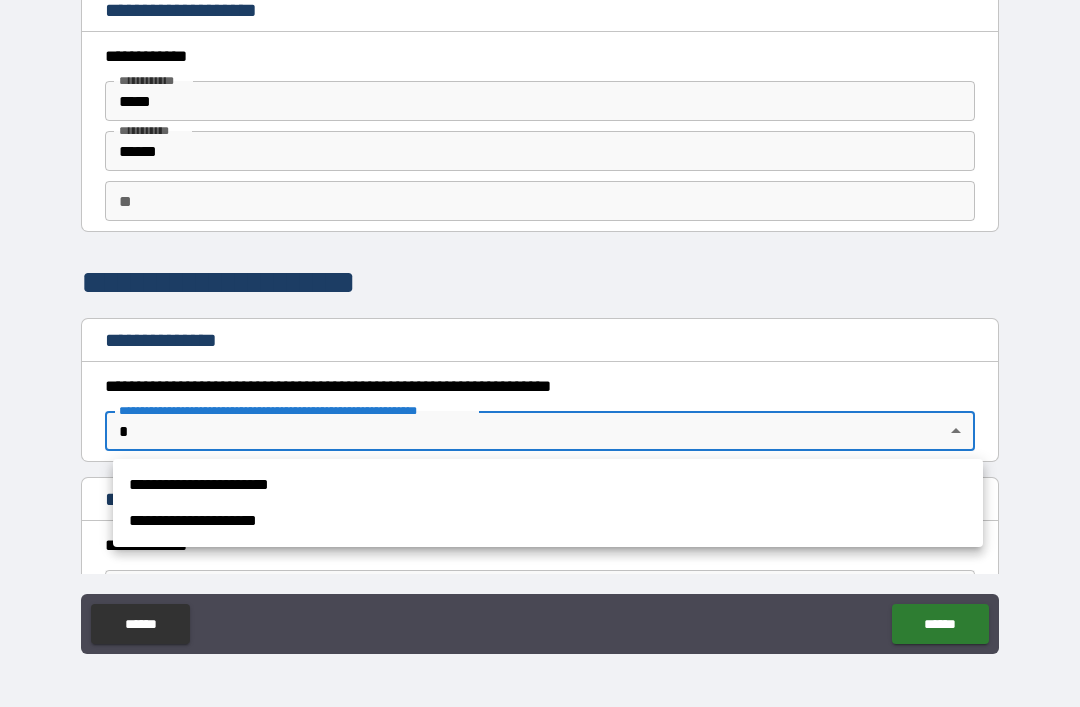 click on "**********" at bounding box center (548, 485) 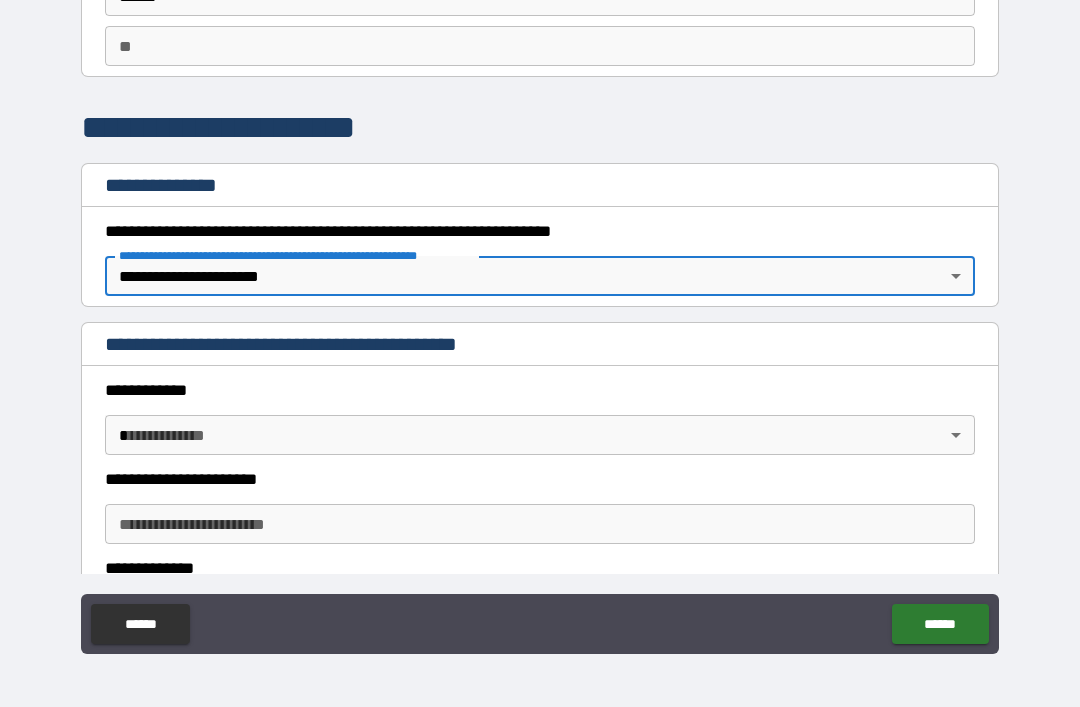 scroll, scrollTop: 167, scrollLeft: 0, axis: vertical 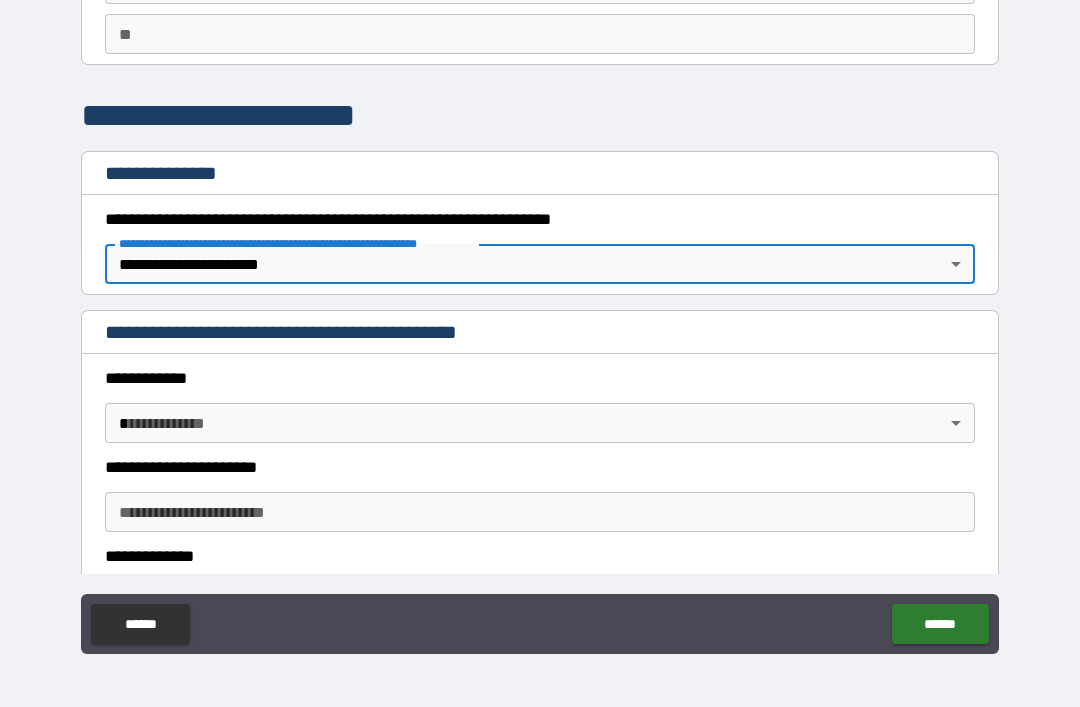 click on "**********" at bounding box center (540, 321) 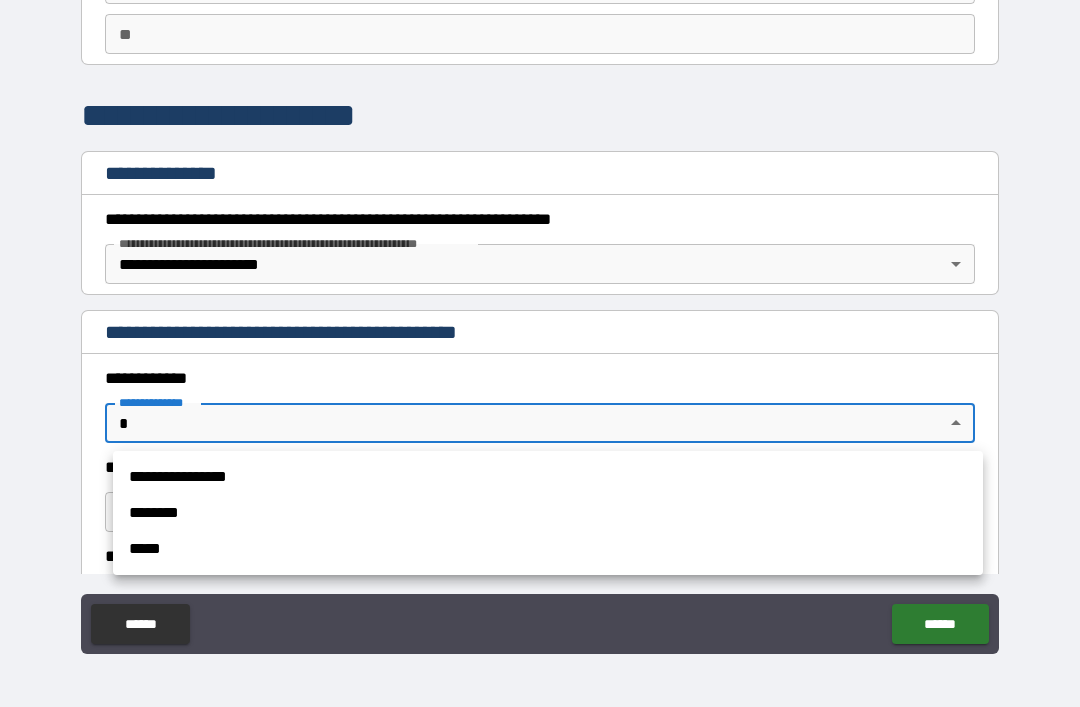 click on "**********" at bounding box center (548, 477) 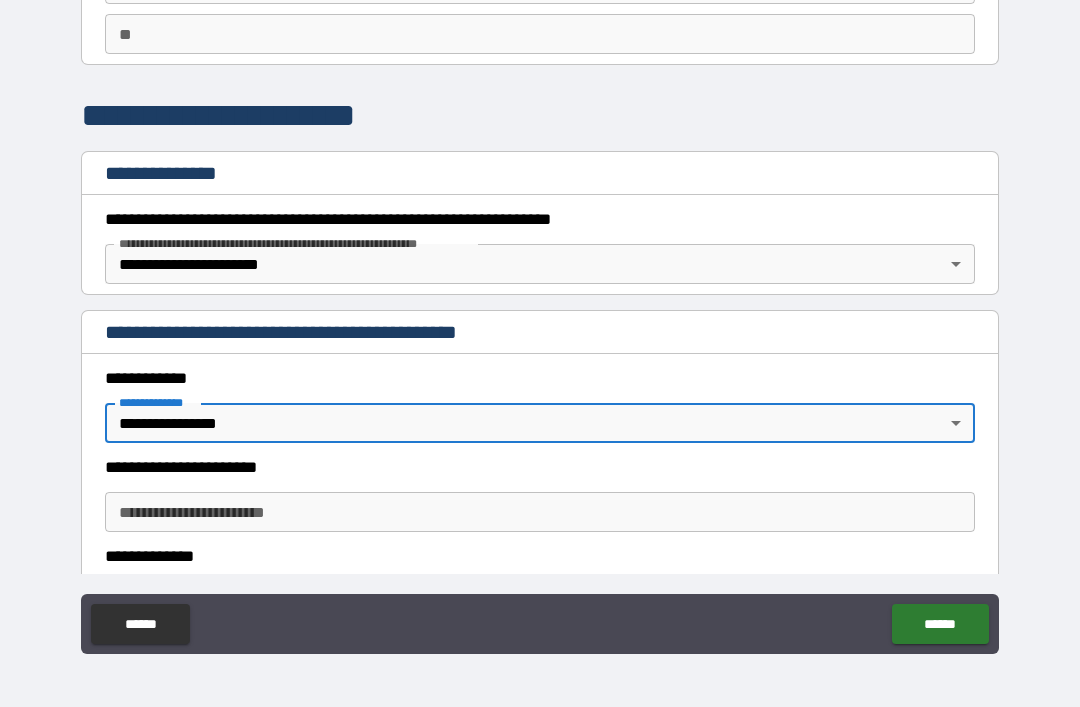 type on "*" 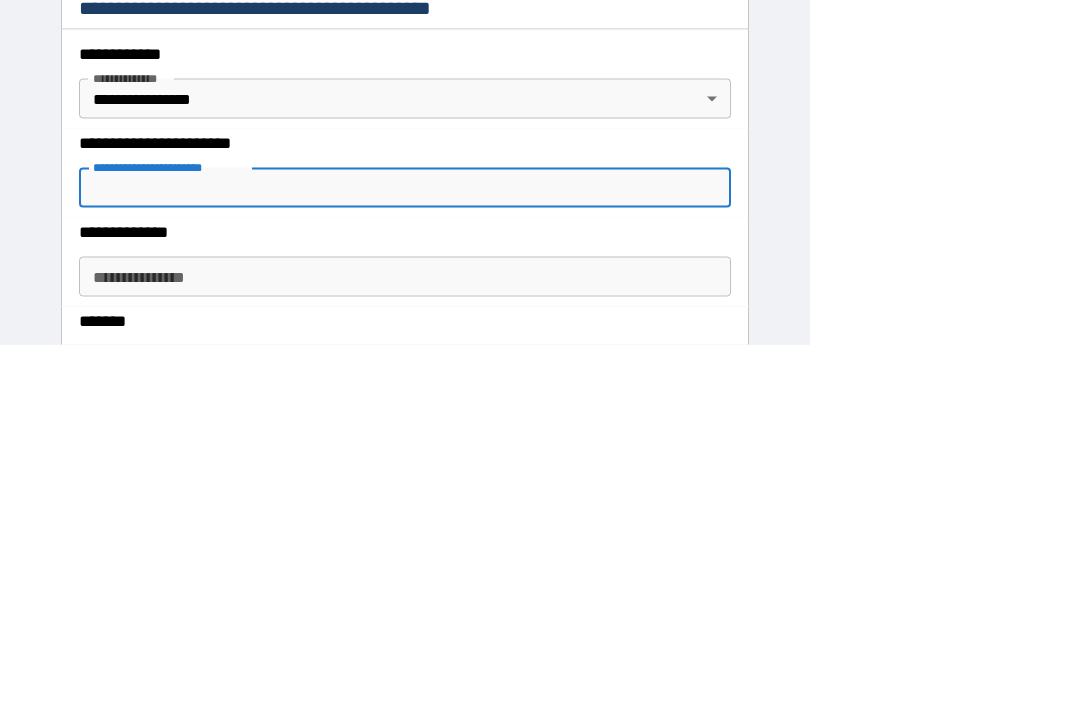 scroll, scrollTop: 0, scrollLeft: 0, axis: both 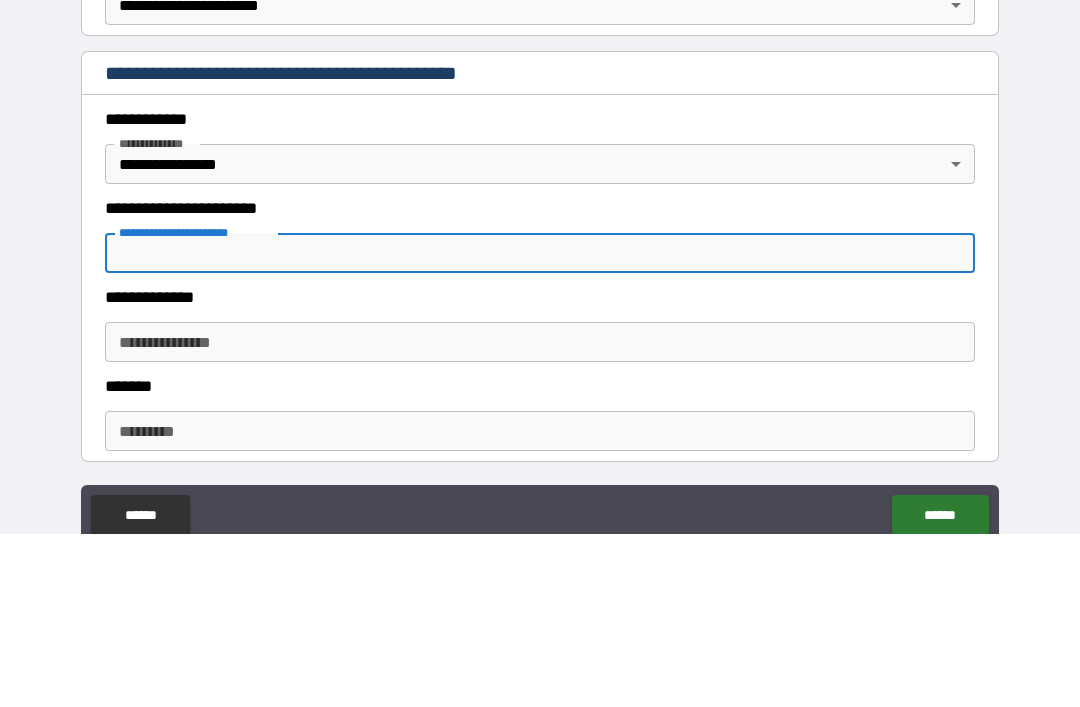 click on "**********" at bounding box center (540, 426) 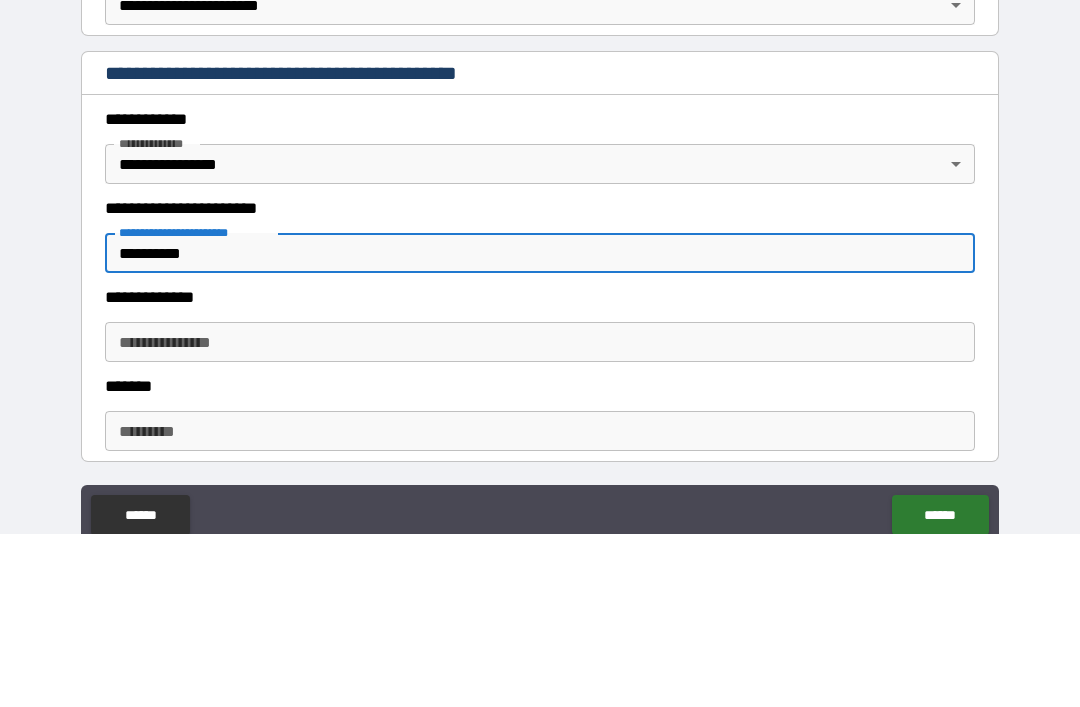 click on "*********" at bounding box center (540, 426) 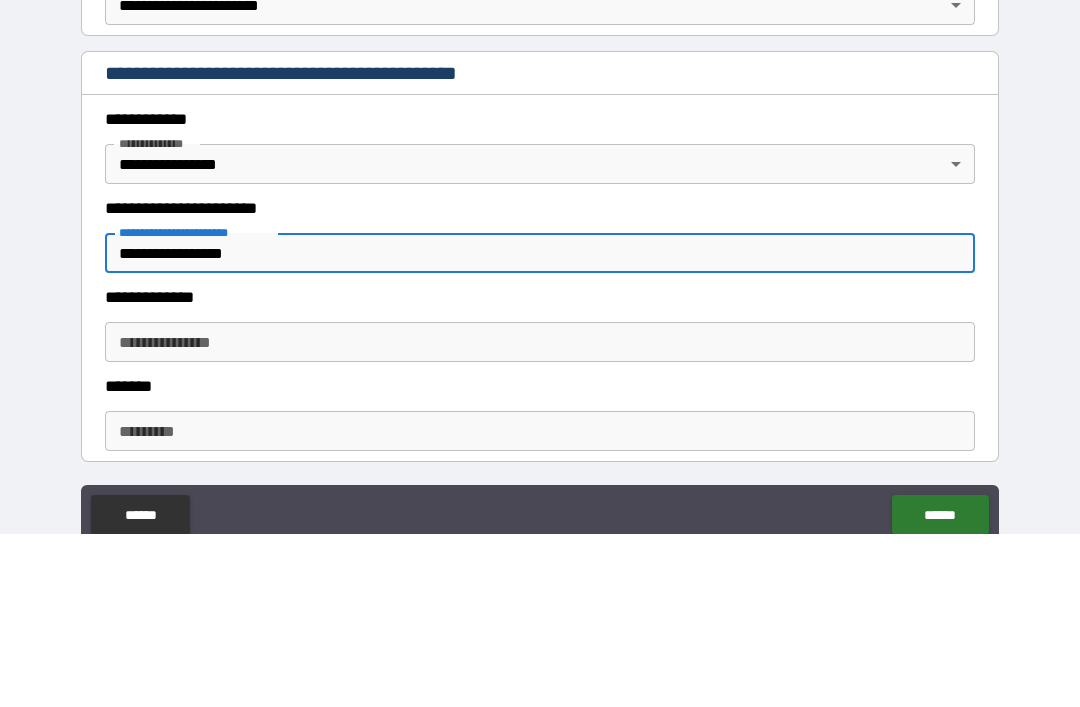 click on "**********" at bounding box center [540, 426] 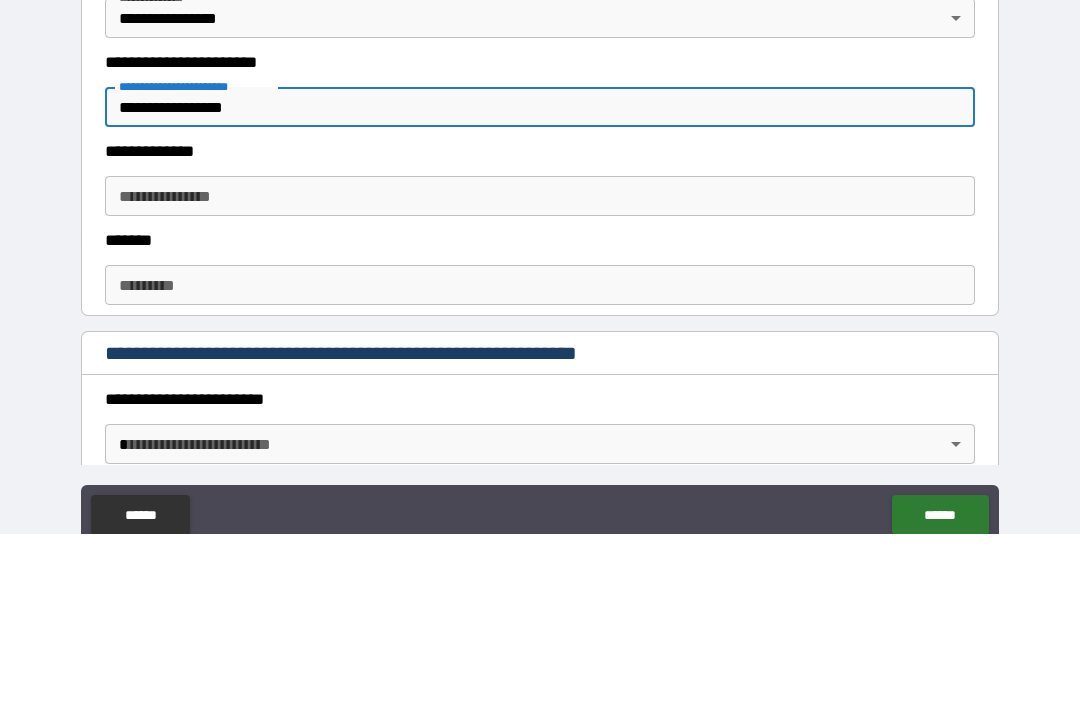 scroll, scrollTop: 516, scrollLeft: 0, axis: vertical 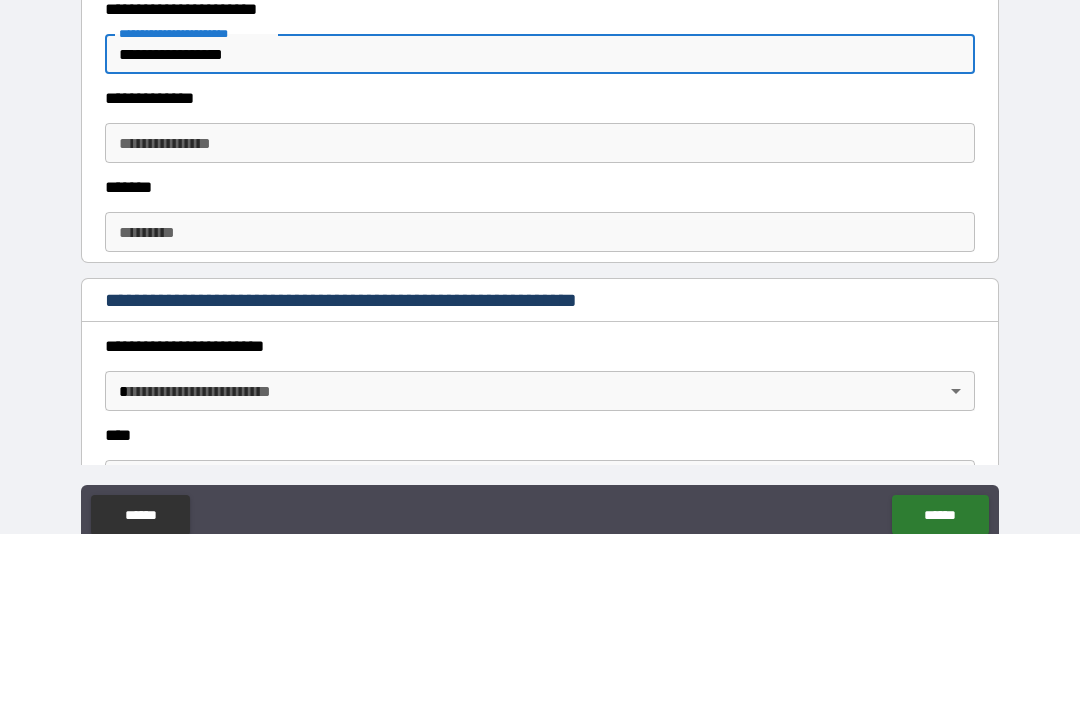type on "**********" 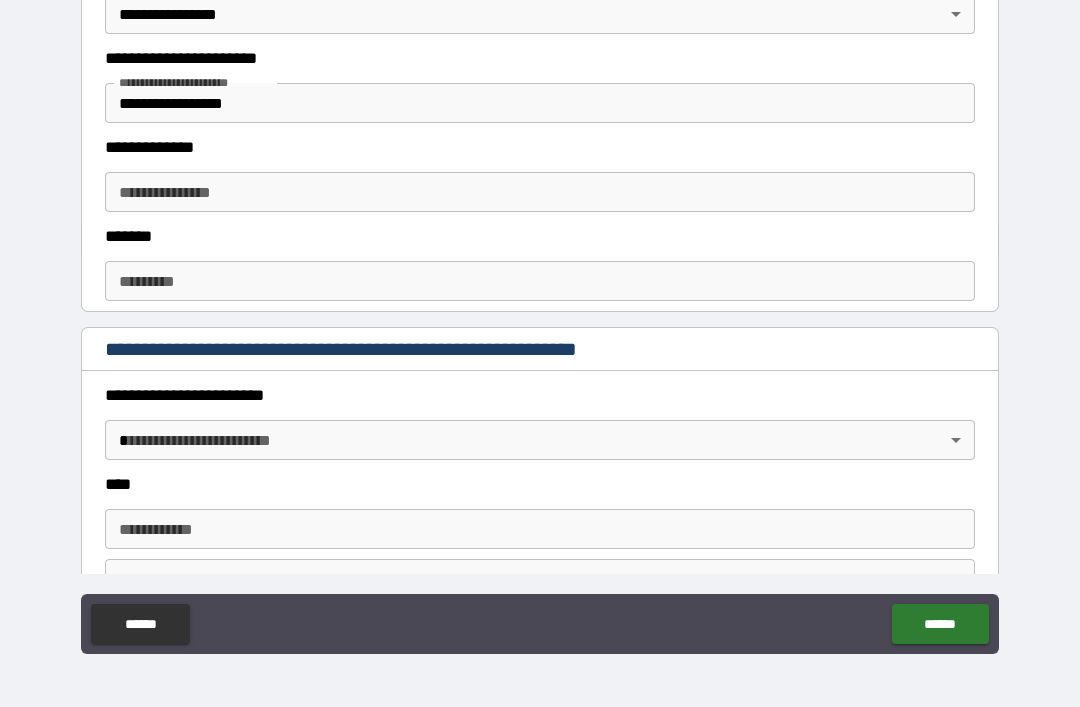 scroll, scrollTop: 587, scrollLeft: 0, axis: vertical 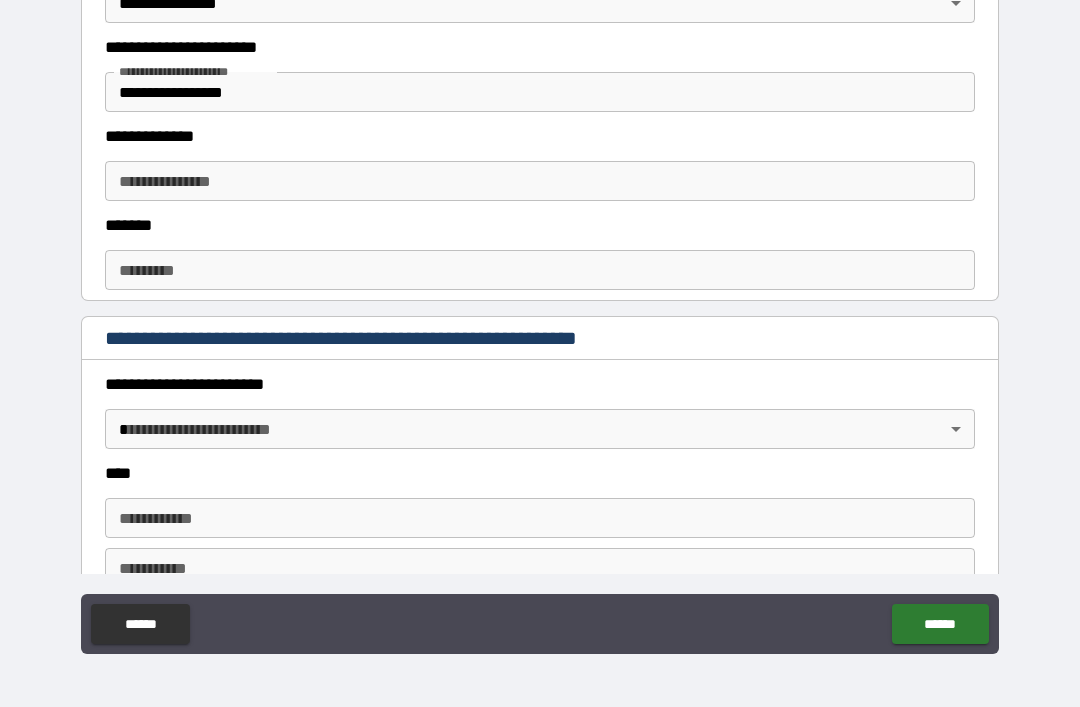 click on "**********" at bounding box center (540, 181) 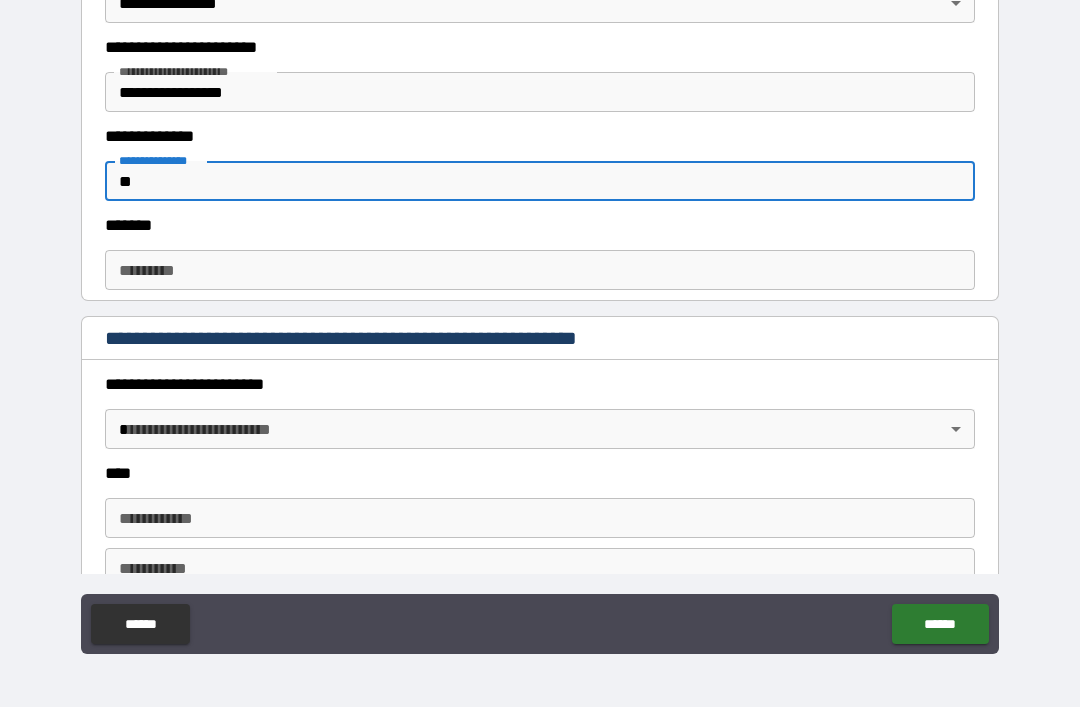 type on "*" 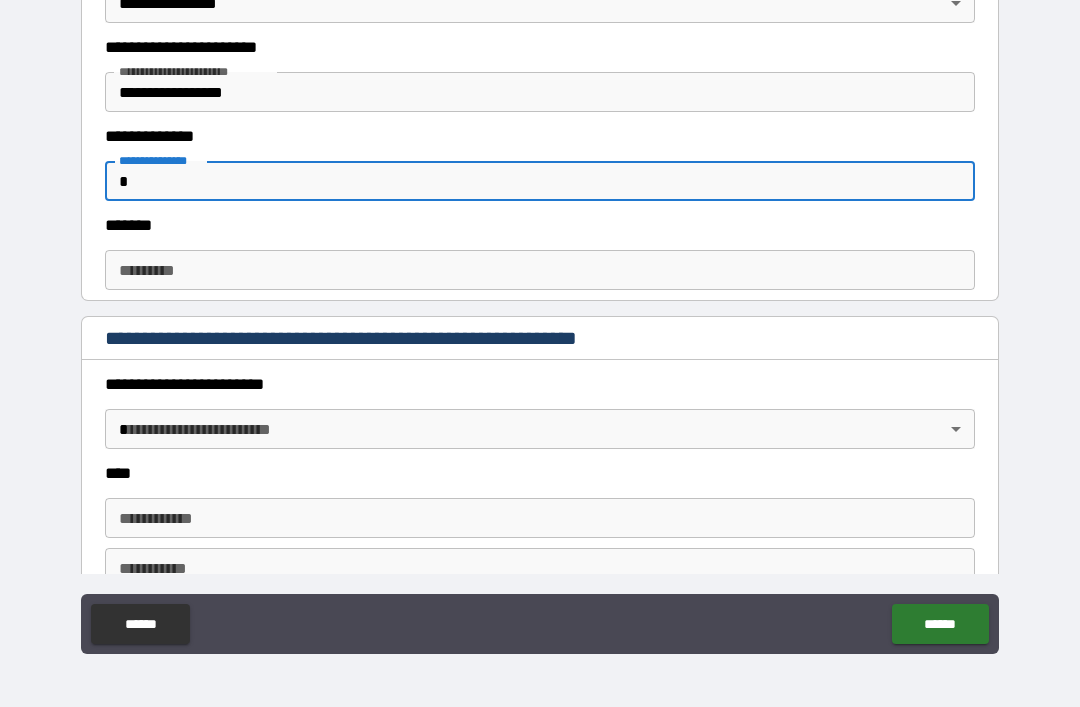 type 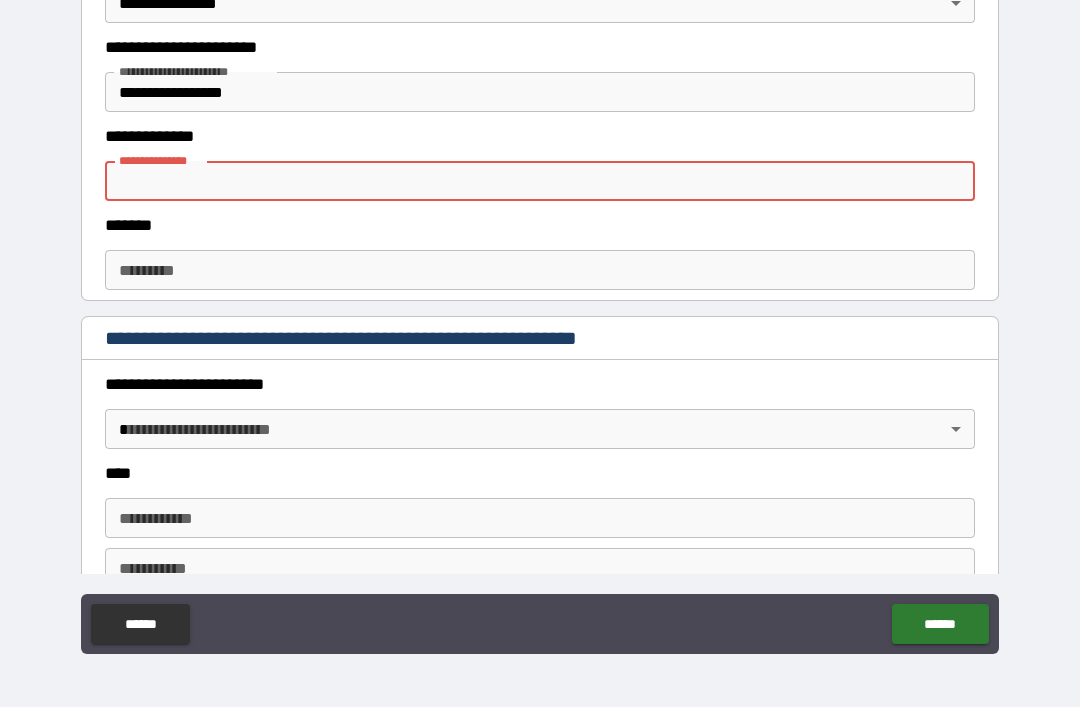click on "*******   *" at bounding box center (540, 270) 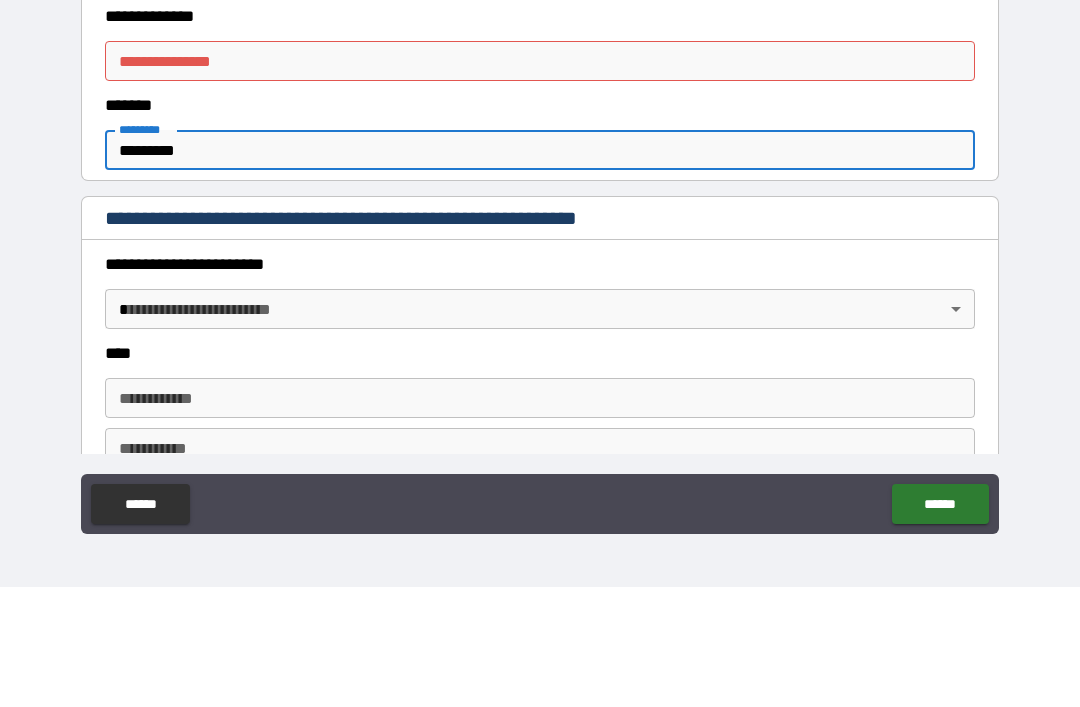 type on "*********" 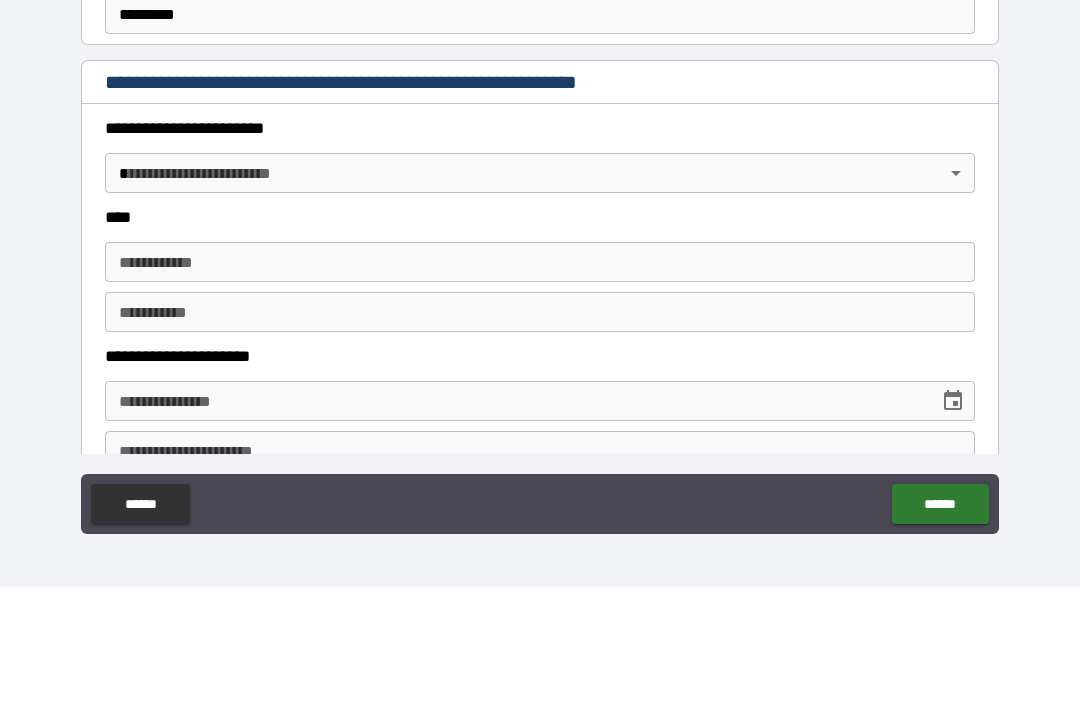 scroll, scrollTop: 734, scrollLeft: 0, axis: vertical 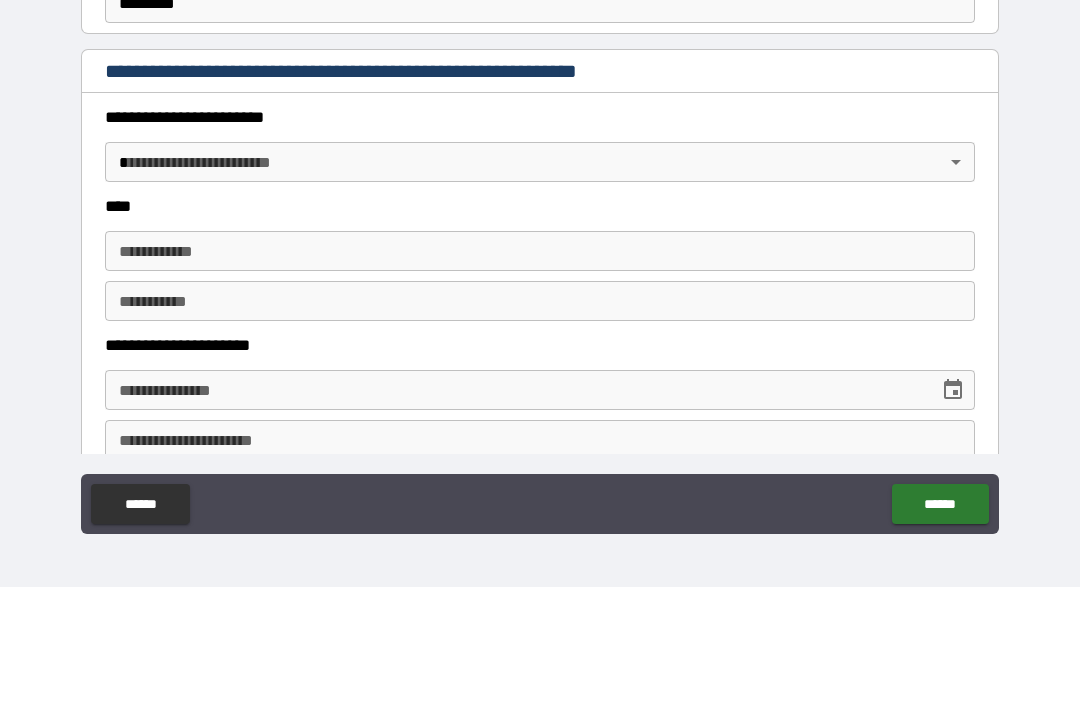 type on "**********" 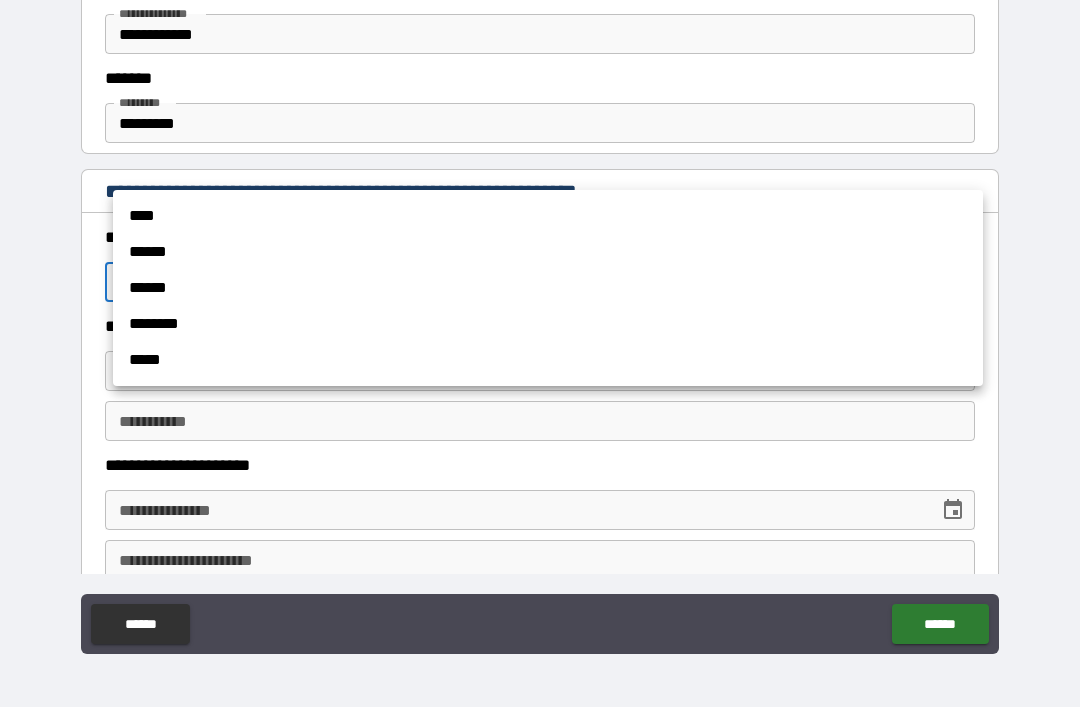 click on "****" at bounding box center (548, 216) 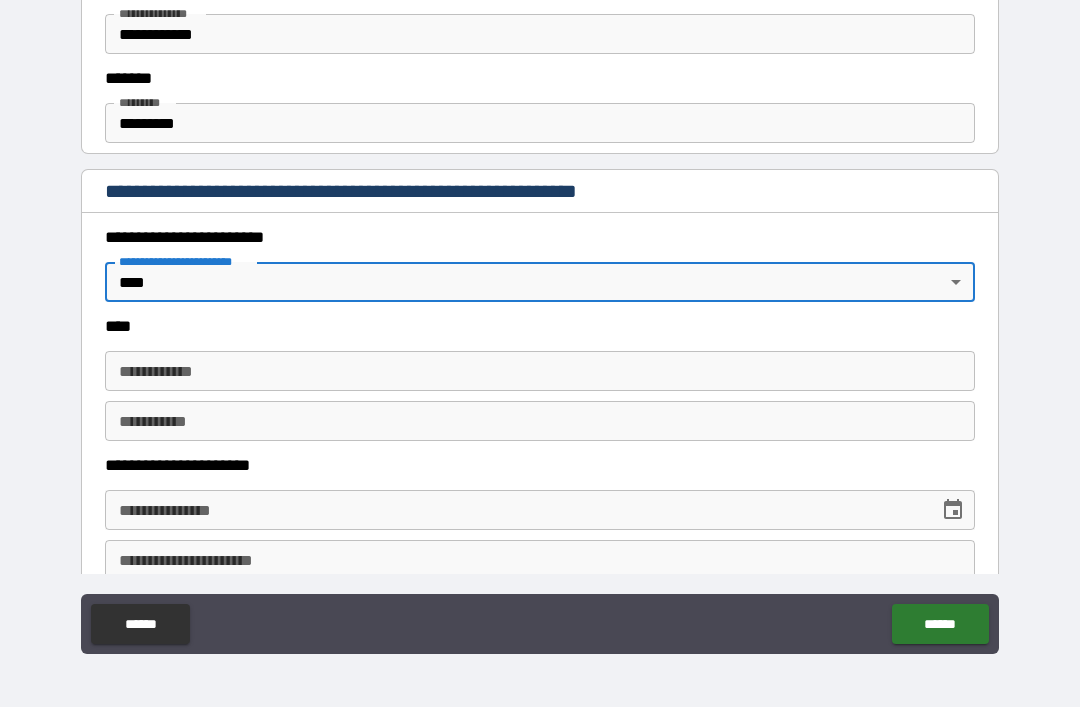 click on "**********" at bounding box center [540, 371] 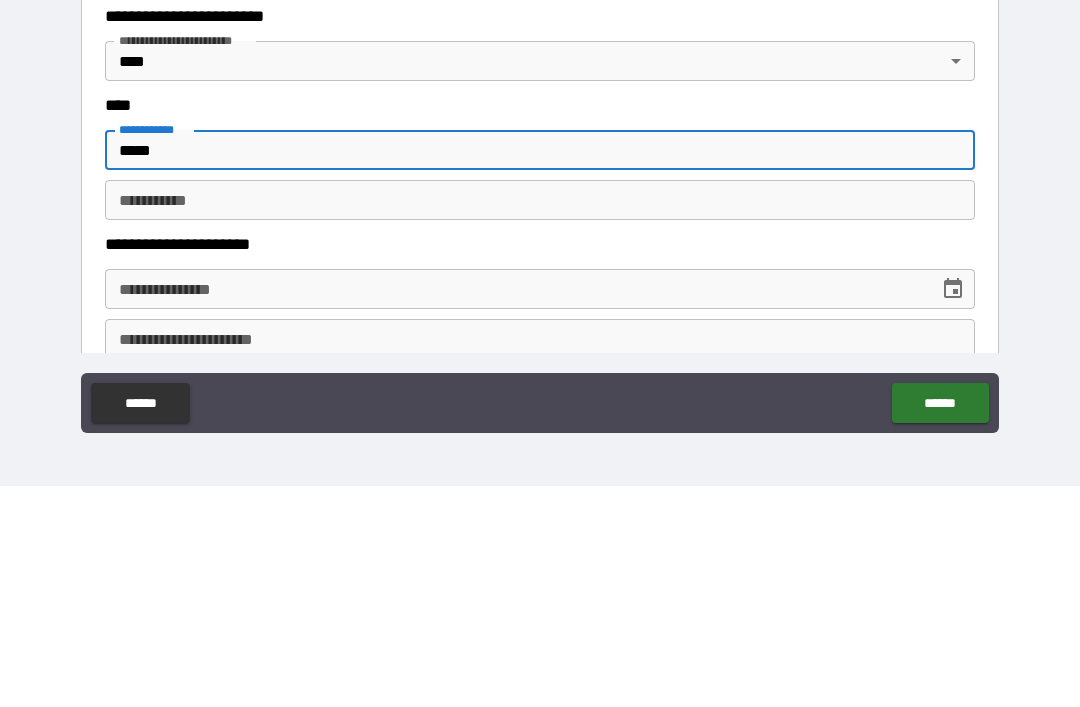 type on "*****" 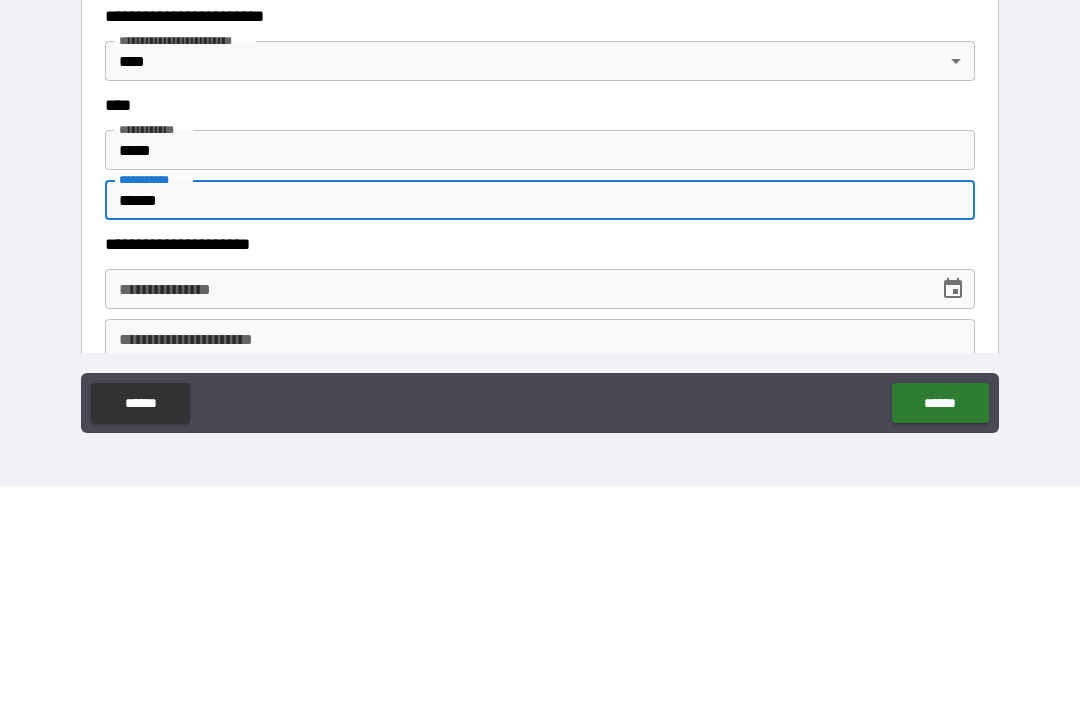 type on "******" 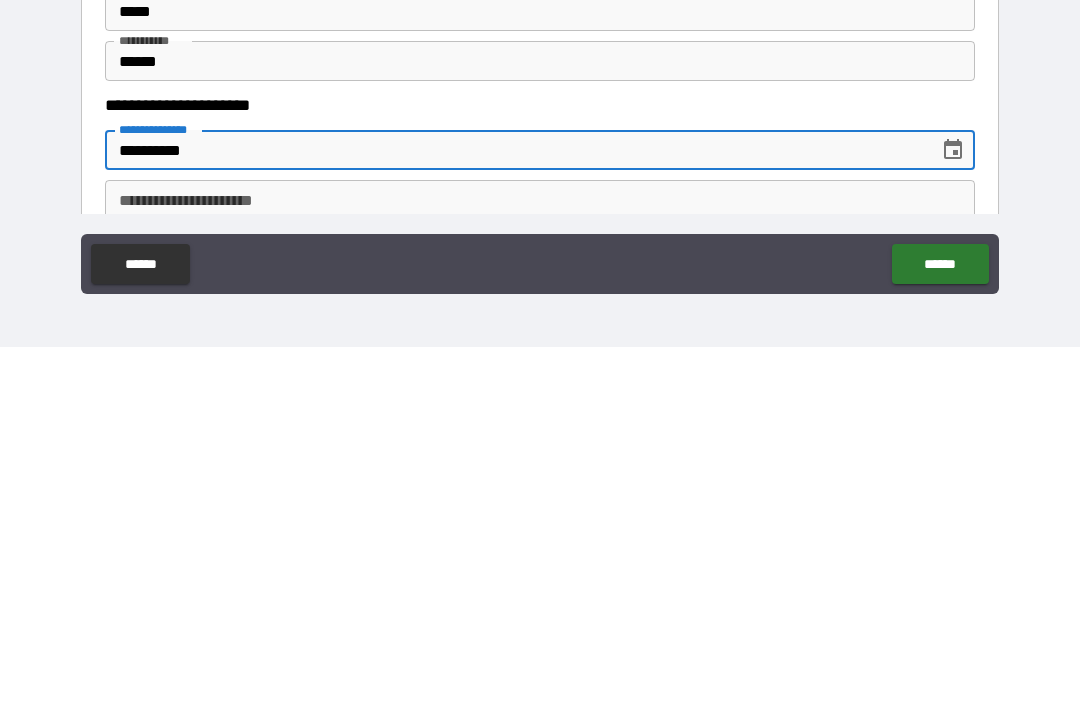type on "**********" 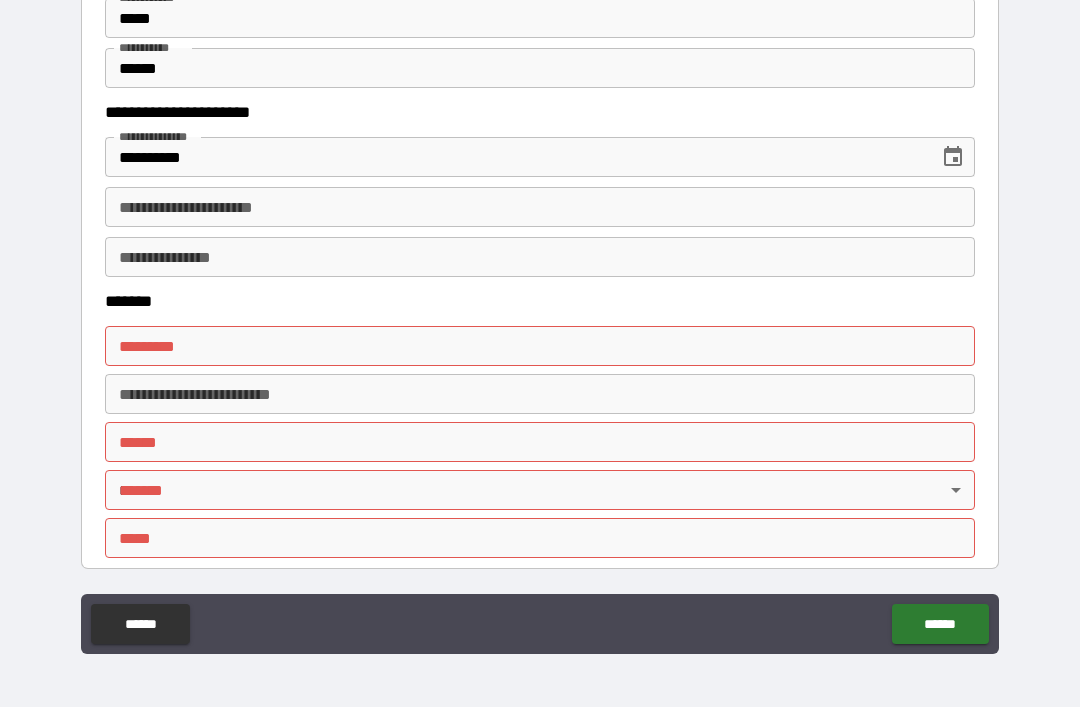 scroll, scrollTop: 1094, scrollLeft: 0, axis: vertical 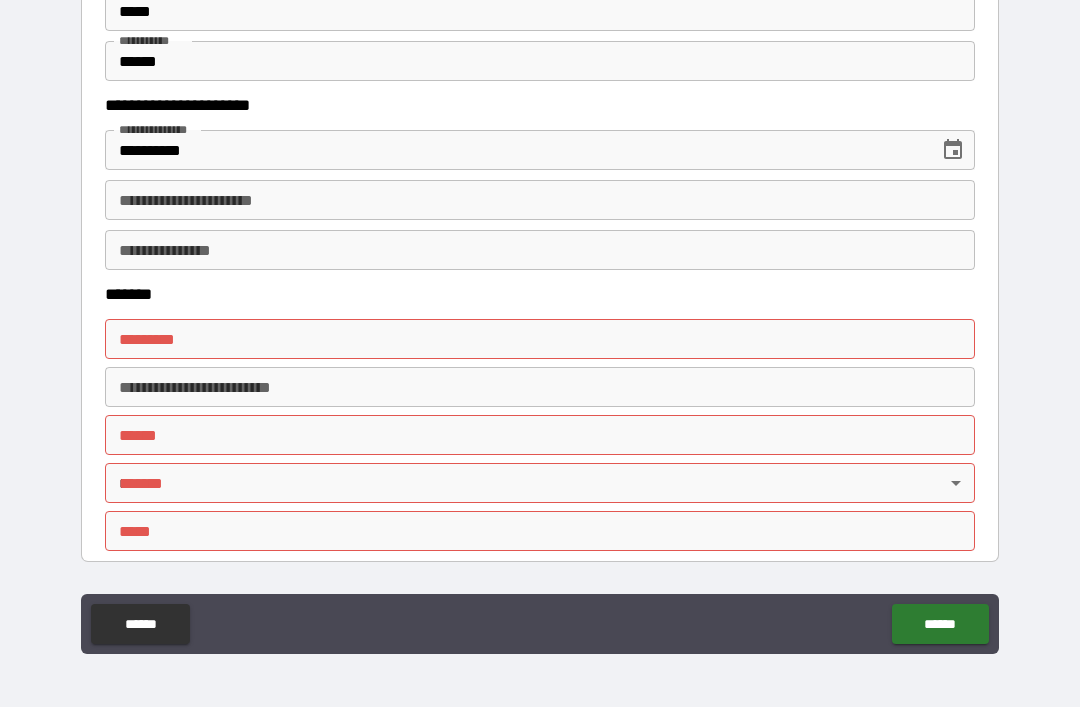click on "*******   *" at bounding box center (540, 339) 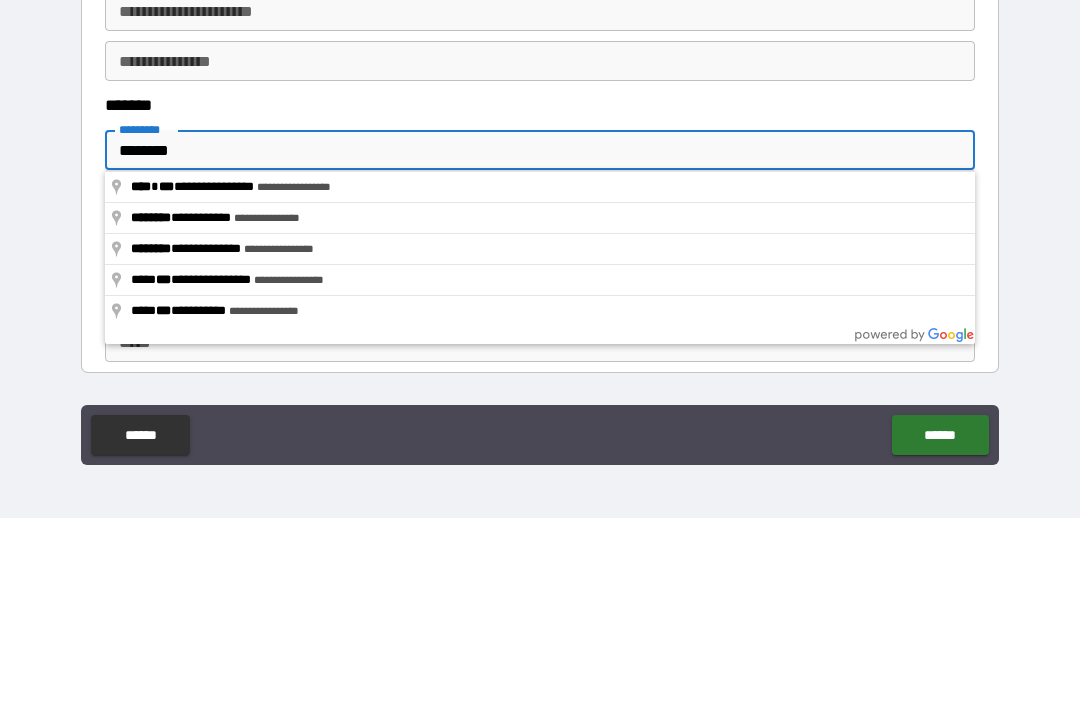type on "**********" 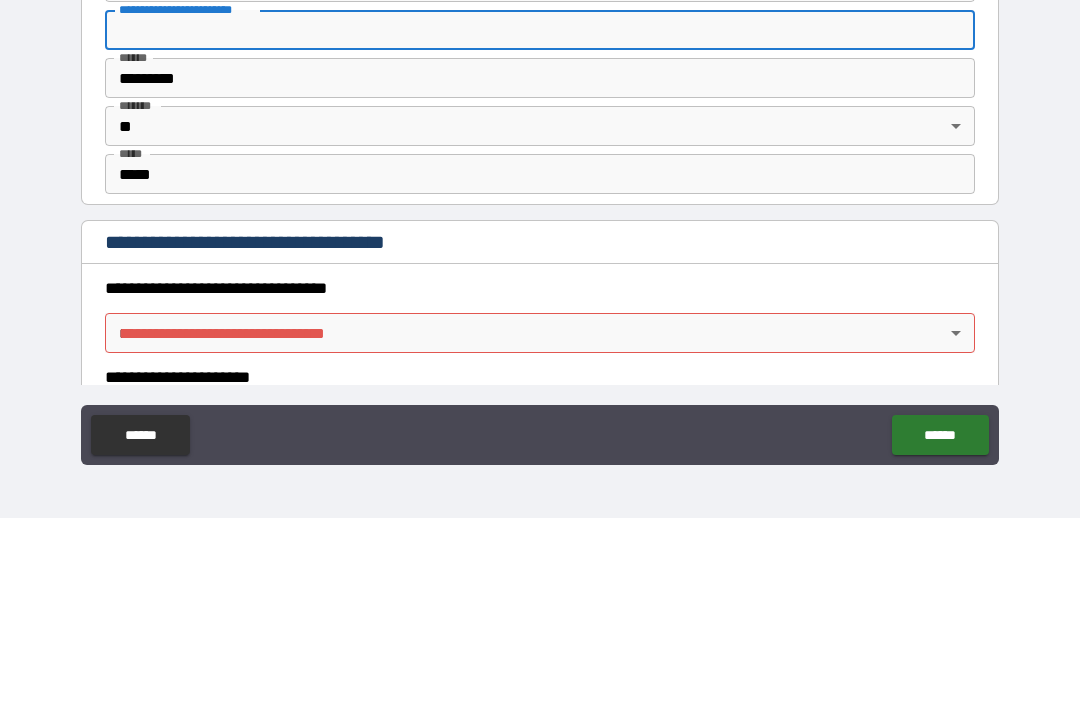 scroll, scrollTop: 1240, scrollLeft: 0, axis: vertical 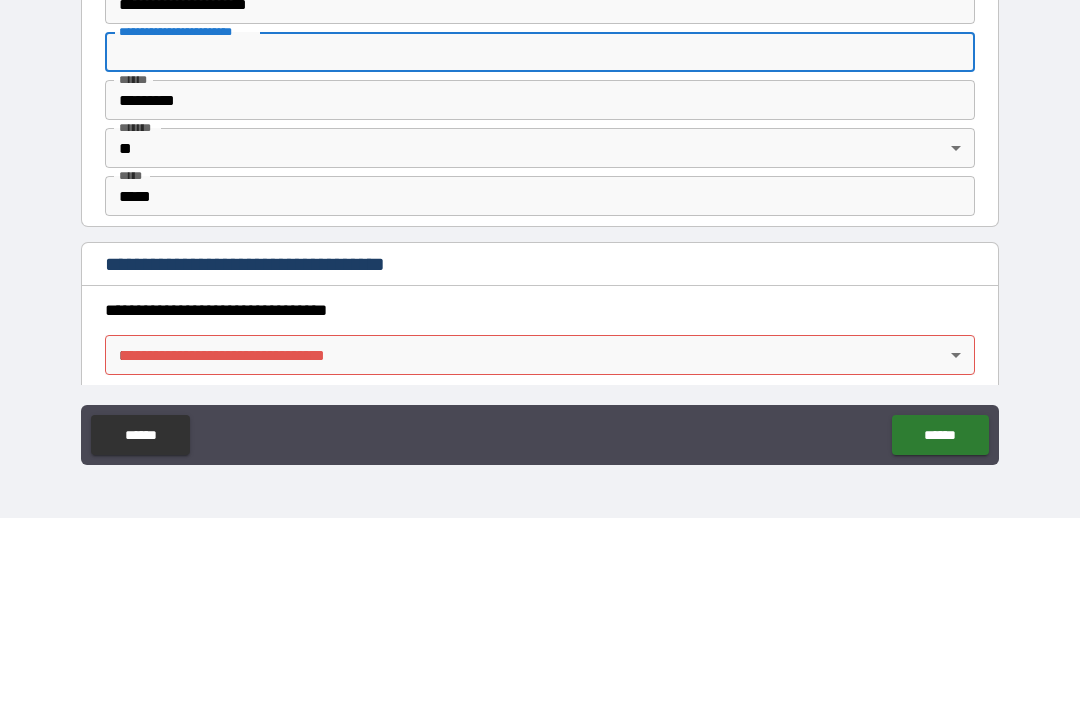 click on "*********" at bounding box center [540, 289] 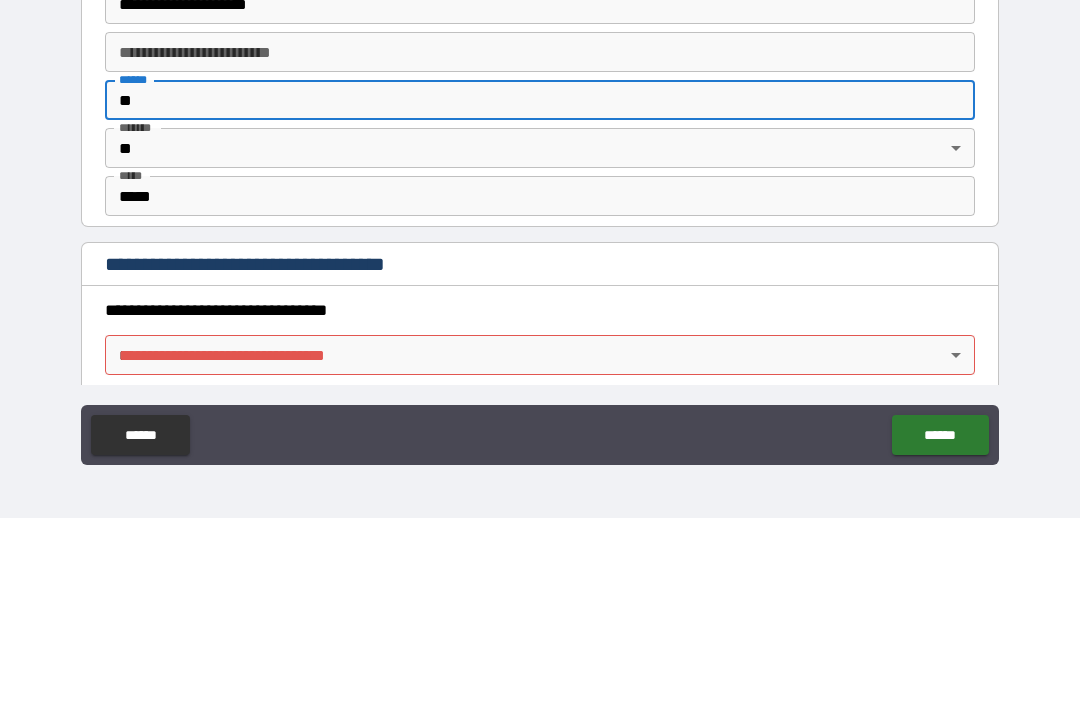 type on "*" 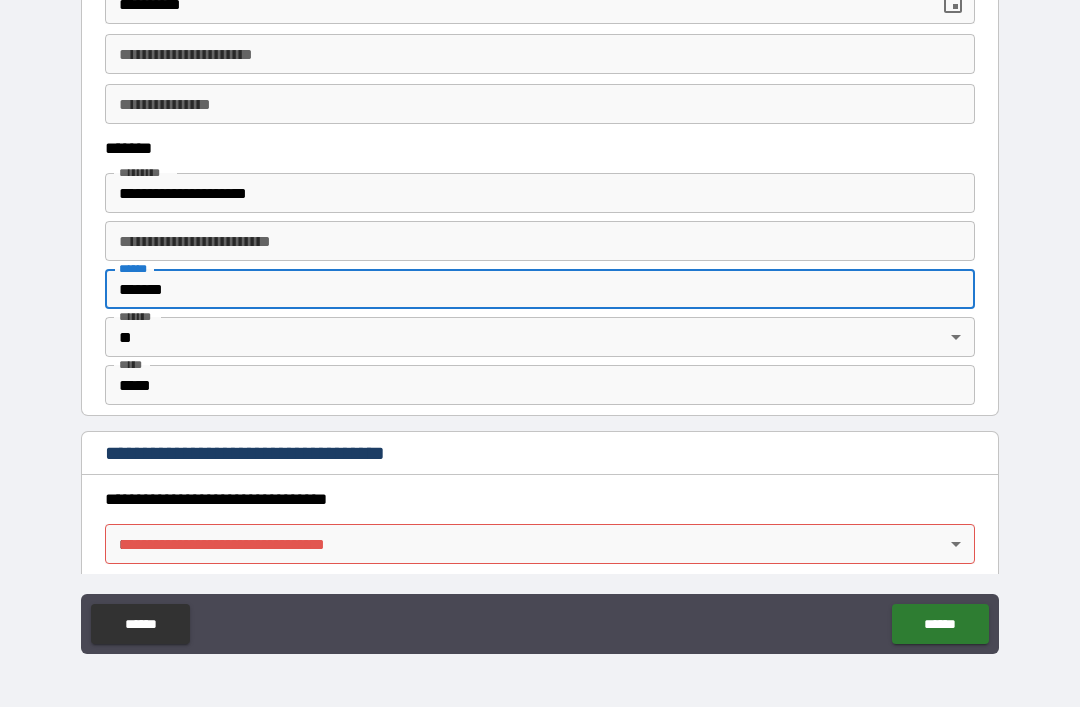 type on "*******" 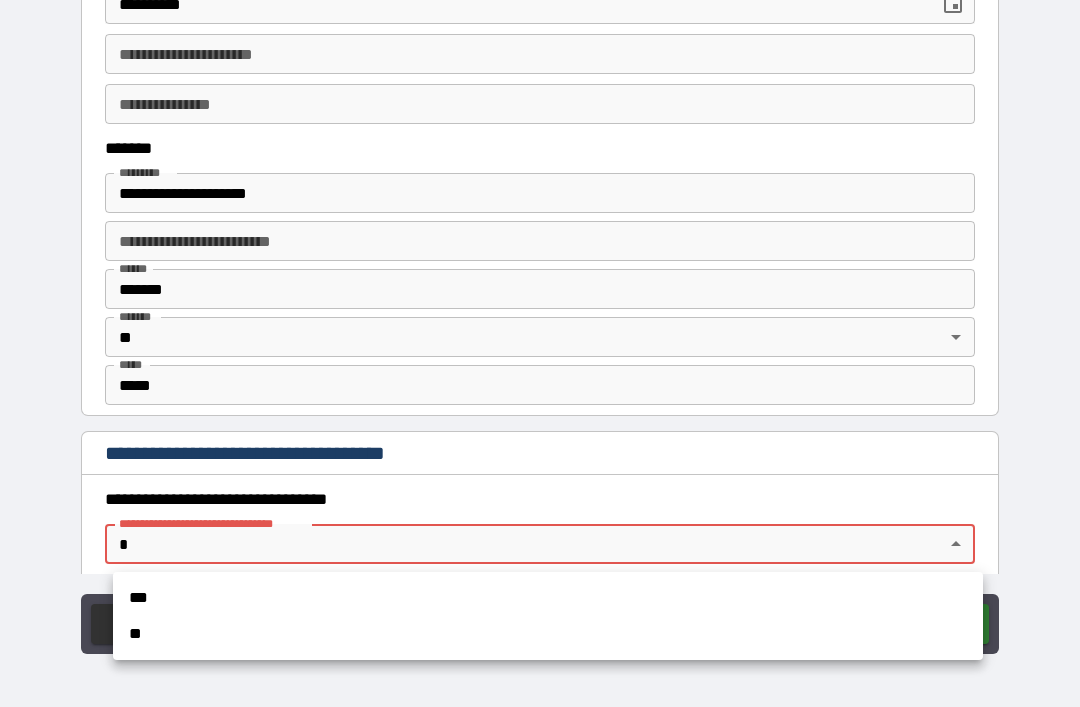 click on "***" at bounding box center (548, 598) 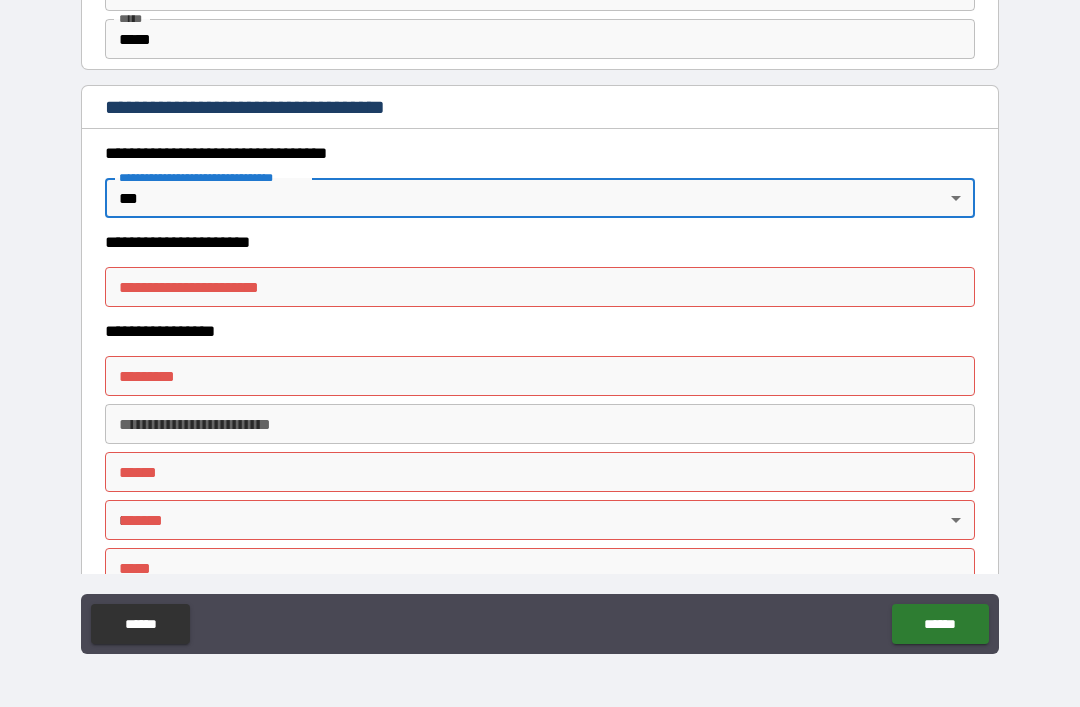 scroll, scrollTop: 1628, scrollLeft: 0, axis: vertical 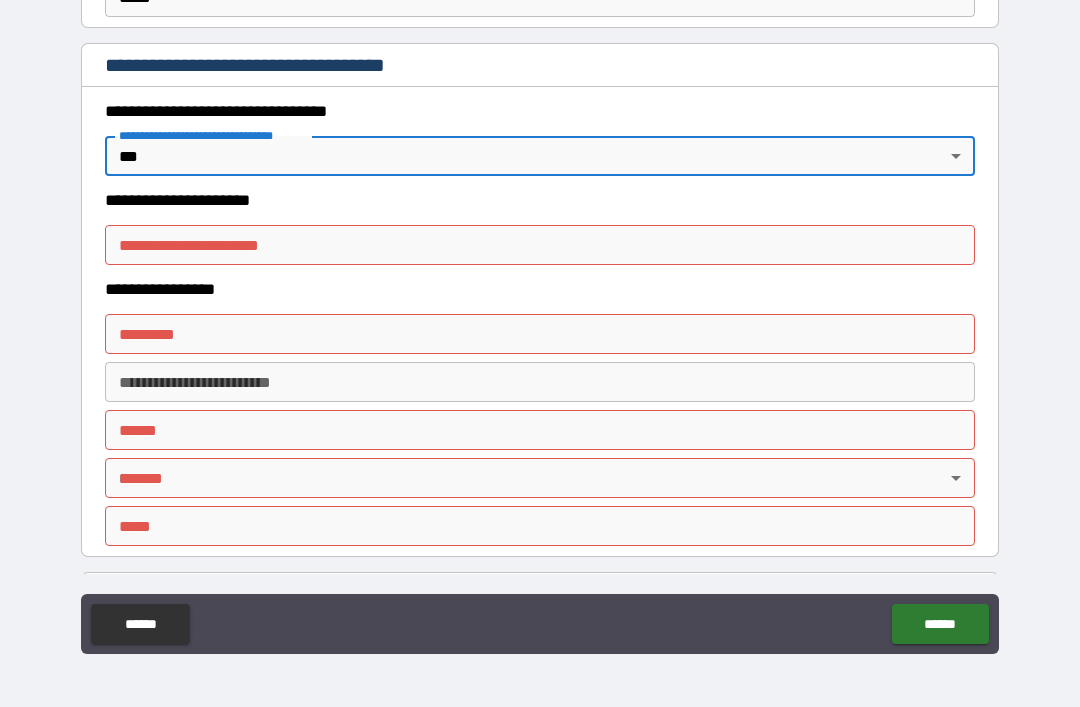 click on "**********" at bounding box center [540, 245] 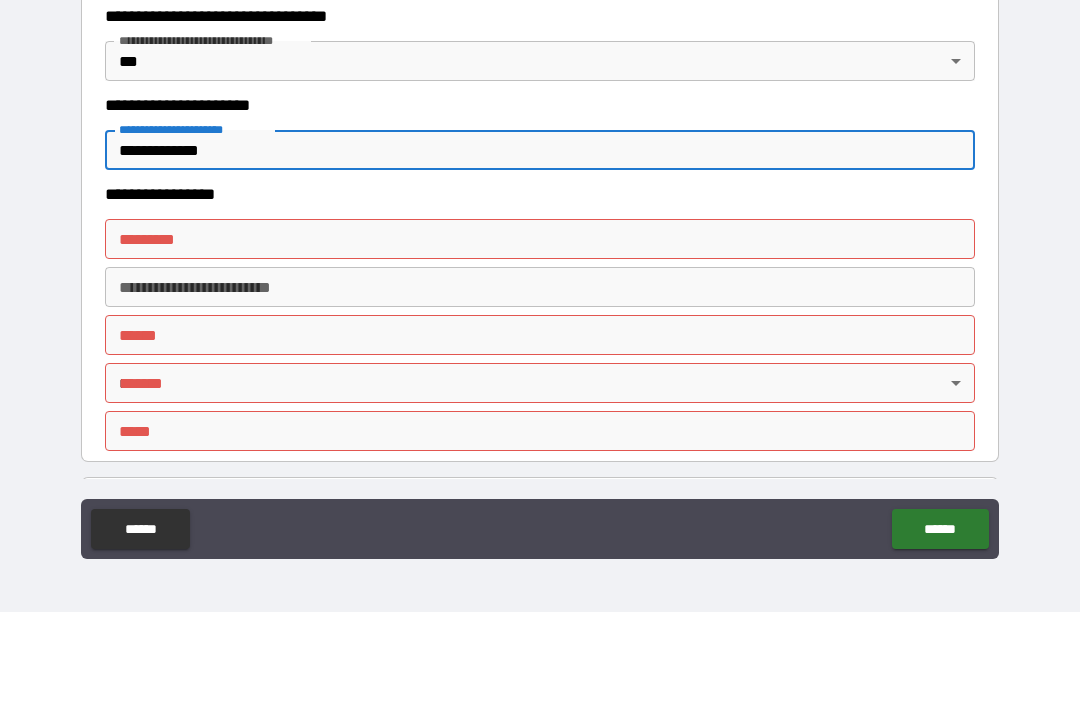type on "**********" 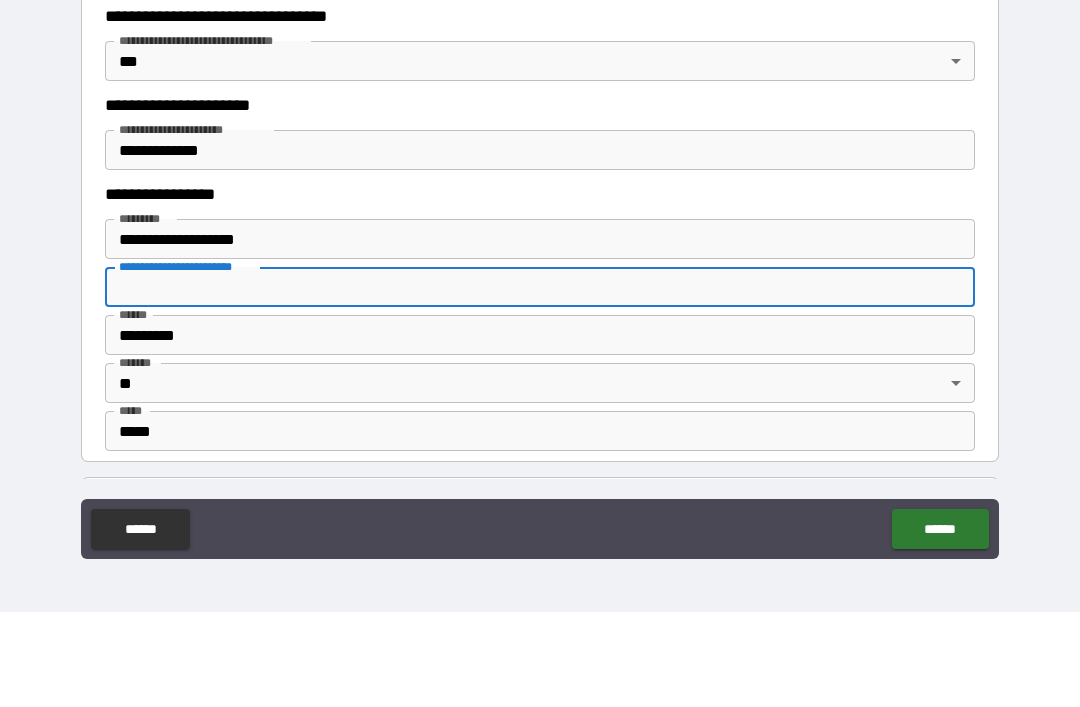 type on "**********" 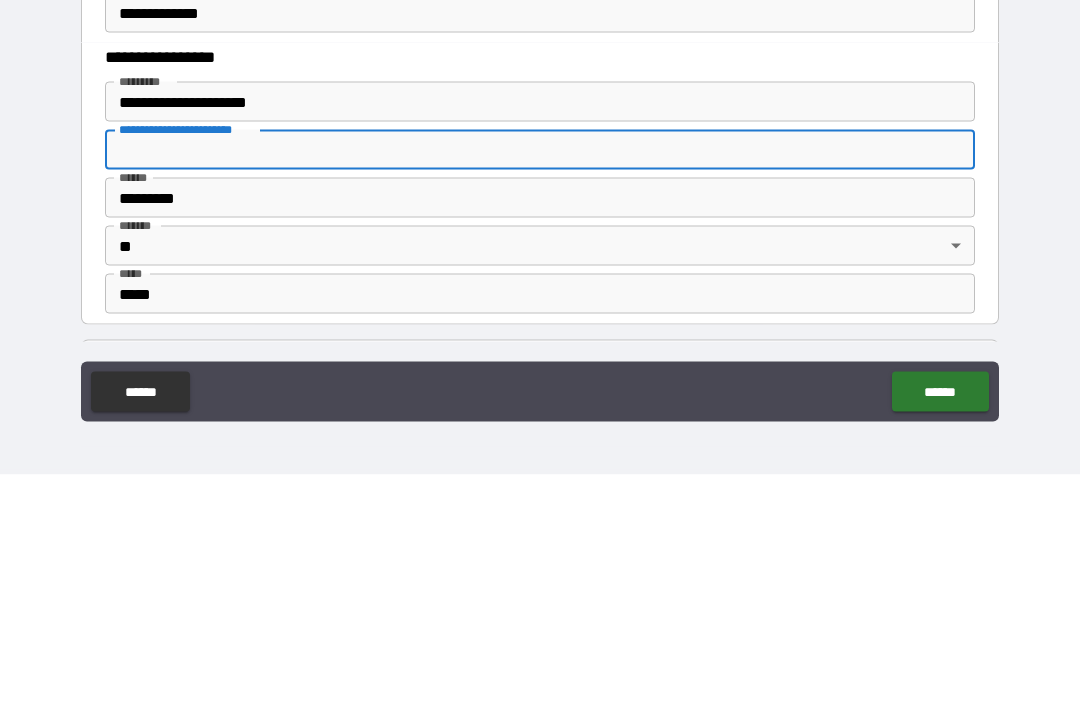 click on "**********" at bounding box center [540, 334] 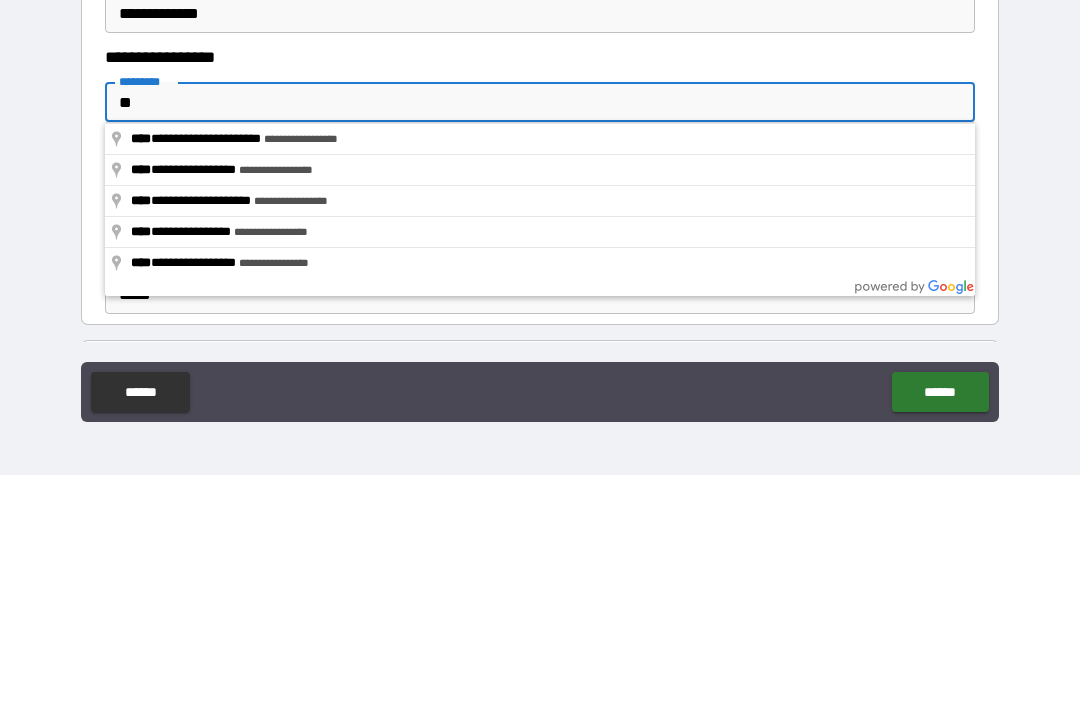 type on "*" 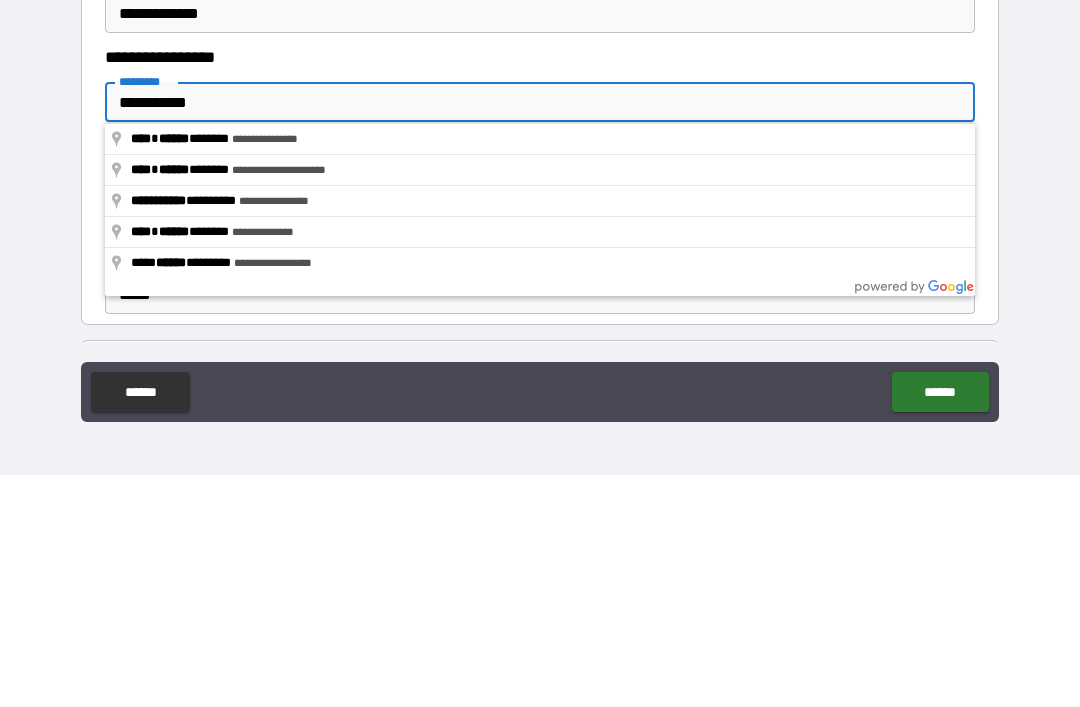 type on "**********" 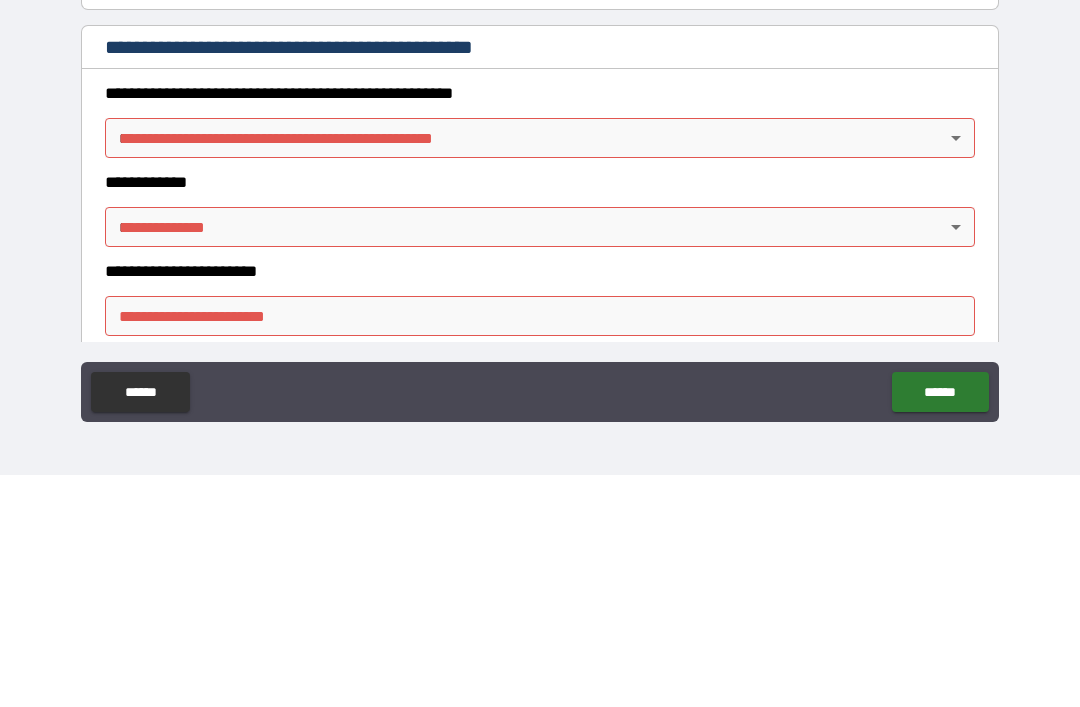 scroll, scrollTop: 1977, scrollLeft: 0, axis: vertical 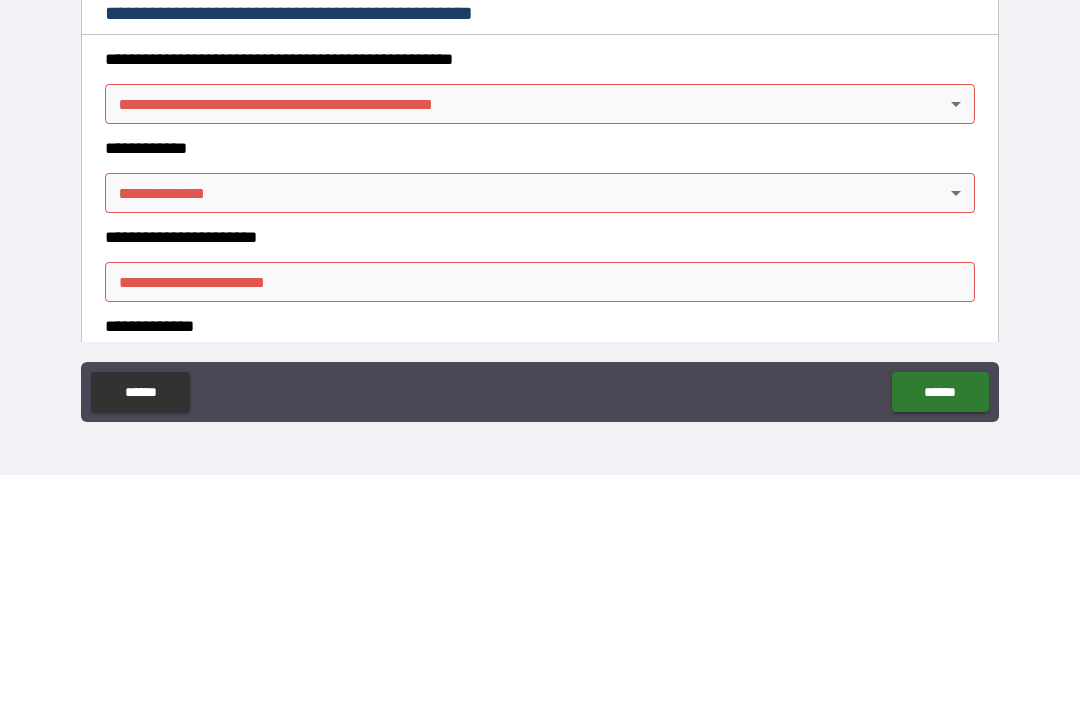 click on "**********" at bounding box center (540, 321) 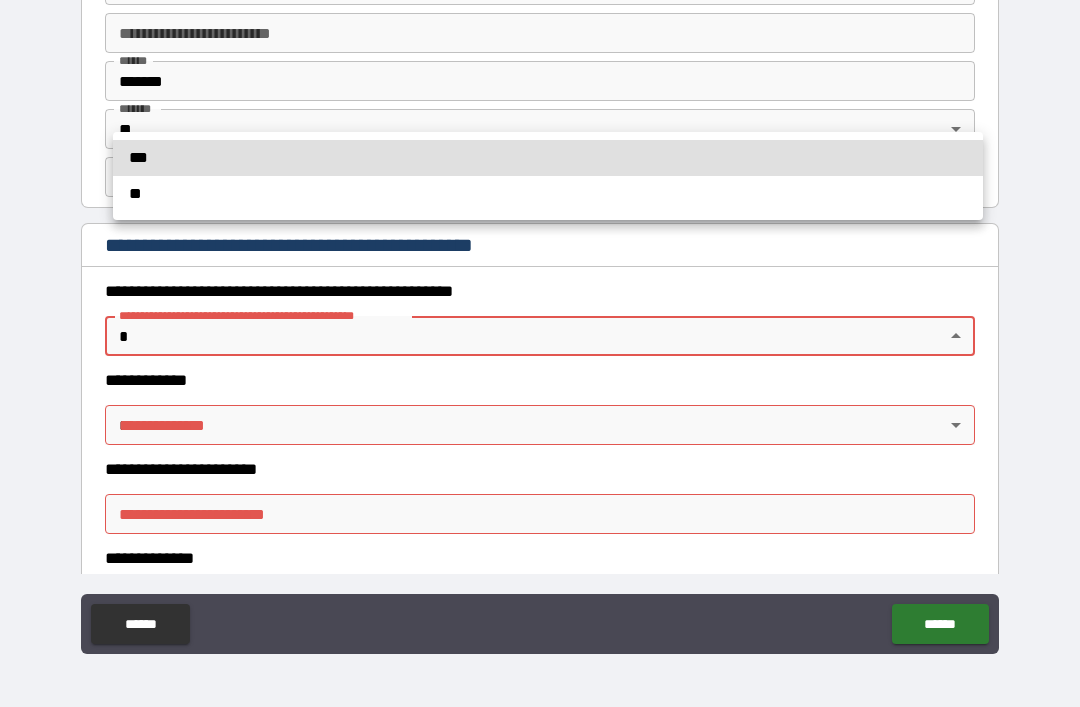 click at bounding box center (540, 353) 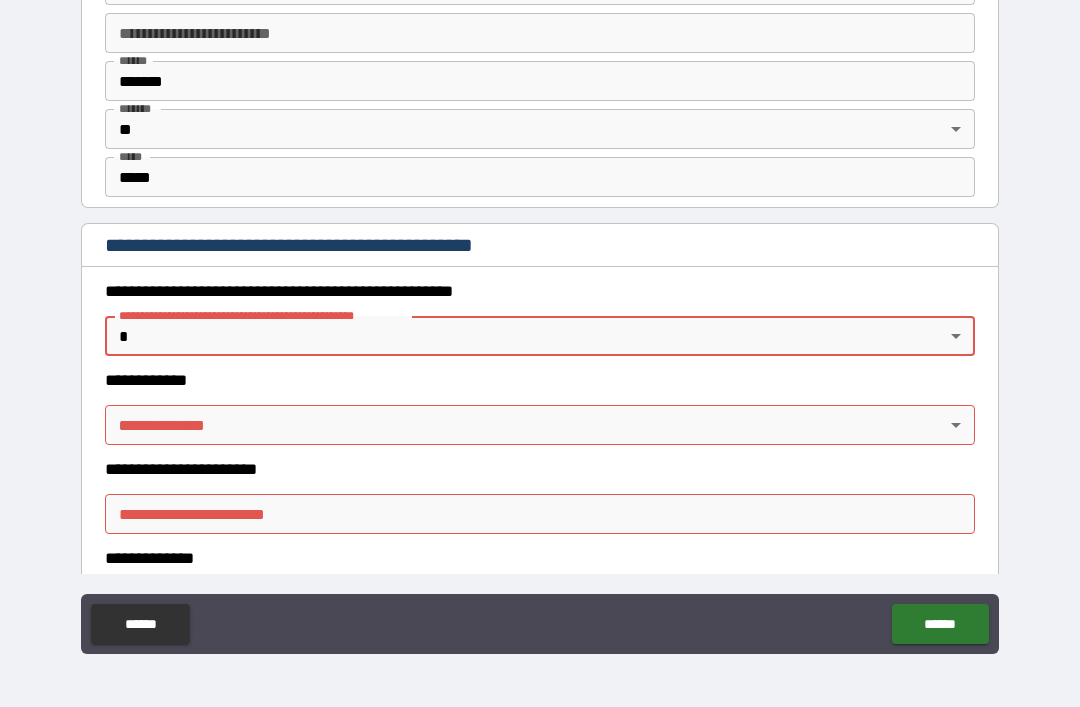 click on "**********" at bounding box center (540, 321) 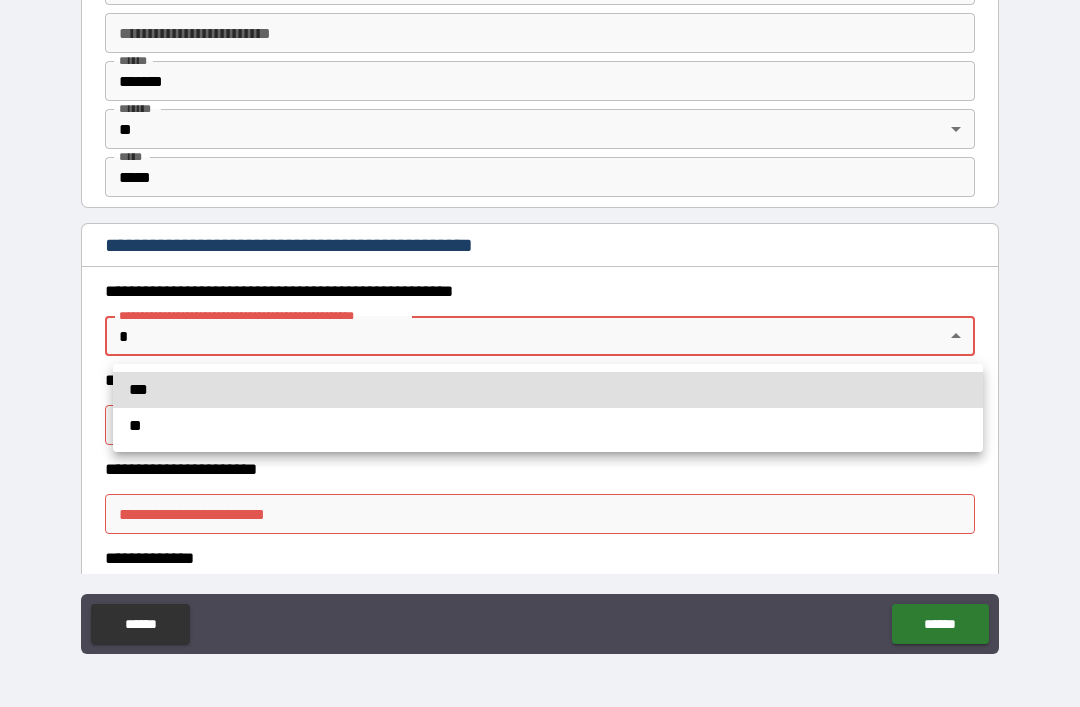 click on "**" at bounding box center [548, 426] 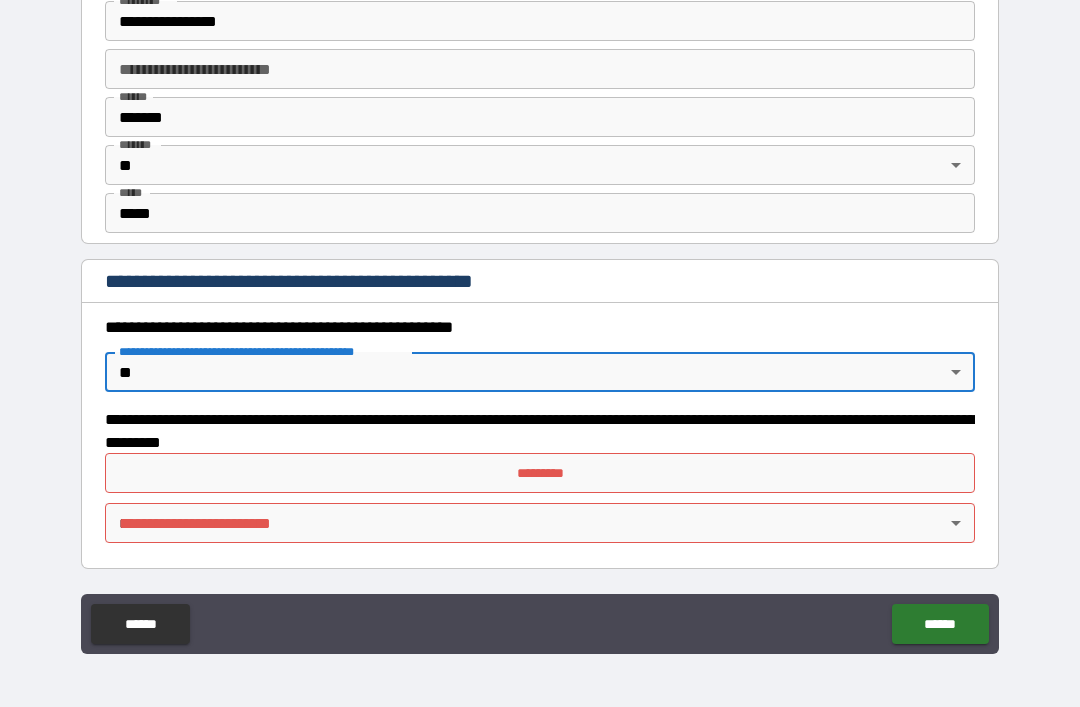 click on "**********" at bounding box center [540, 321] 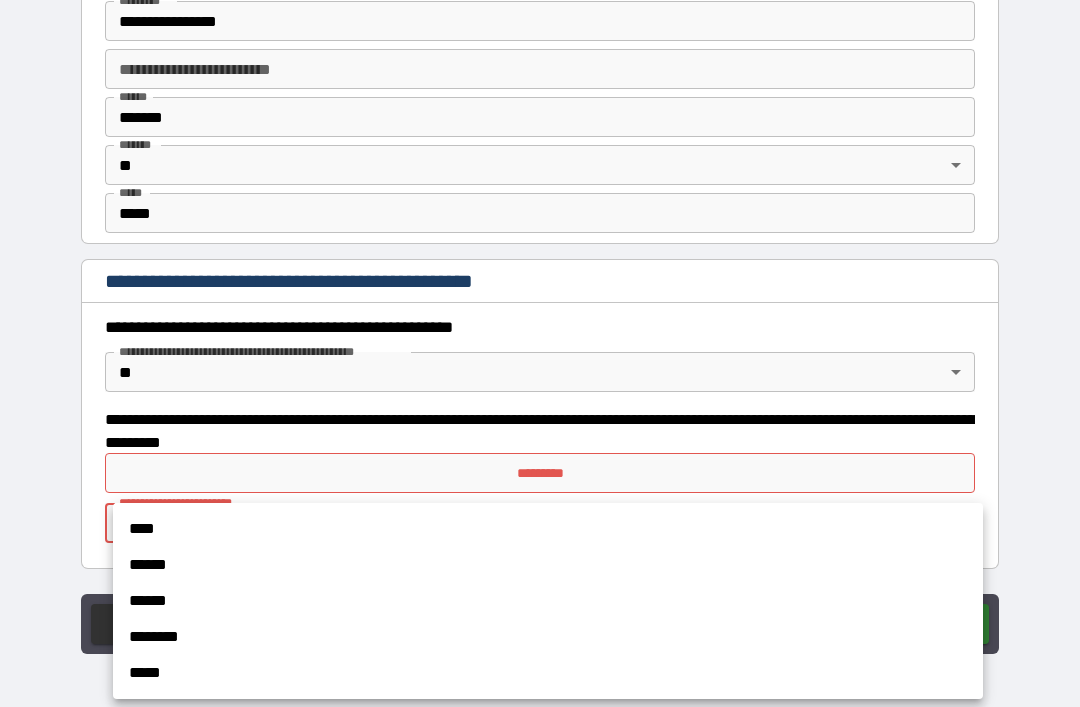 click on "****" at bounding box center (548, 529) 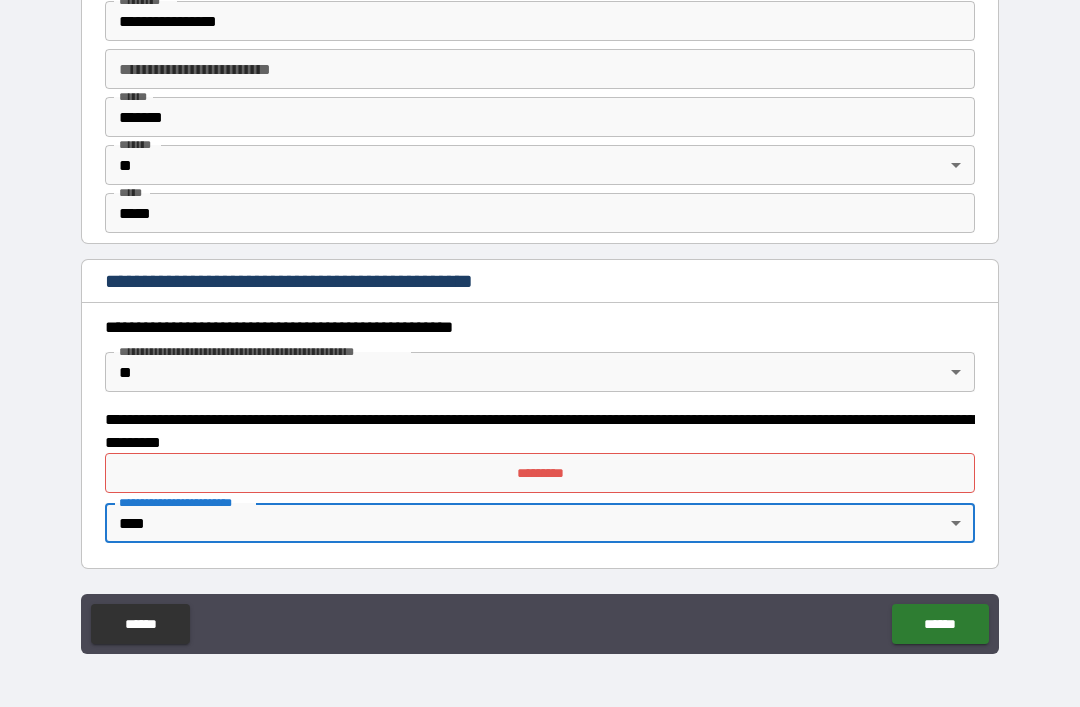click on "*********" at bounding box center [540, 473] 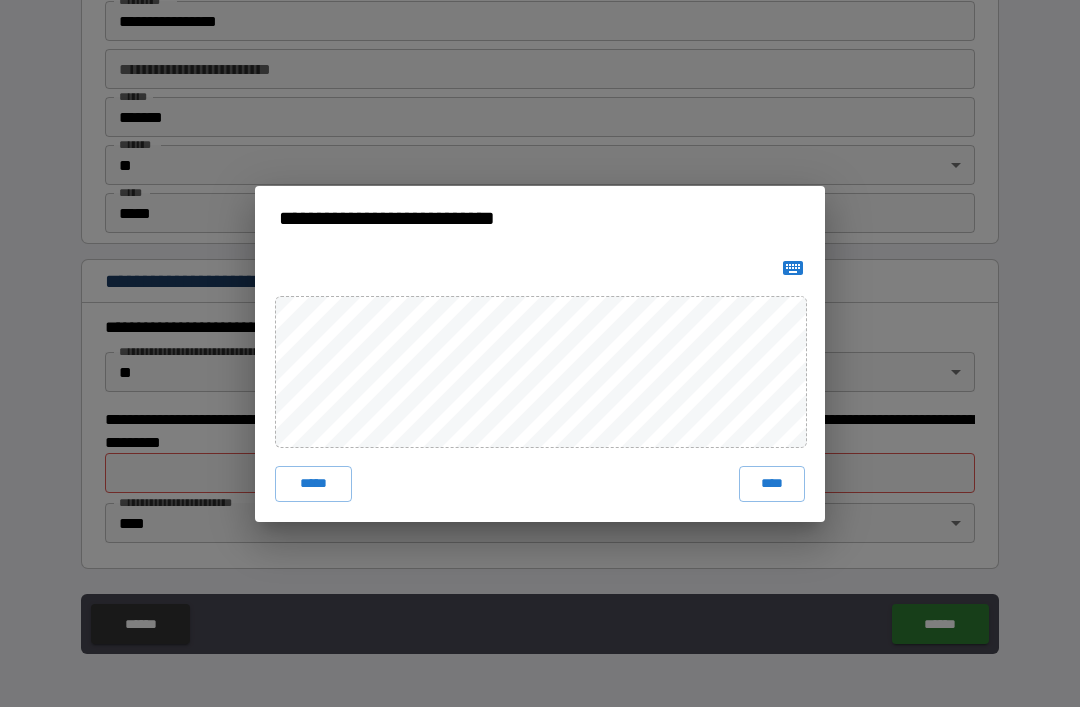 click on "****" at bounding box center [772, 484] 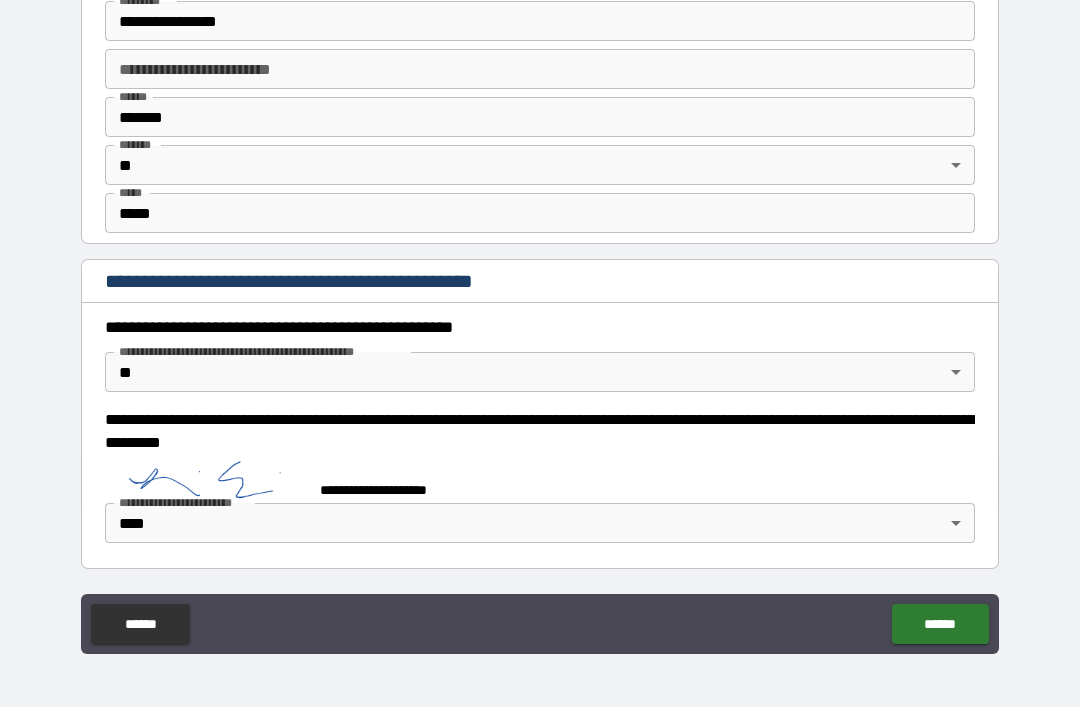 scroll, scrollTop: 1931, scrollLeft: 0, axis: vertical 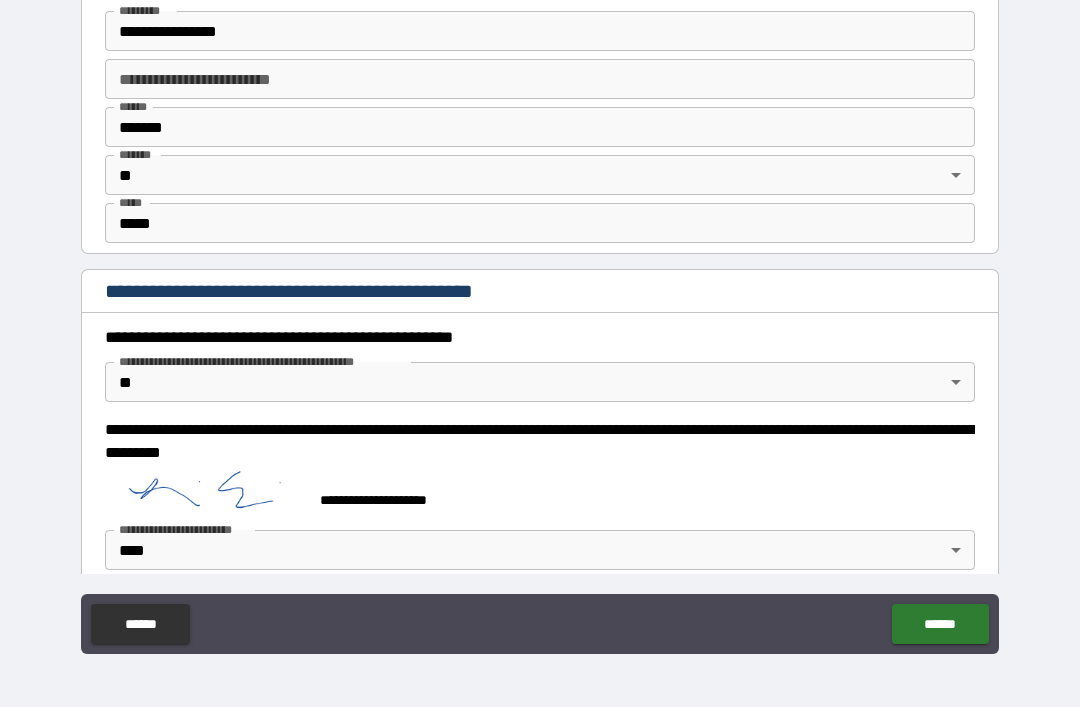 click on "******" at bounding box center [940, 624] 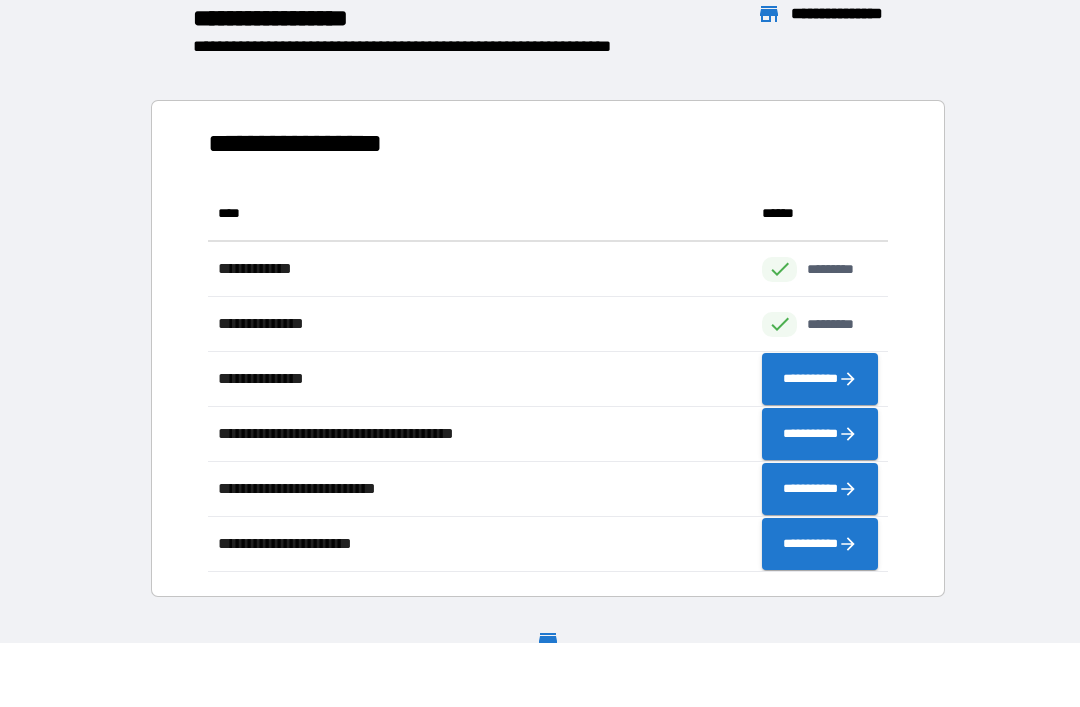 scroll, scrollTop: 1, scrollLeft: 1, axis: both 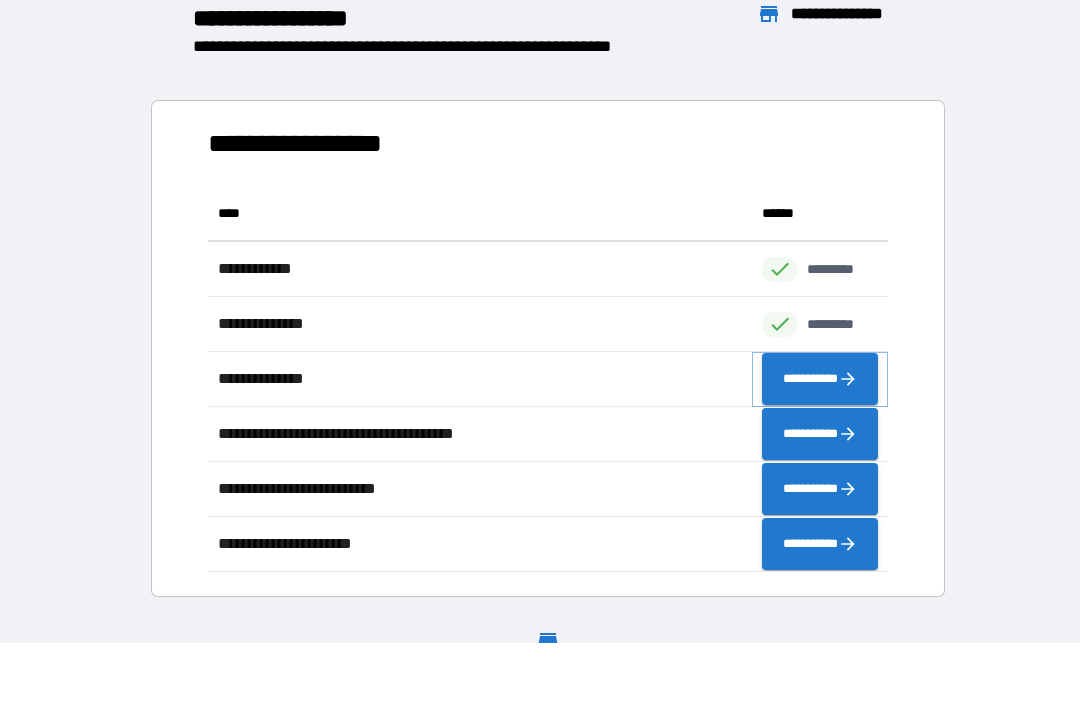 click on "**********" at bounding box center [820, 379] 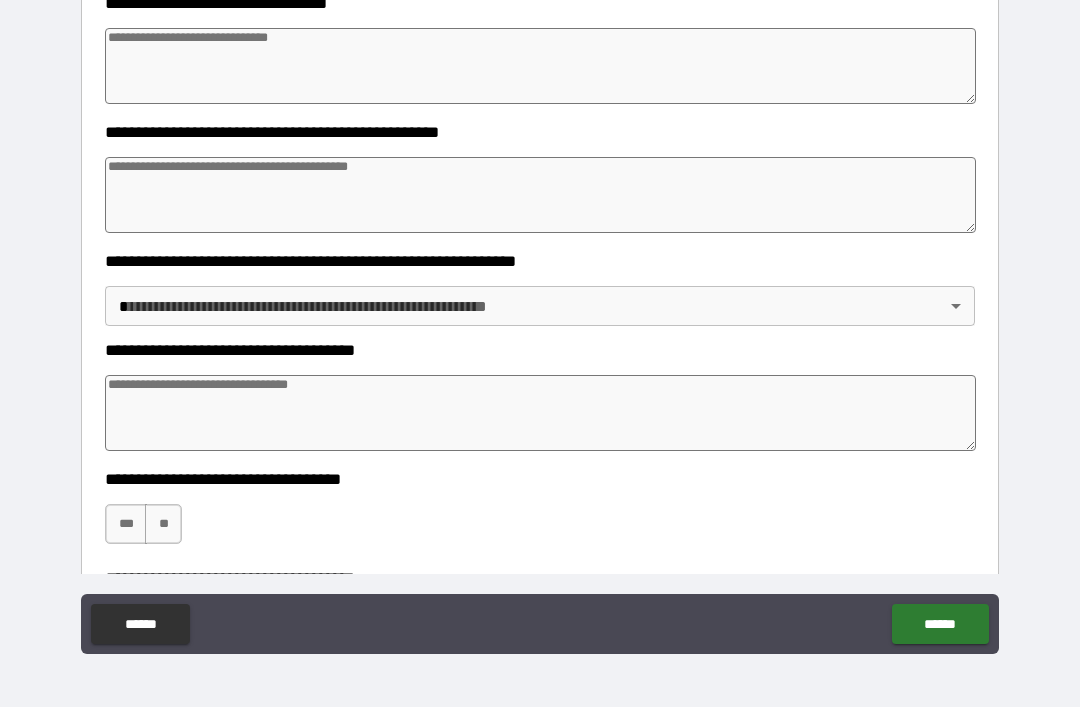 type on "*" 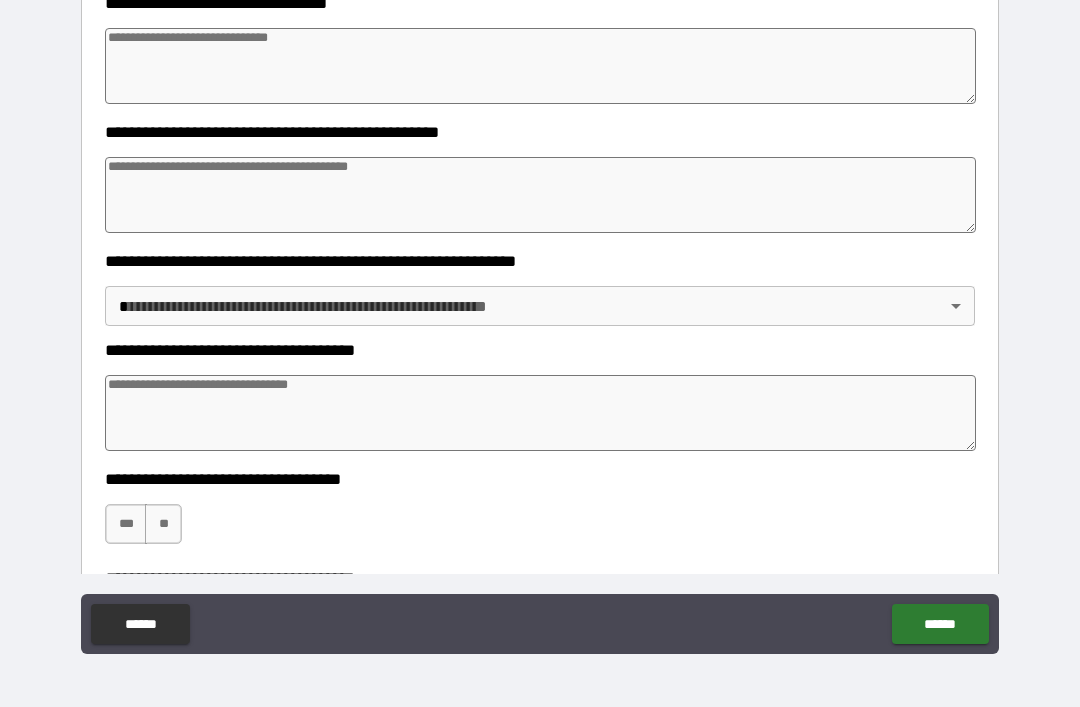 type on "*" 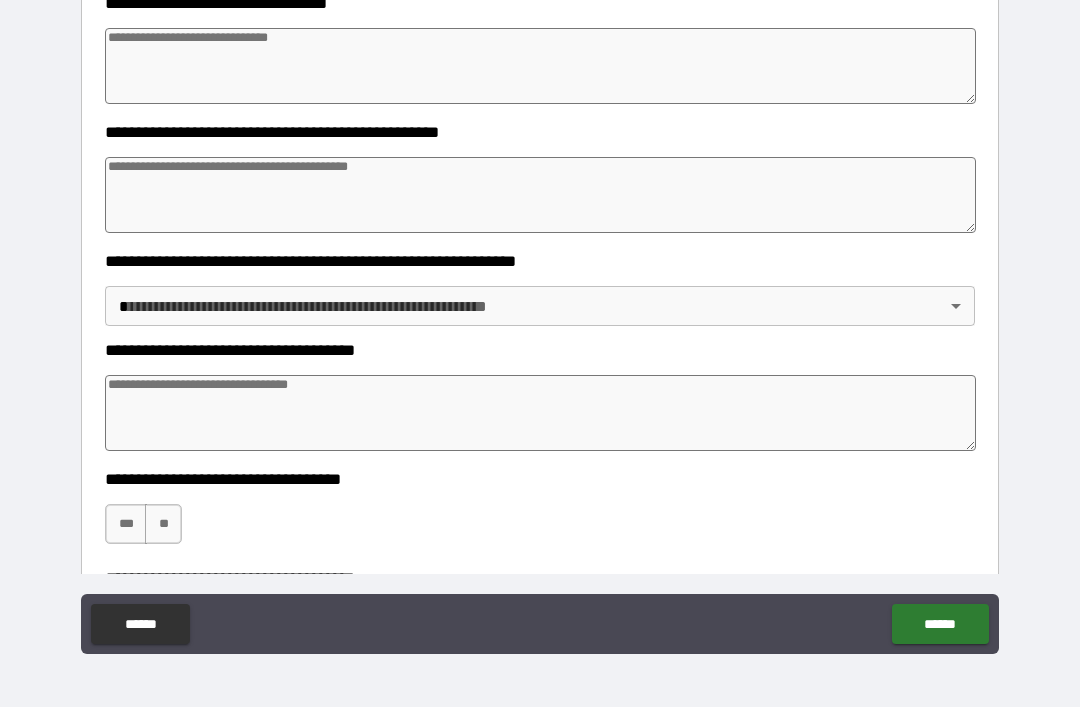 scroll, scrollTop: 0, scrollLeft: 0, axis: both 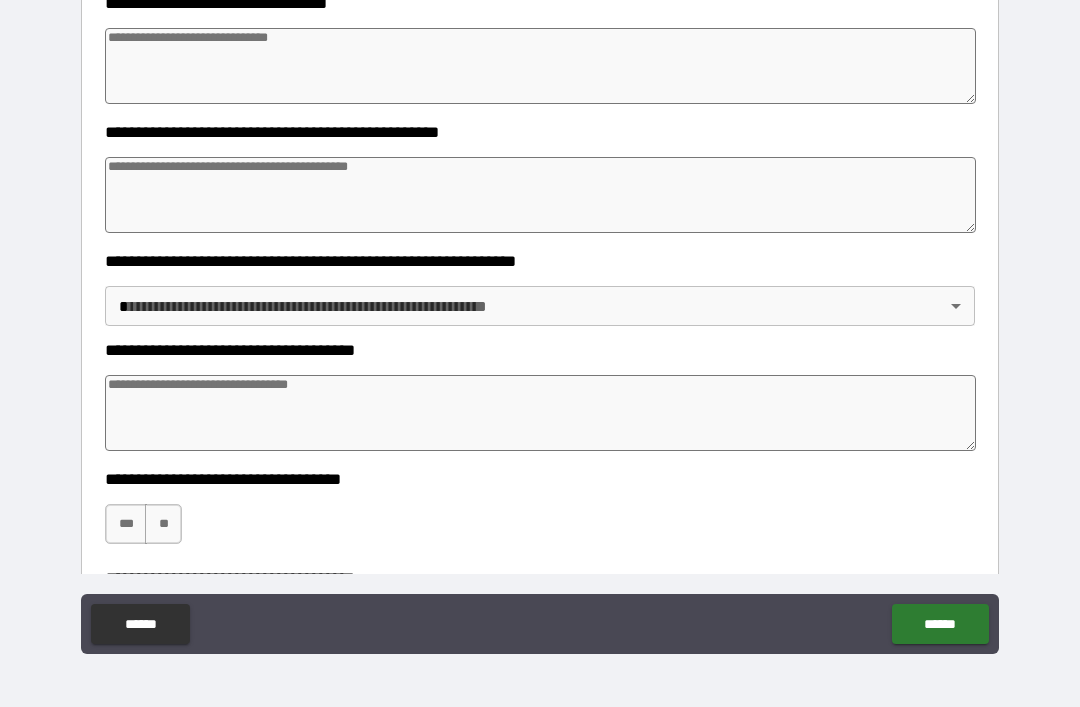 click at bounding box center (540, 66) 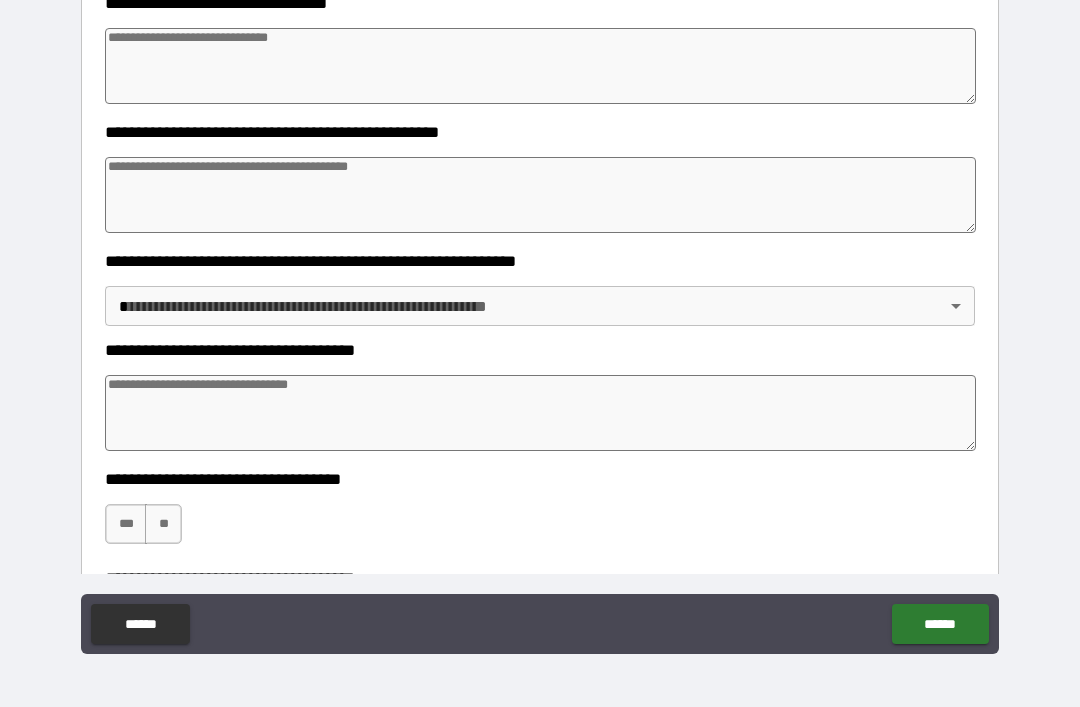 type on "*" 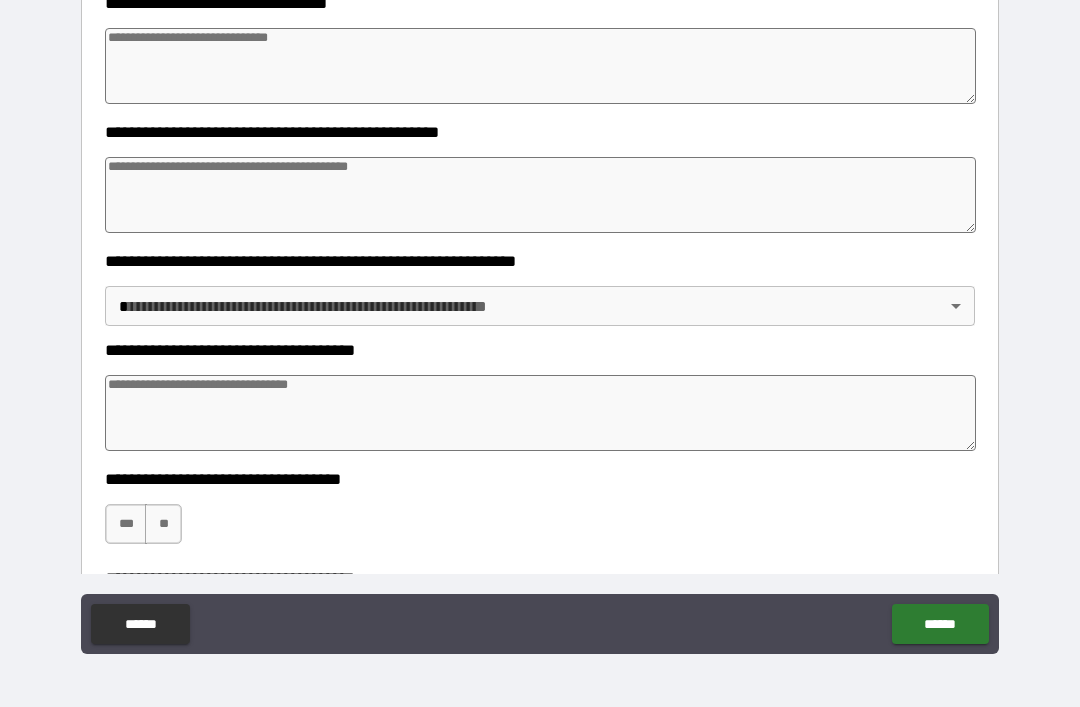 type on "*" 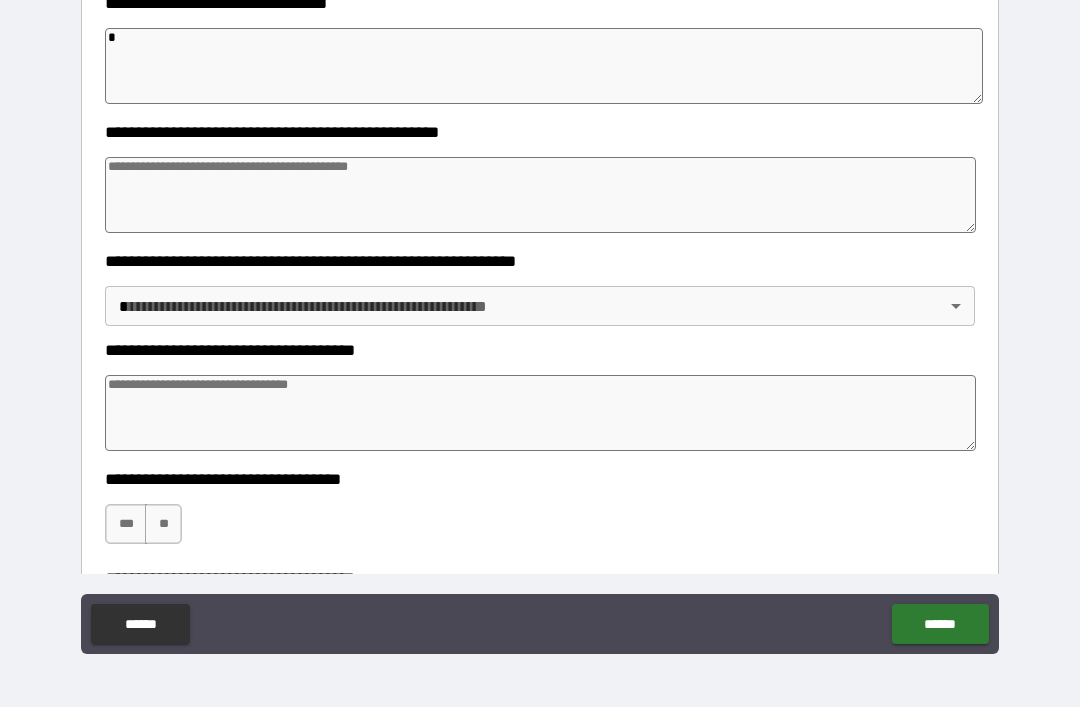 type on "*" 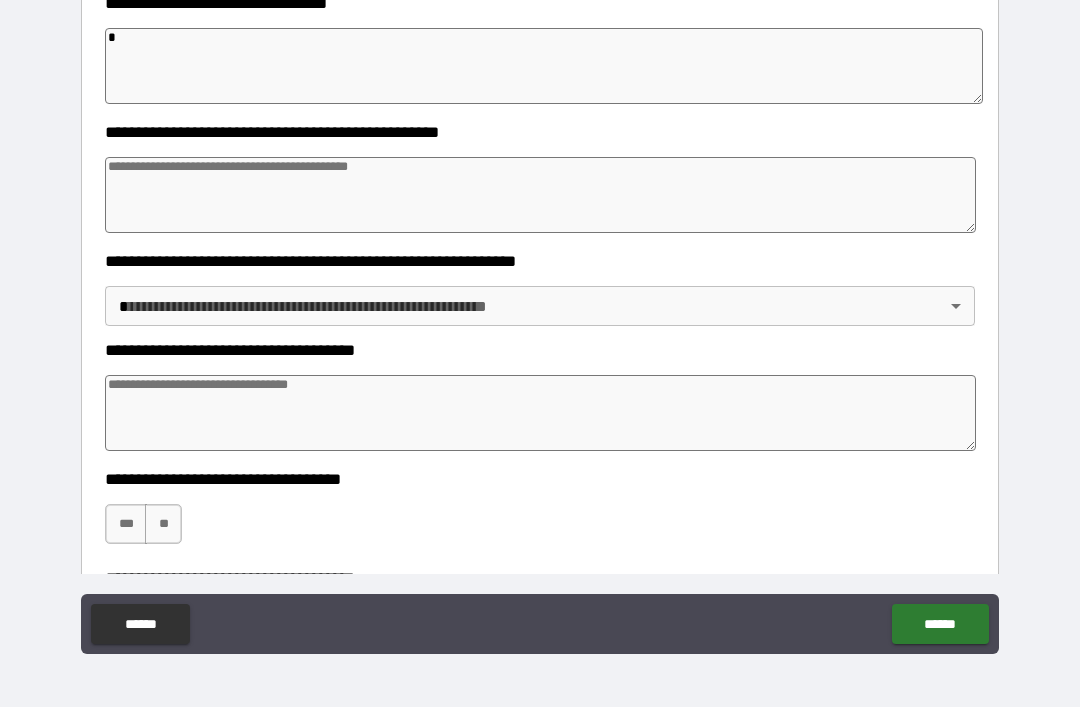 type on "*" 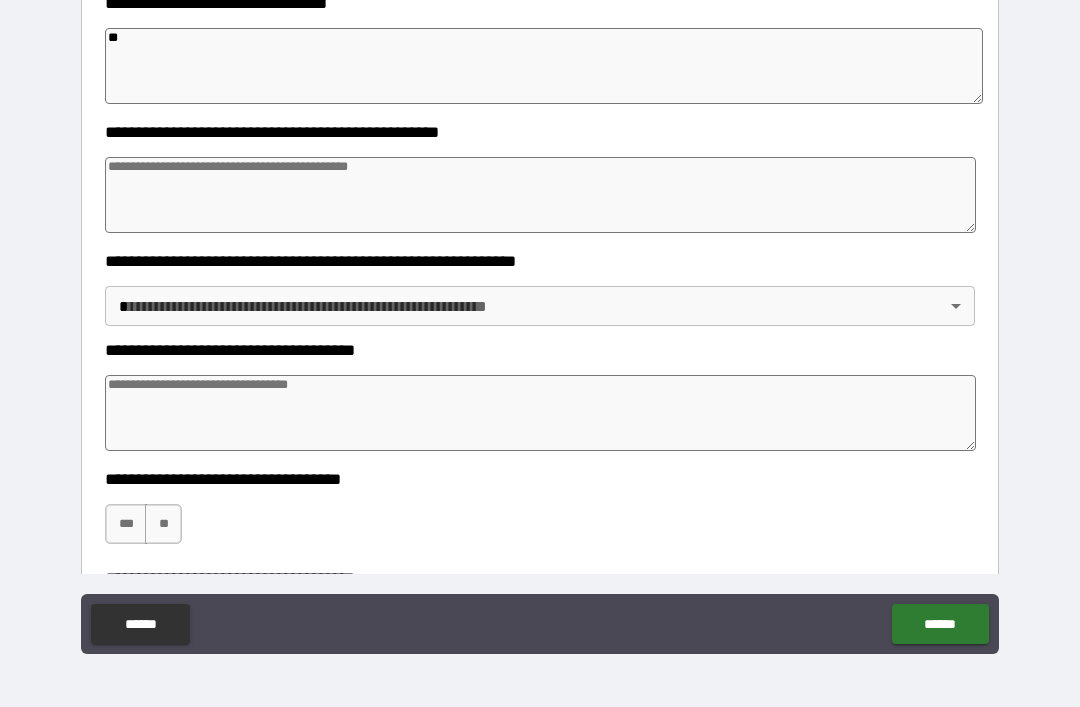 type on "*" 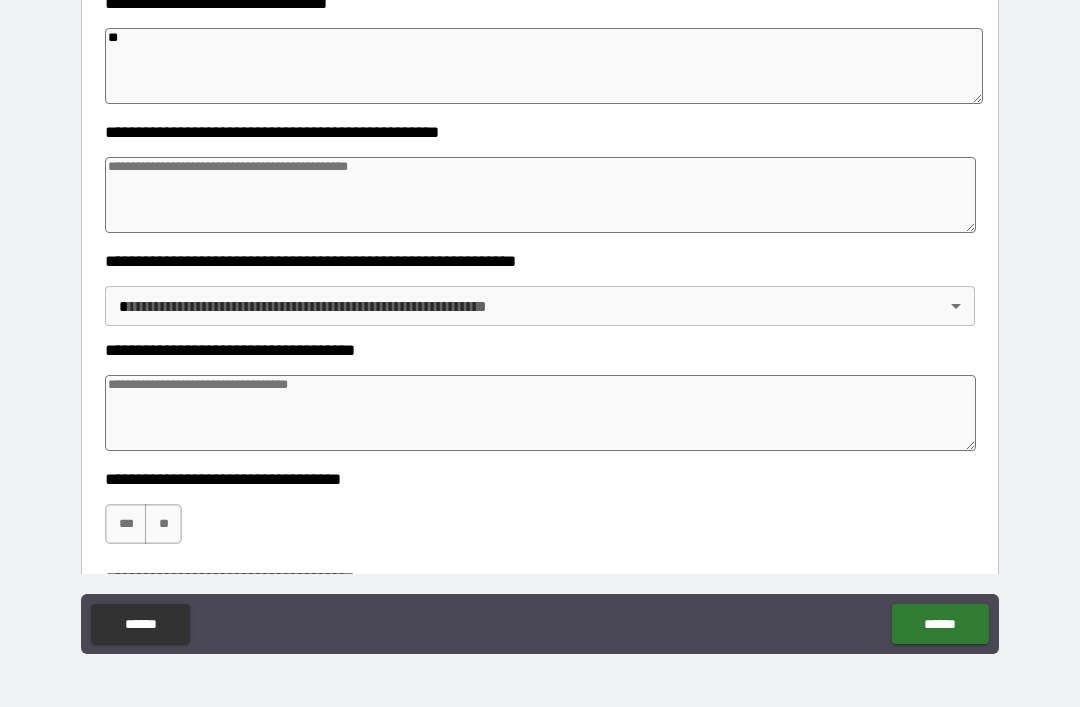 type on "*" 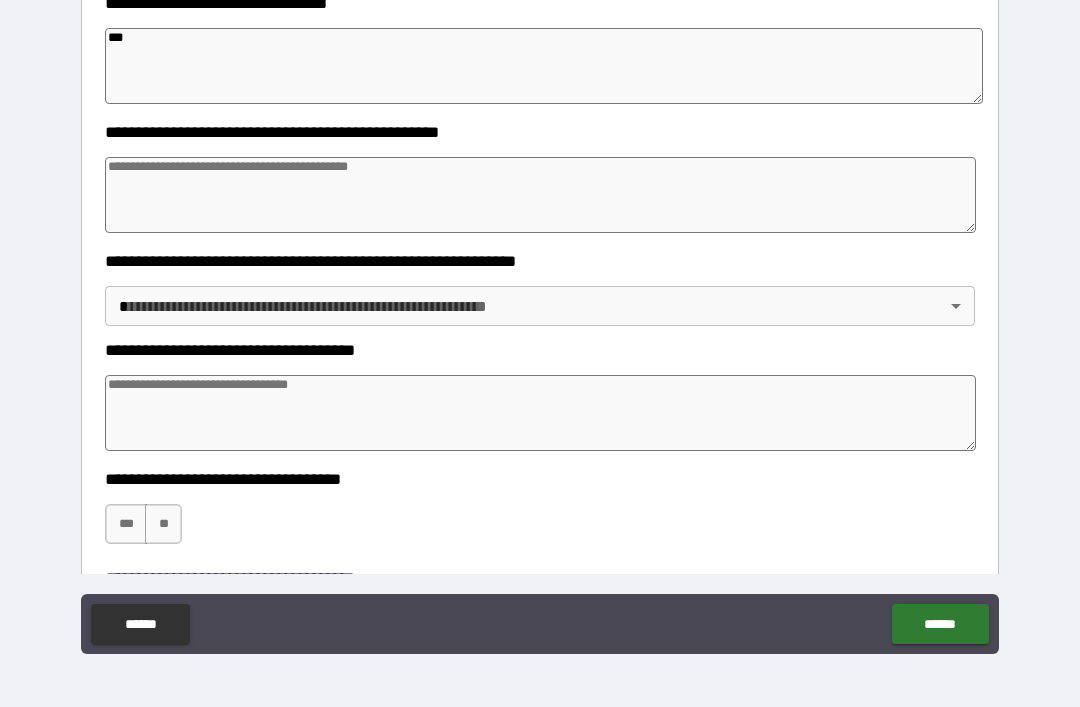 type on "*" 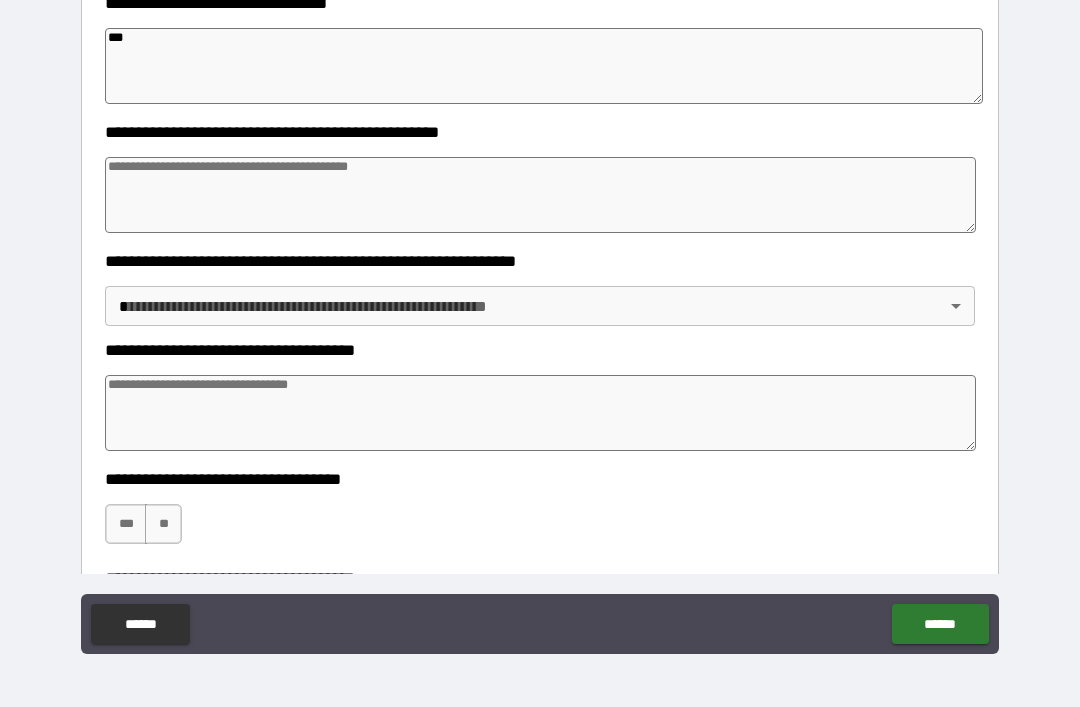 type on "****" 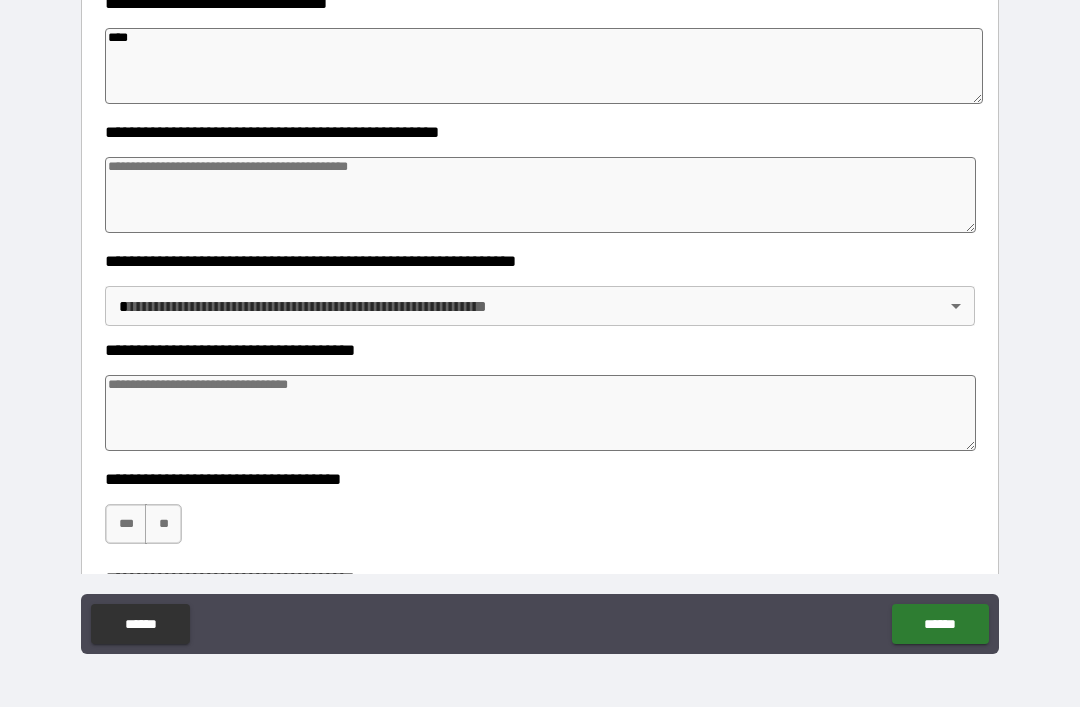 type on "*" 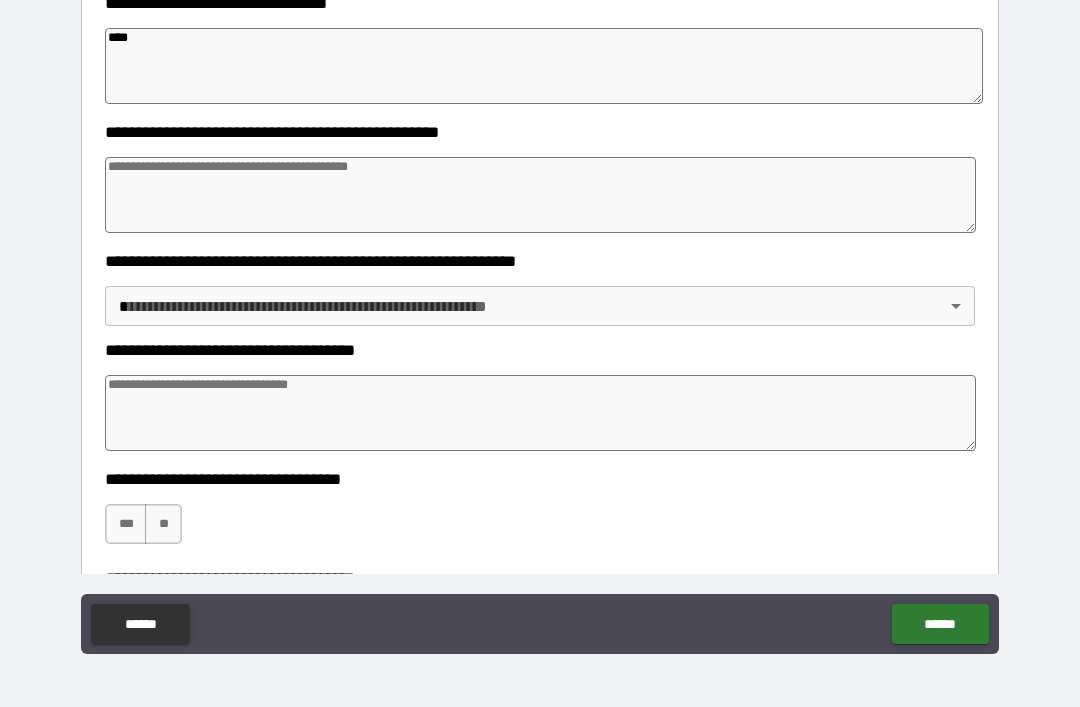type on "*" 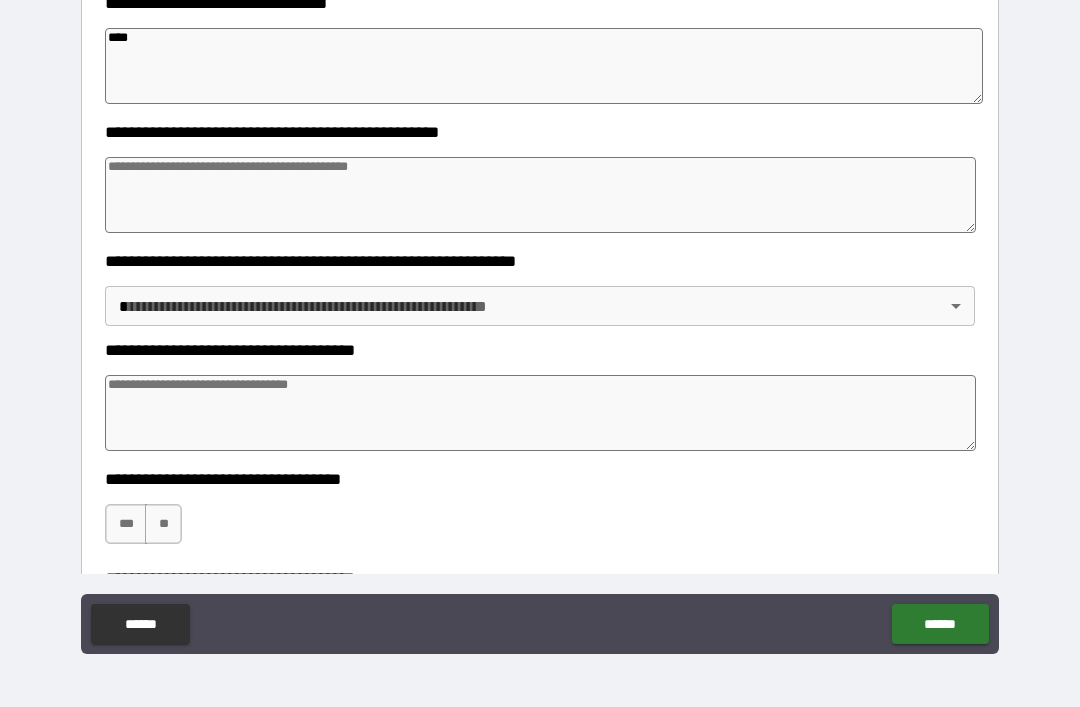 type on "*" 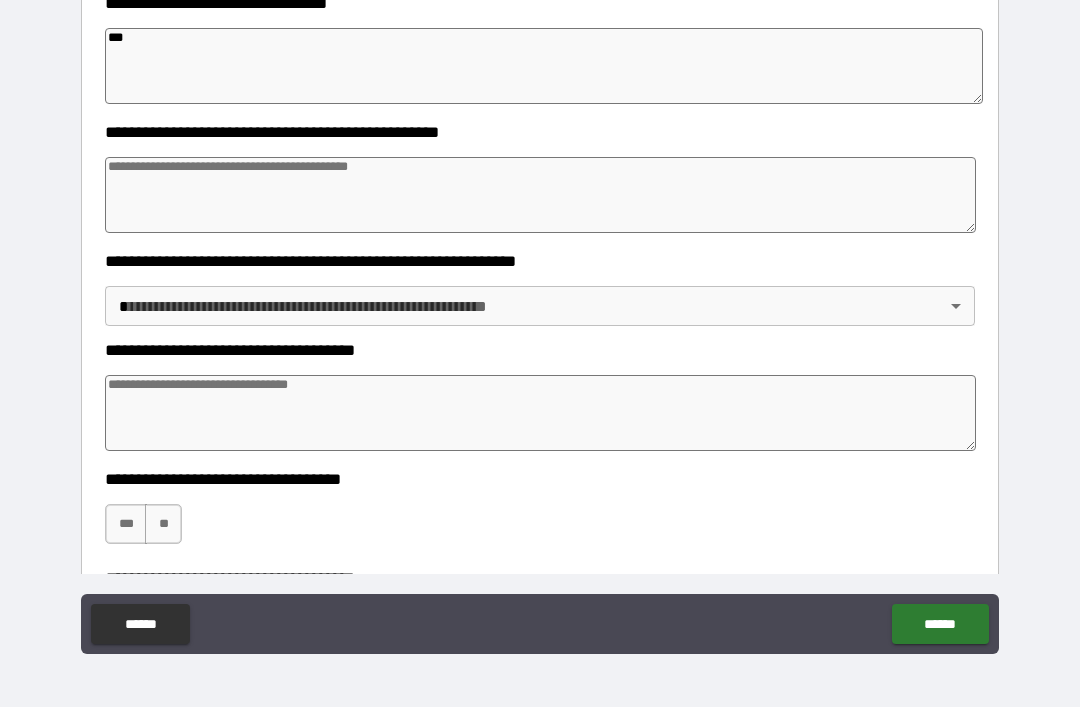 type on "*" 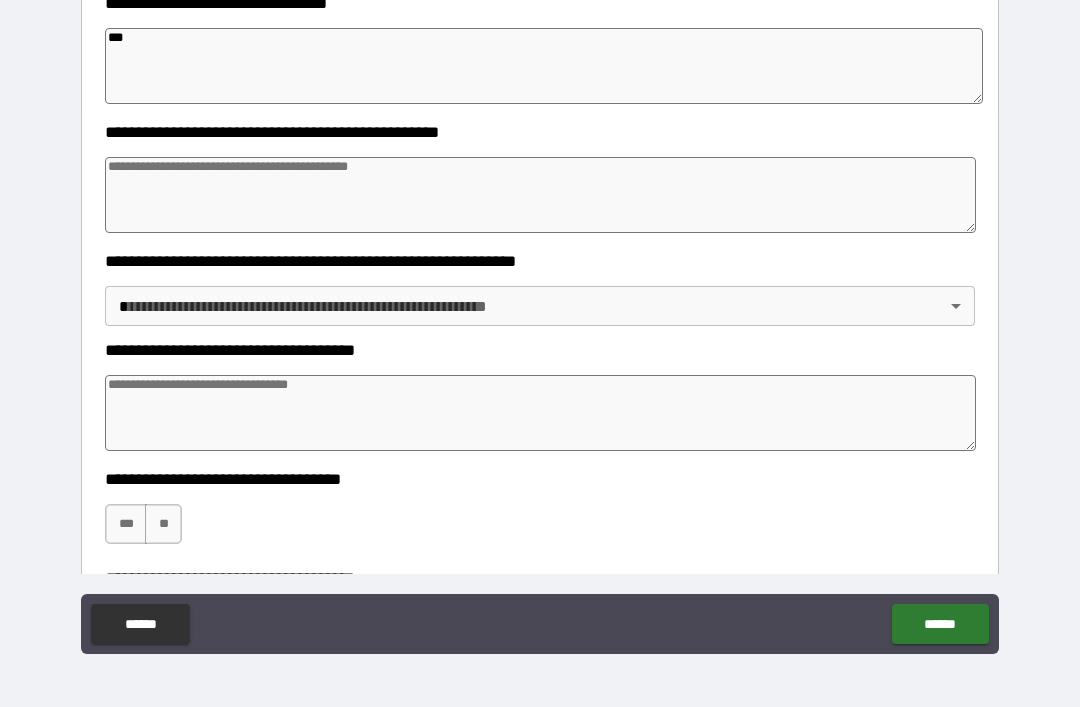type on "****" 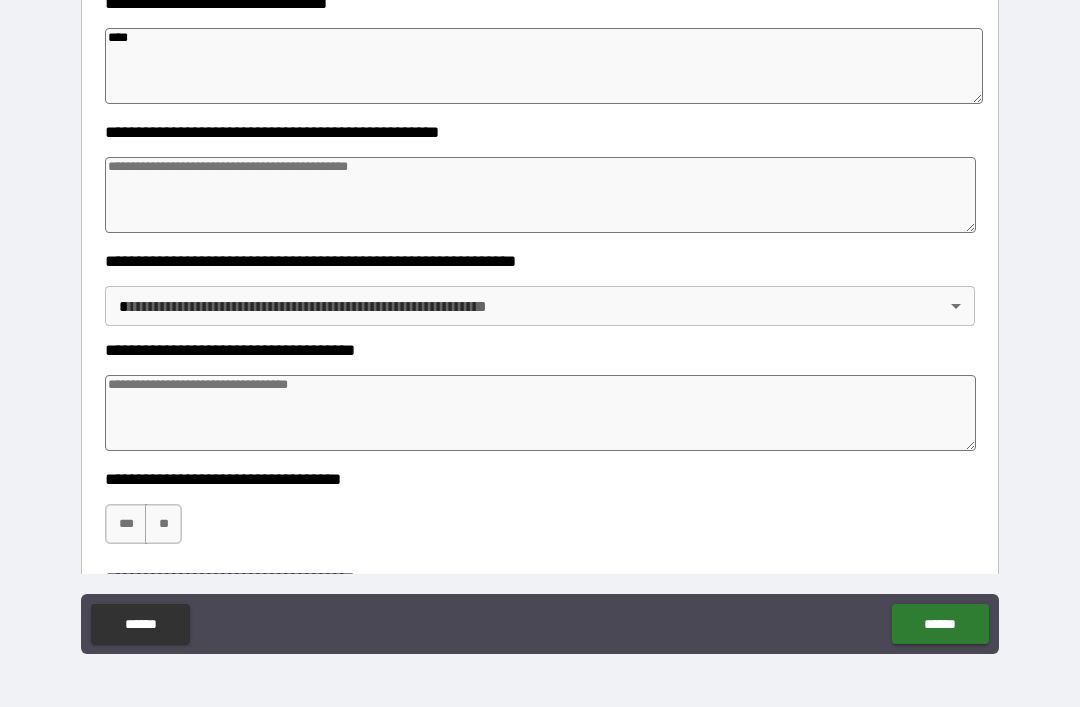 type on "*" 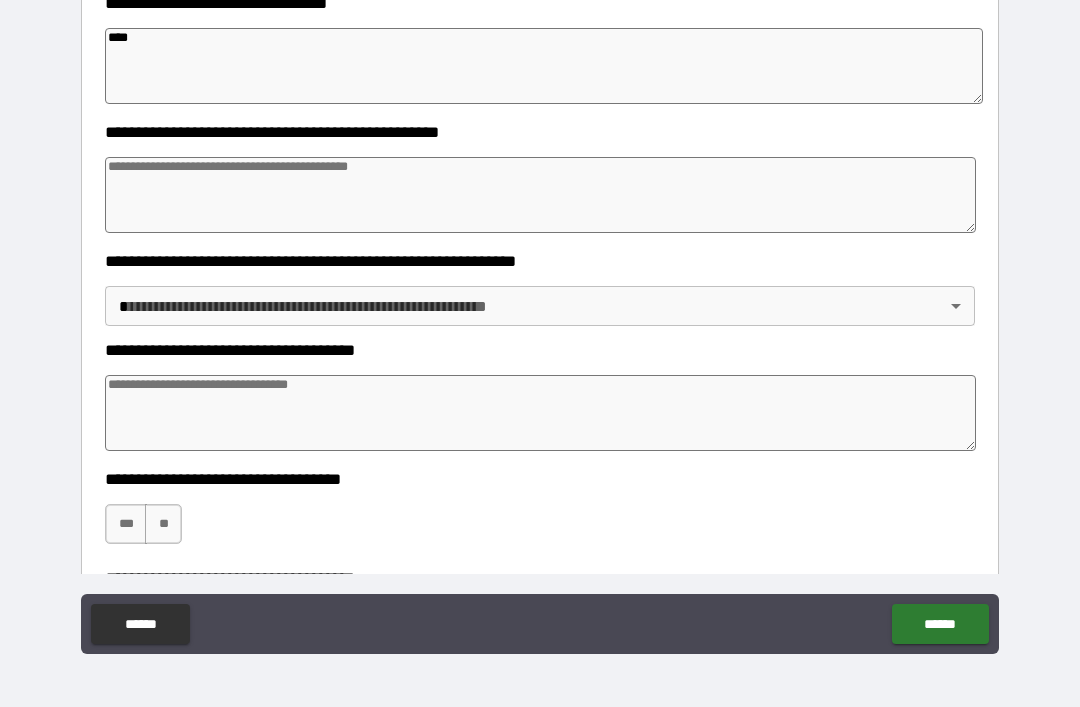 type on "*" 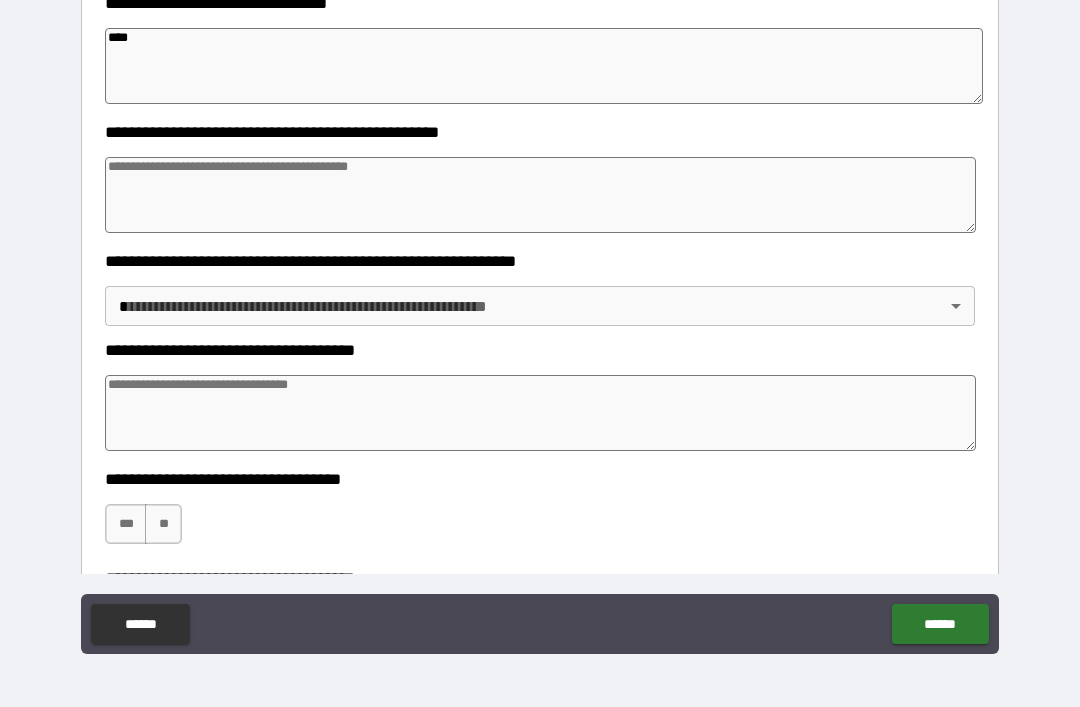 type on "*" 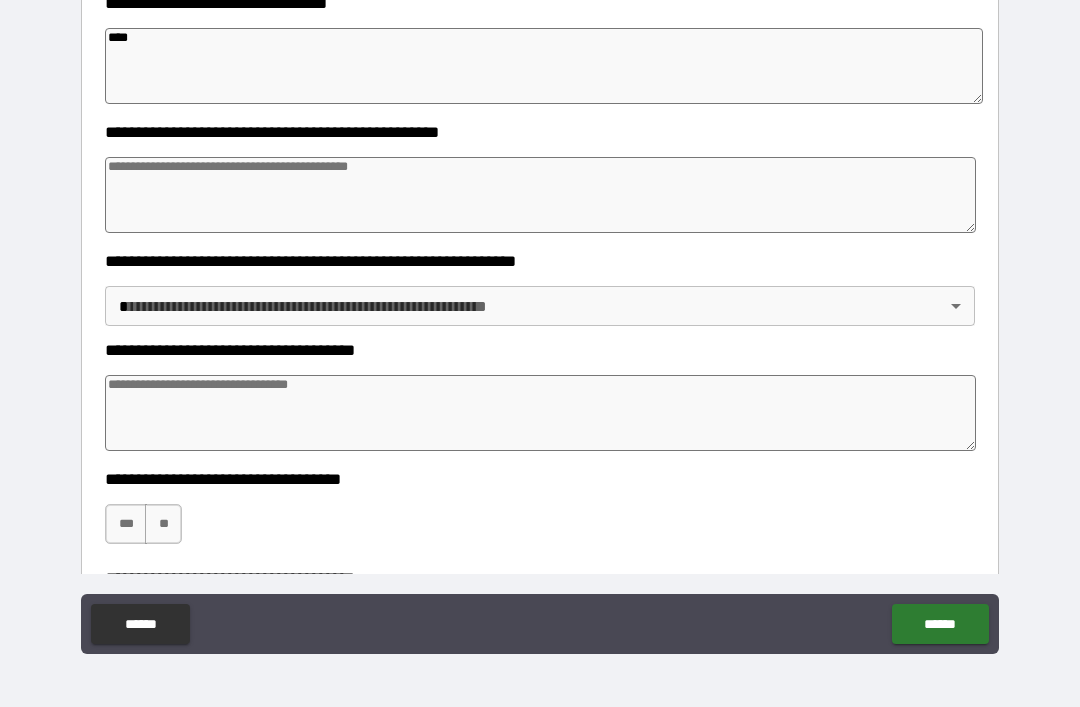 type on "*" 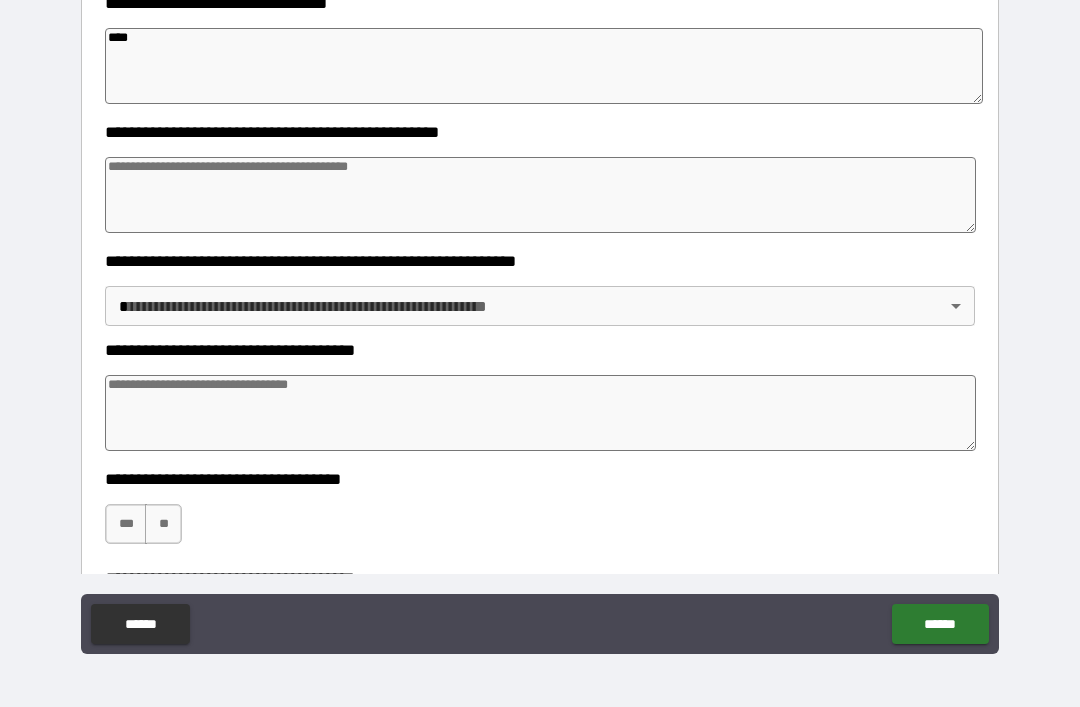 type on "*" 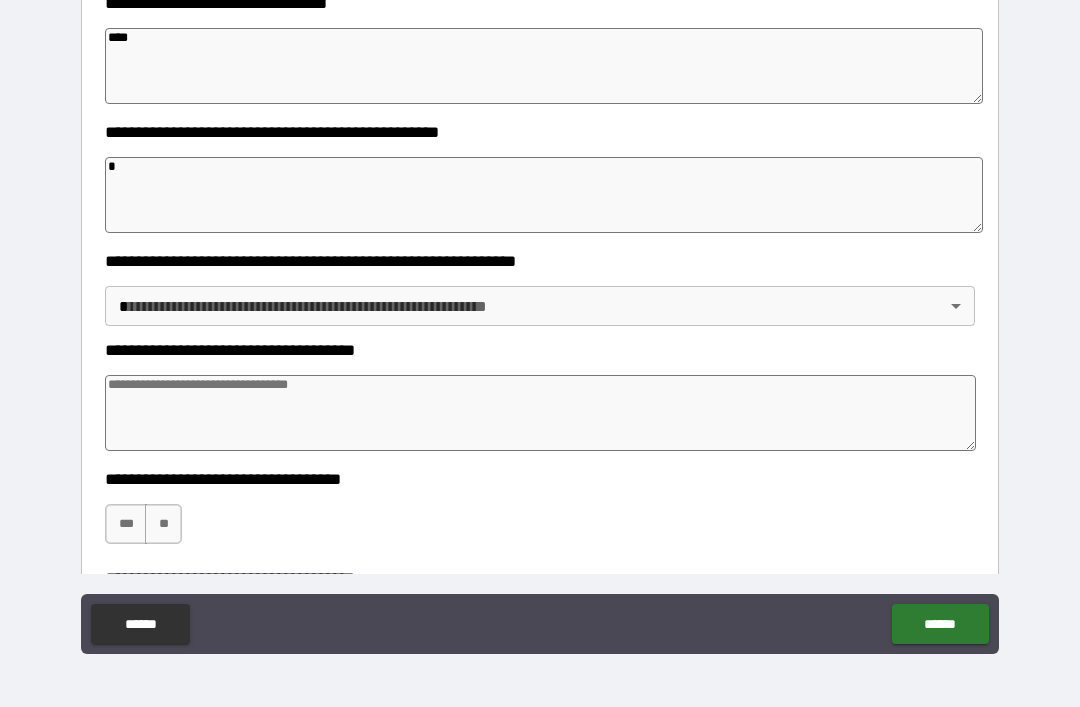 type on "*" 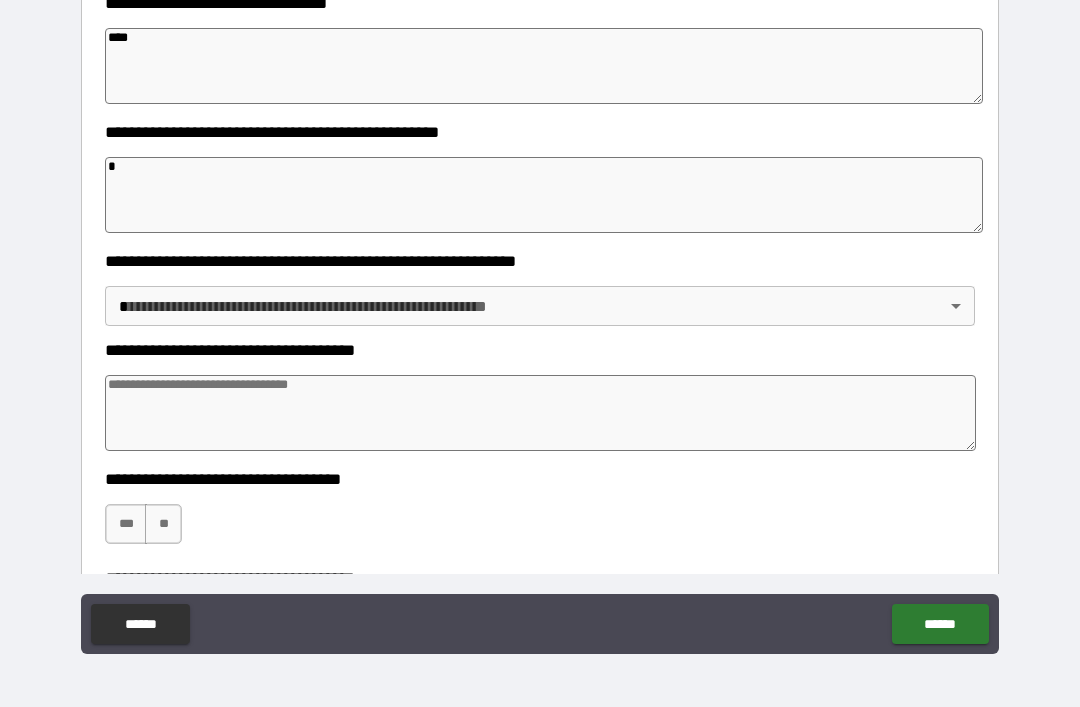 type on "*" 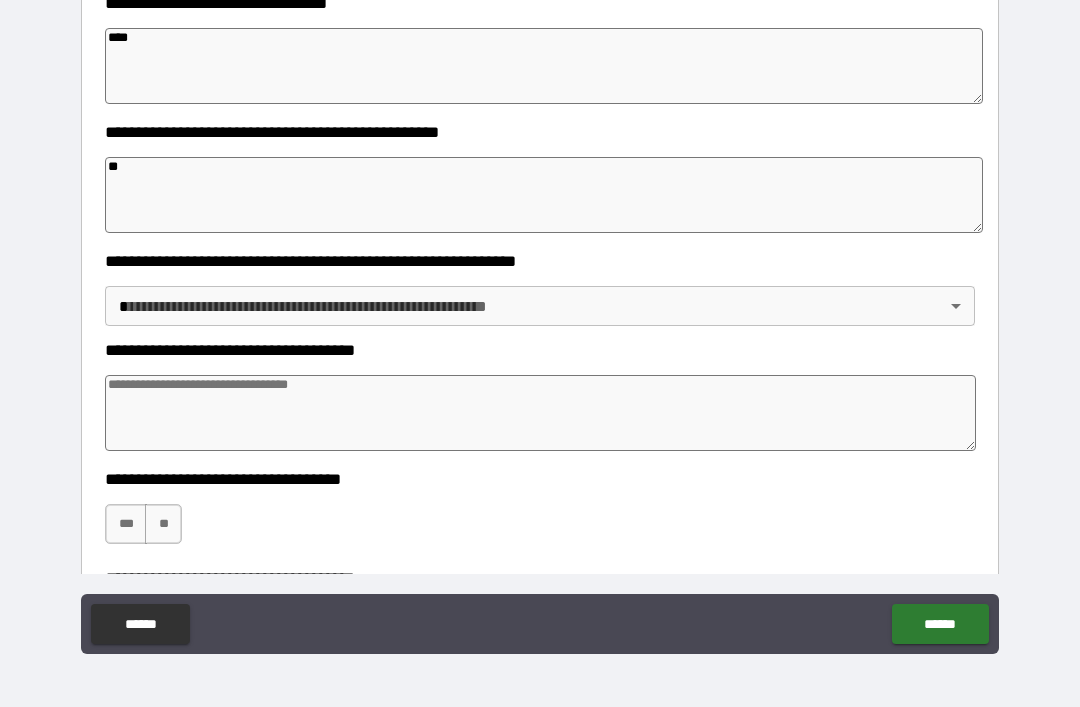 type on "*" 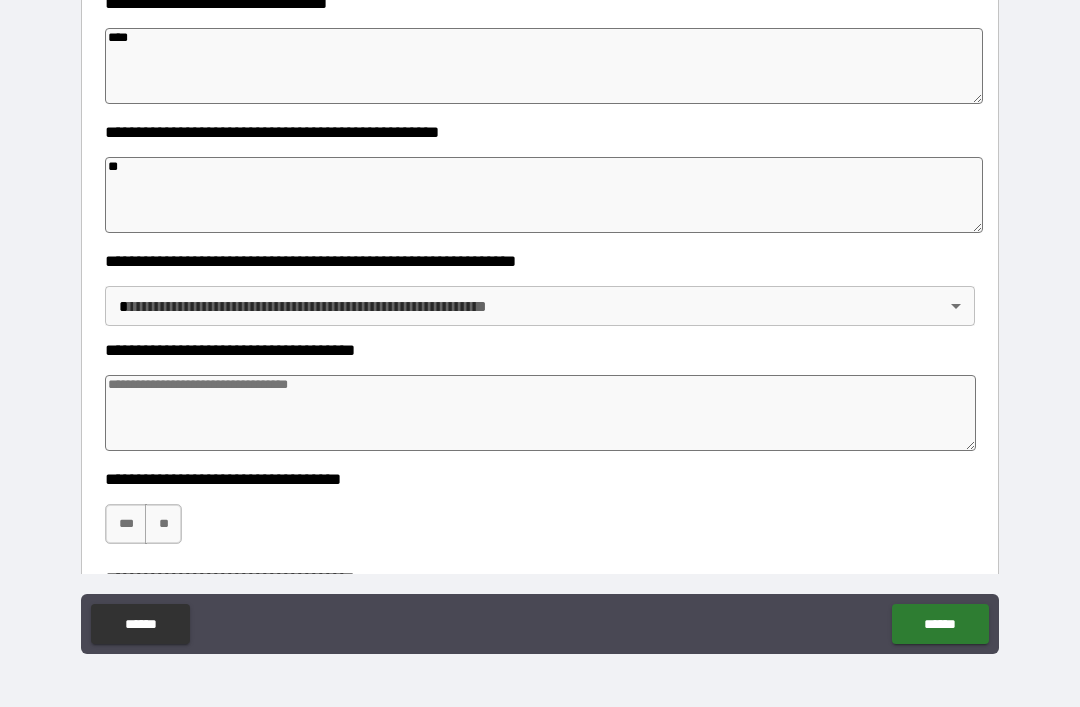 type on "*" 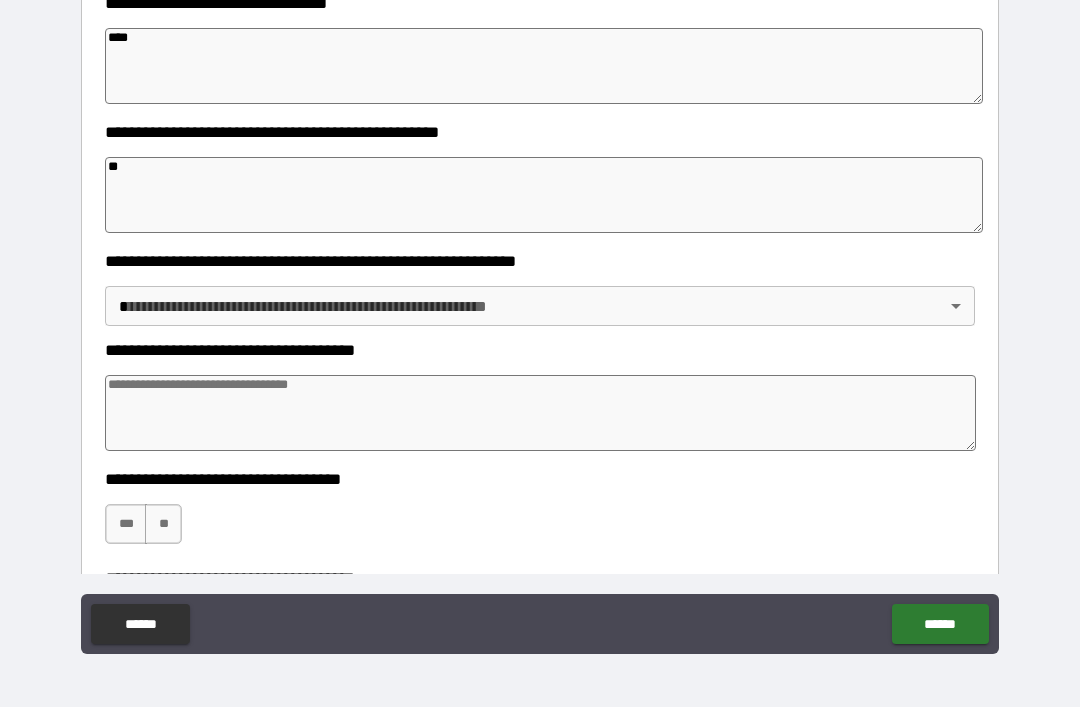 type on "***" 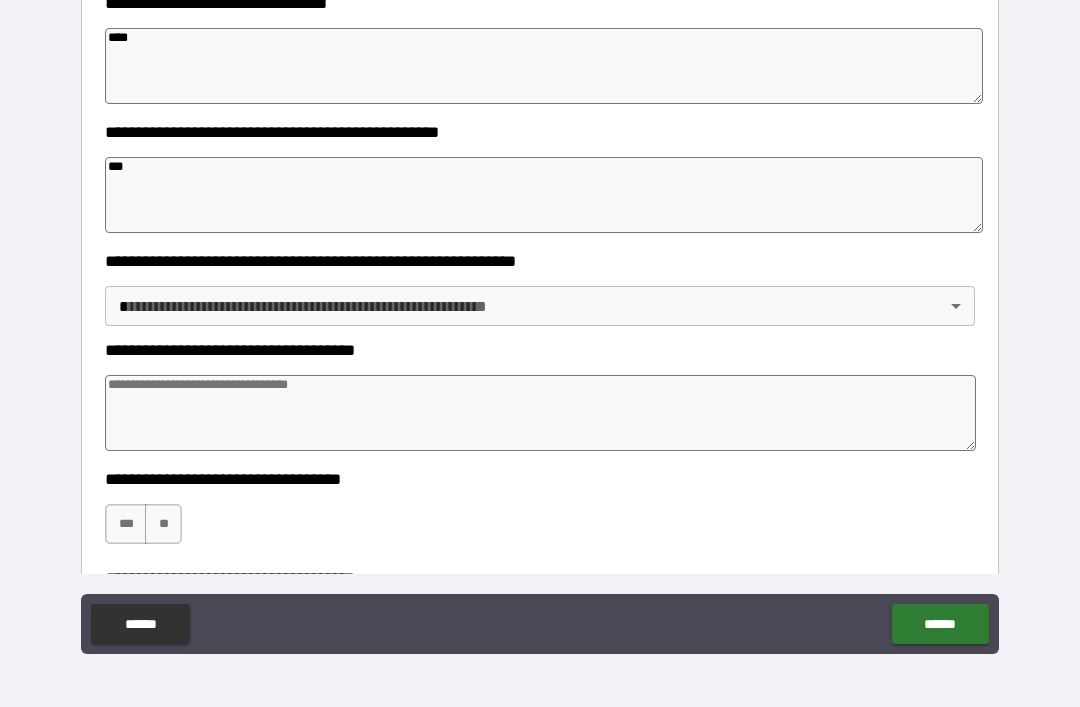 type on "*" 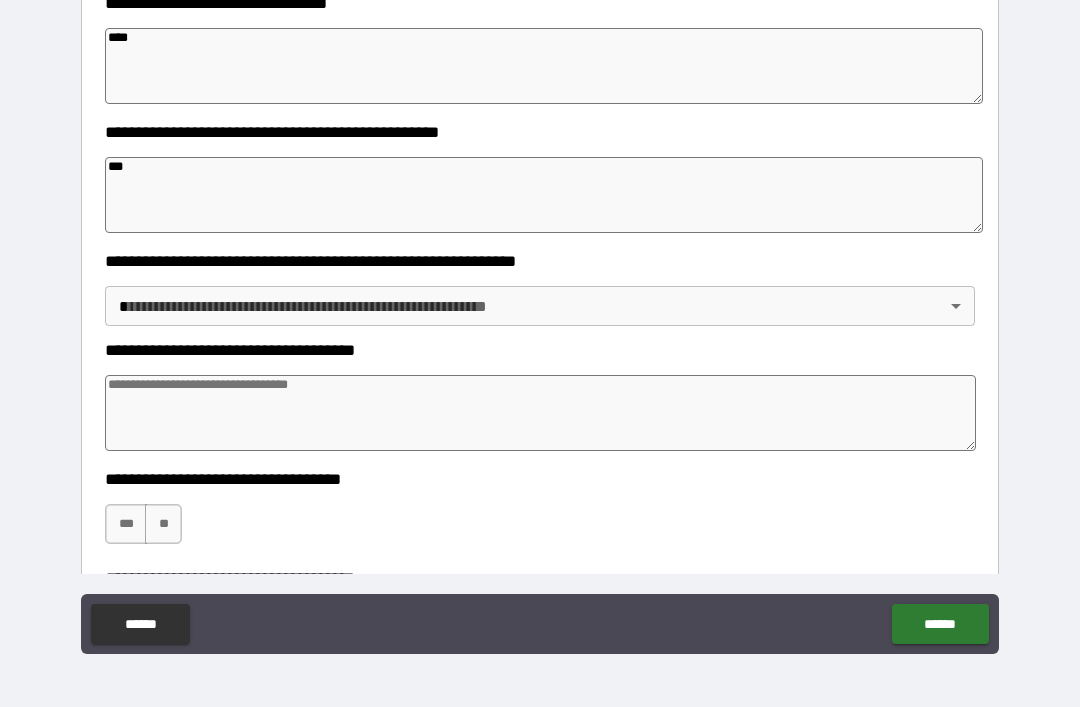 type on "*" 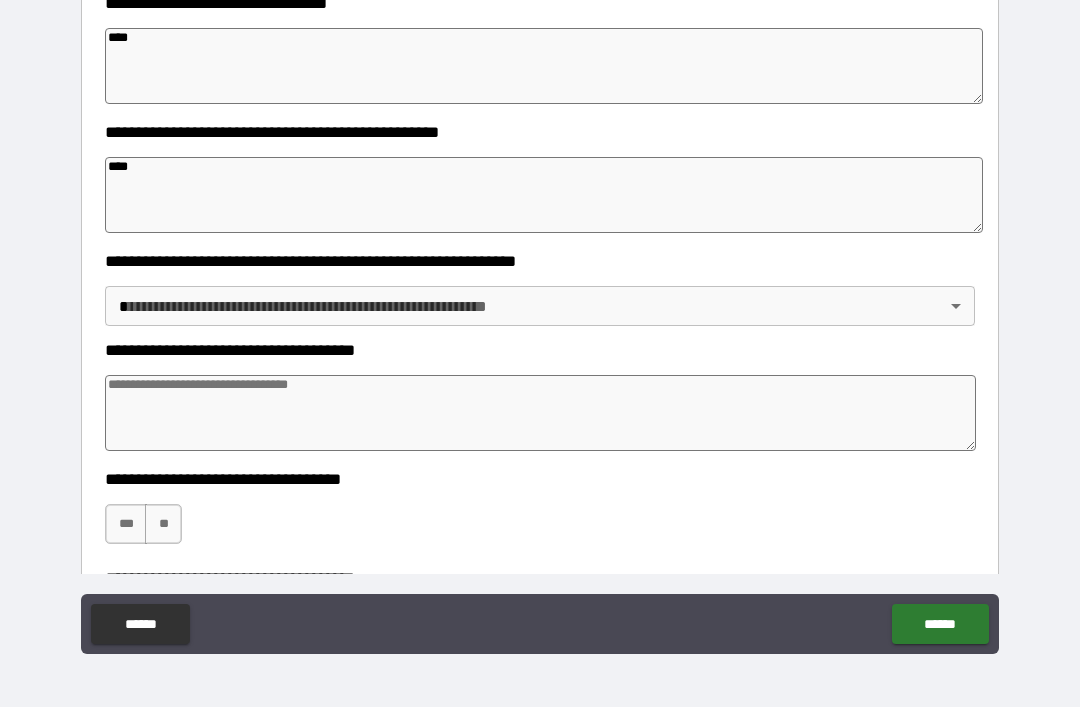 type on "*" 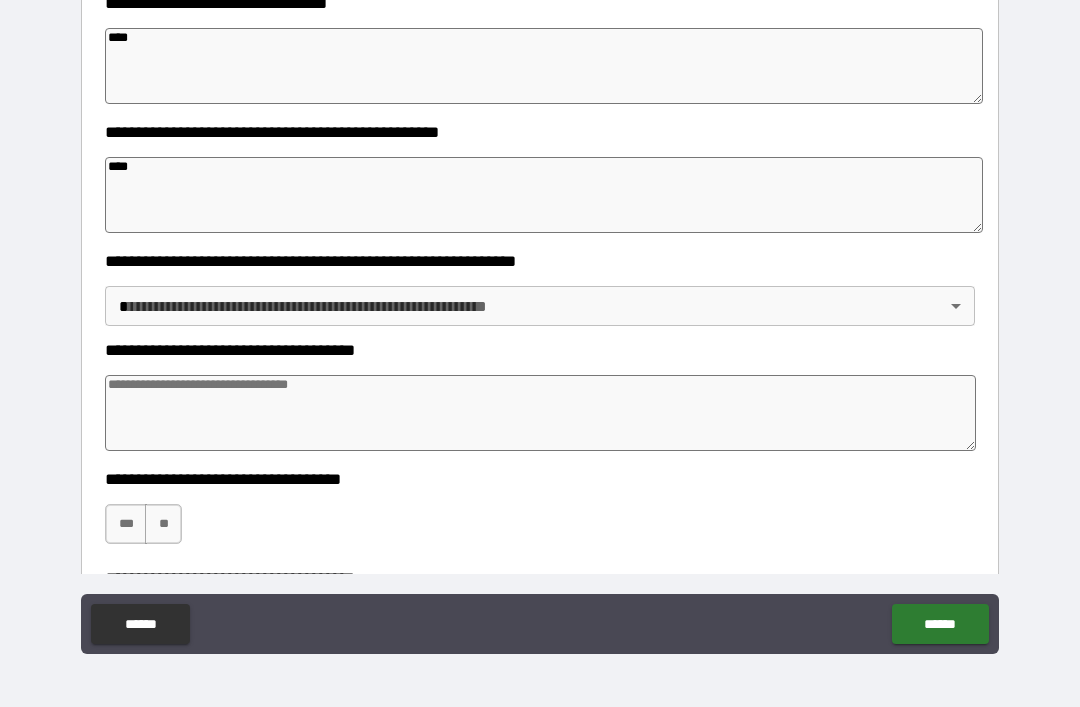 type on "*" 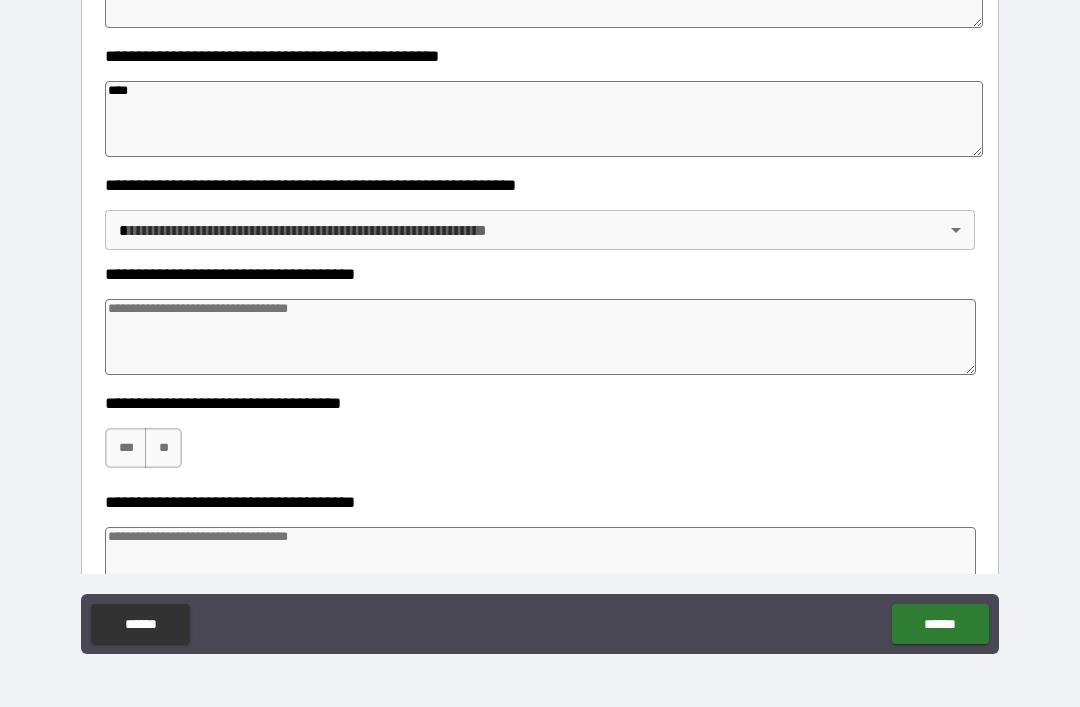 scroll, scrollTop: 79, scrollLeft: 0, axis: vertical 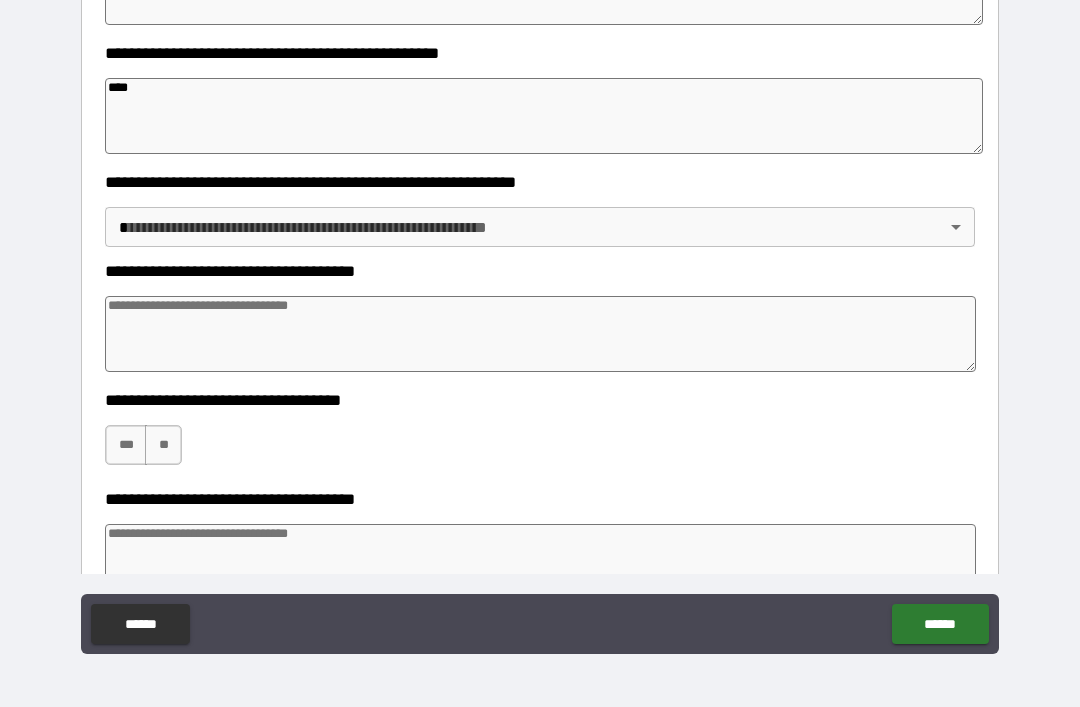 type on "****" 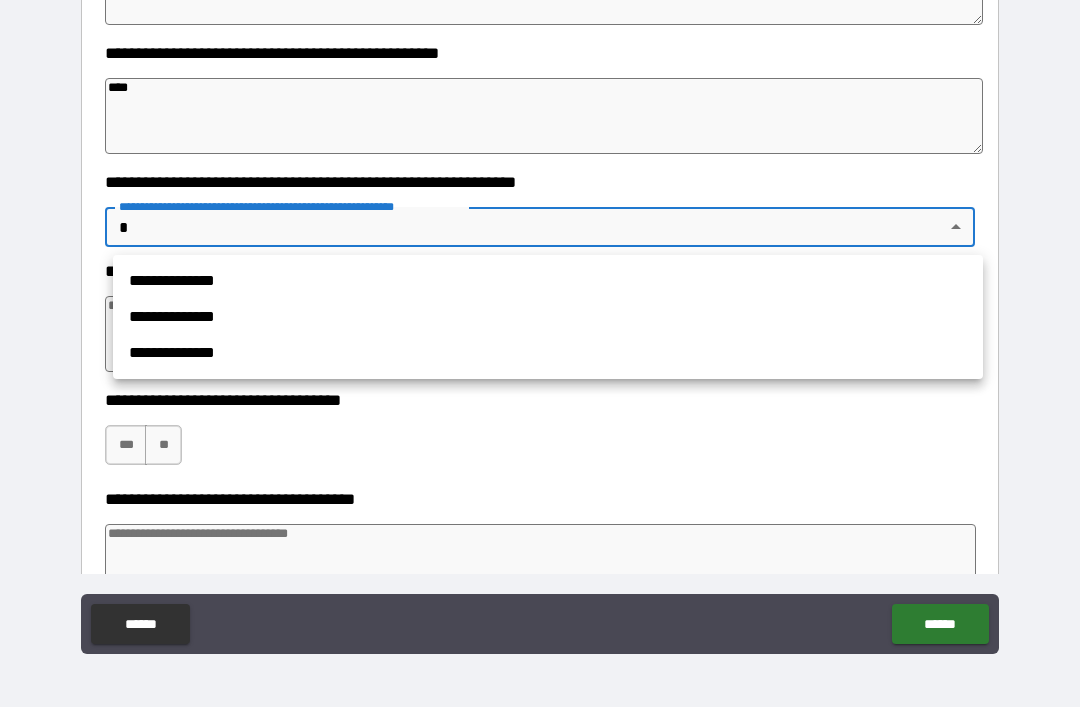 click on "**********" at bounding box center (548, 281) 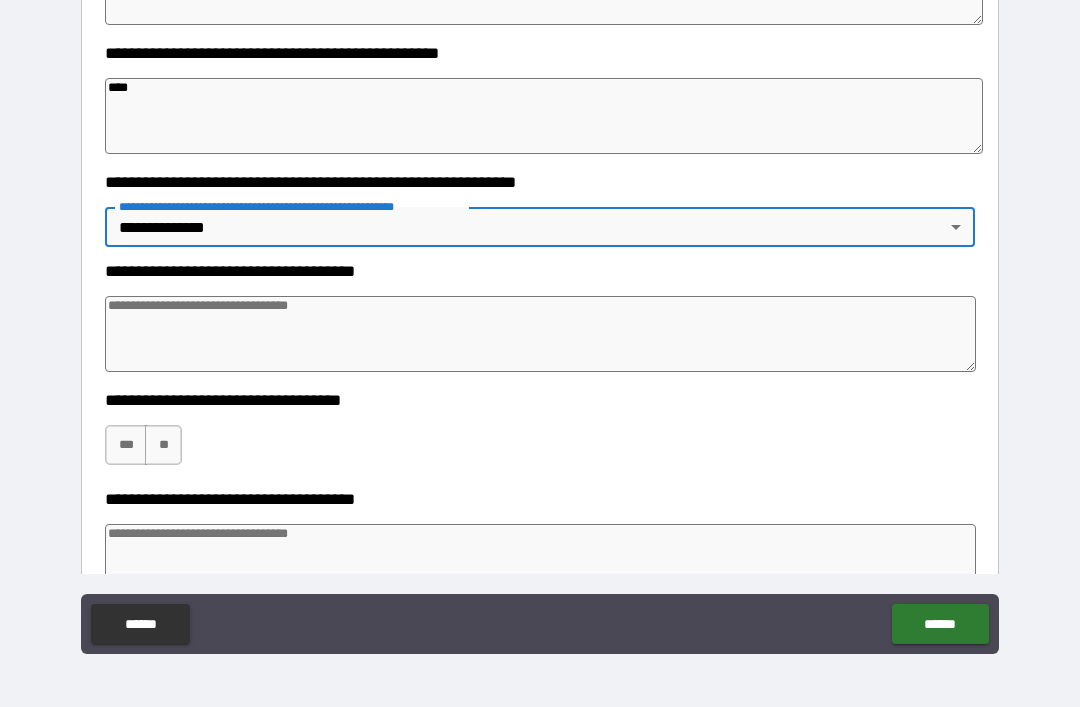 type on "*" 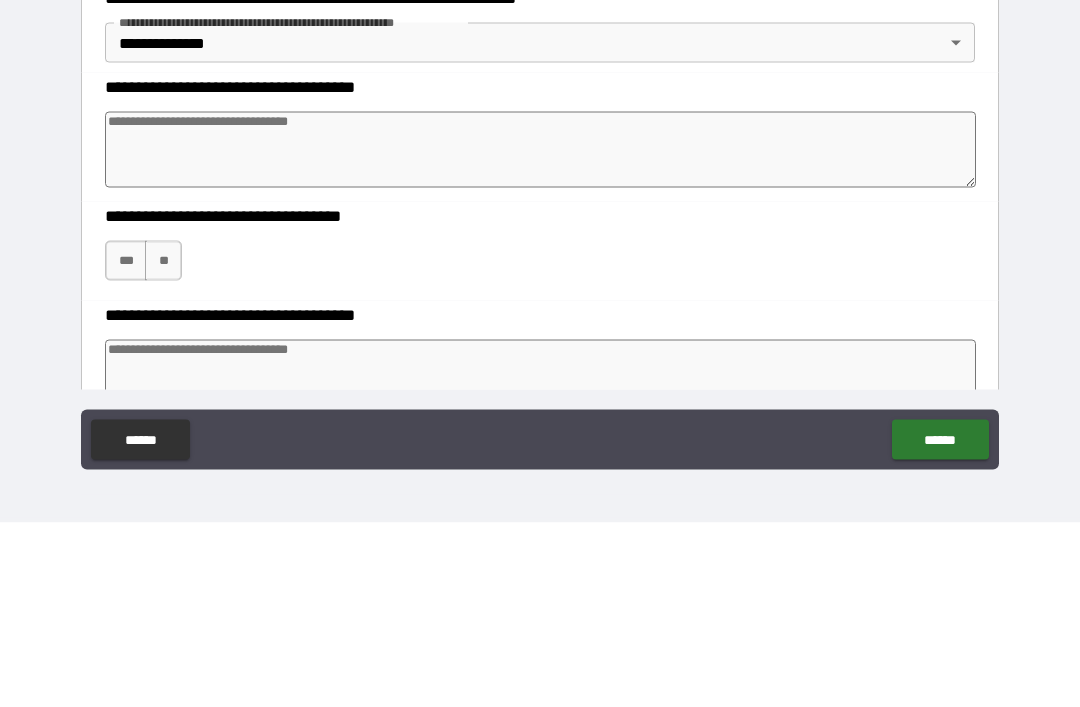 type on "*" 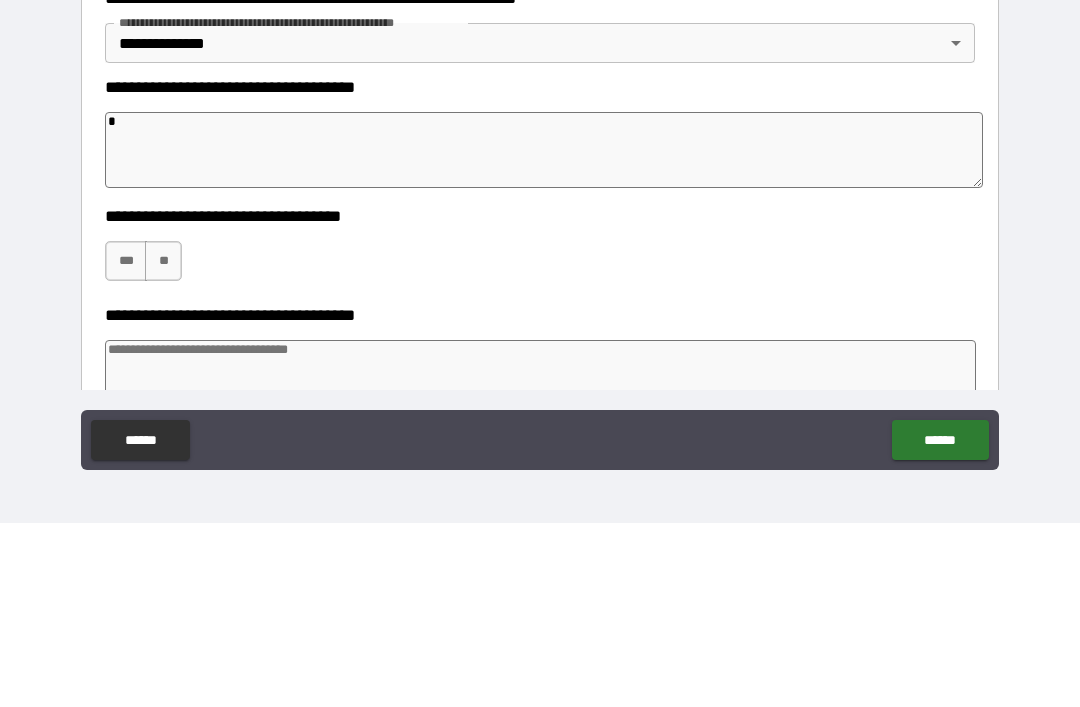 type on "*" 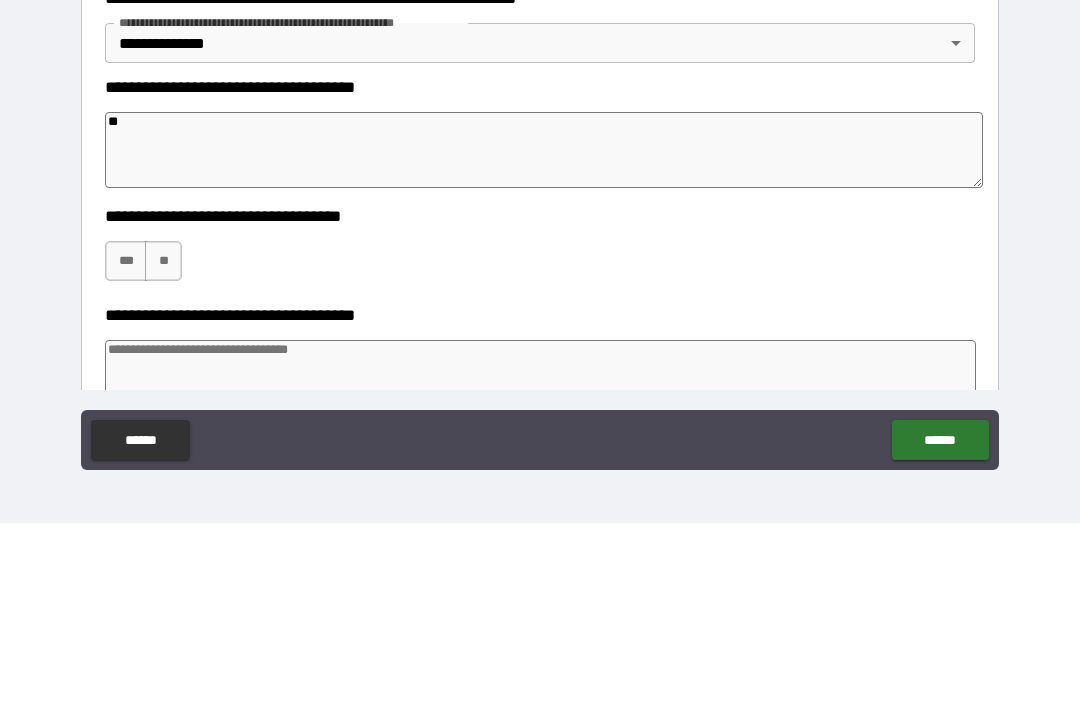 type on "*" 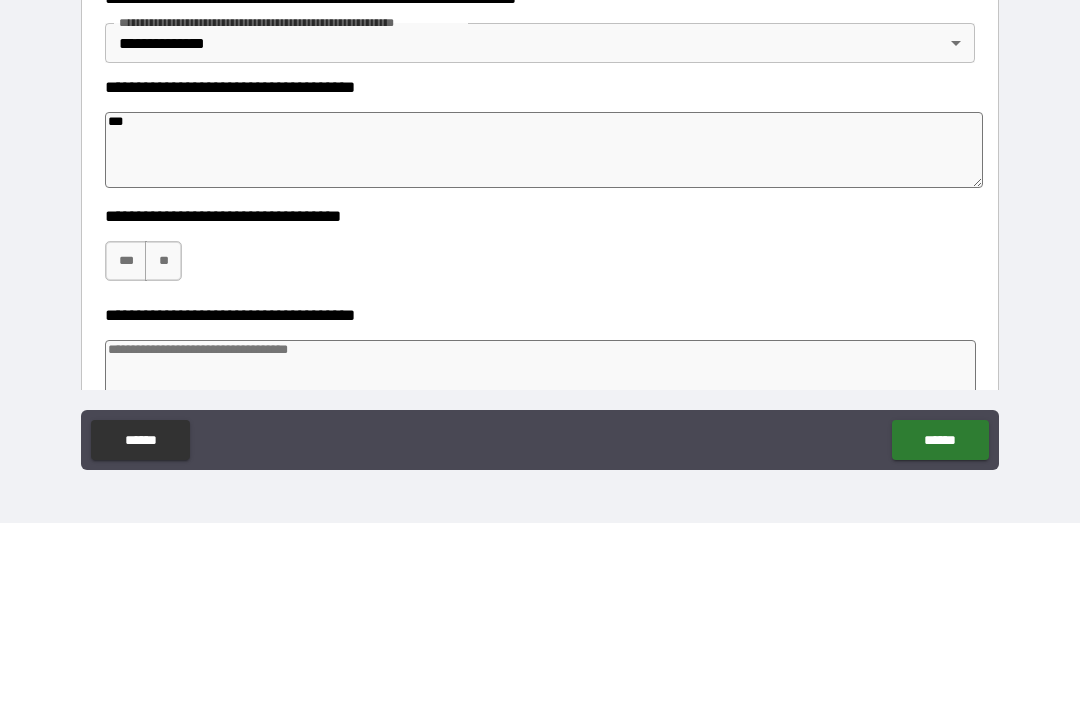 type on "*" 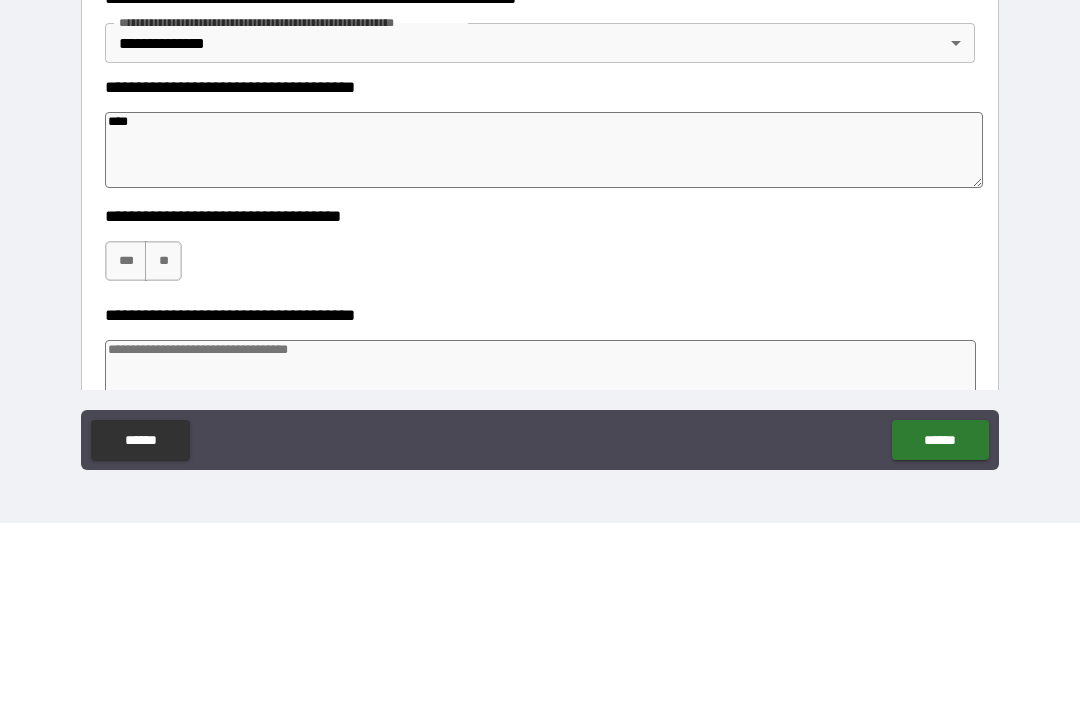 type on "*" 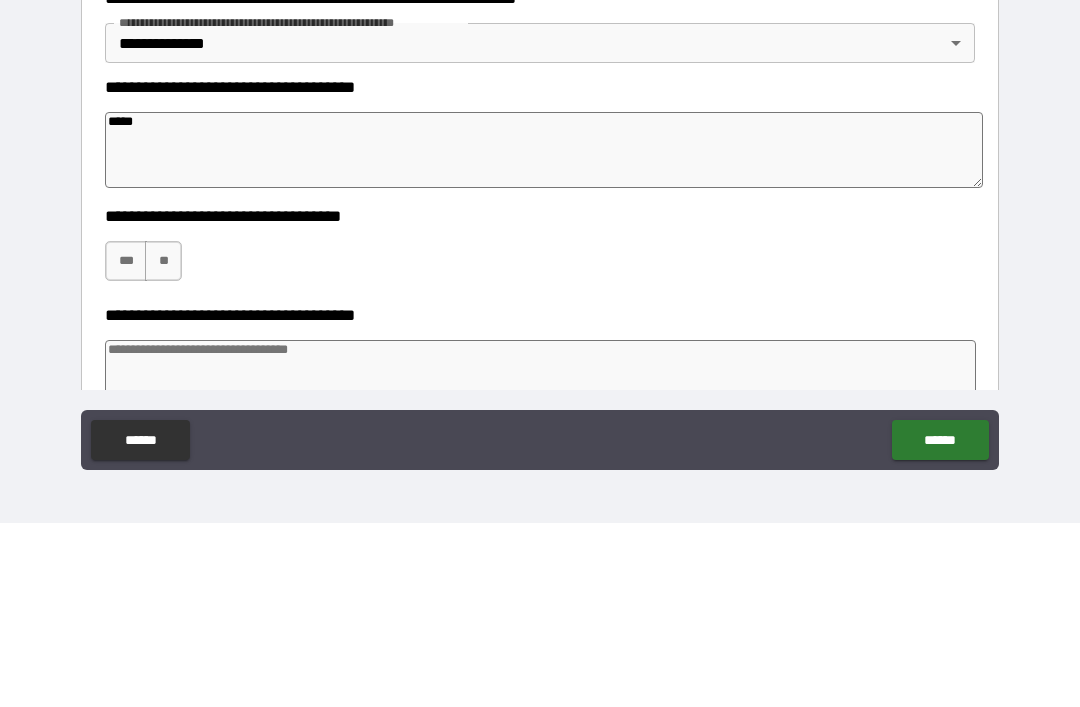 type on "*" 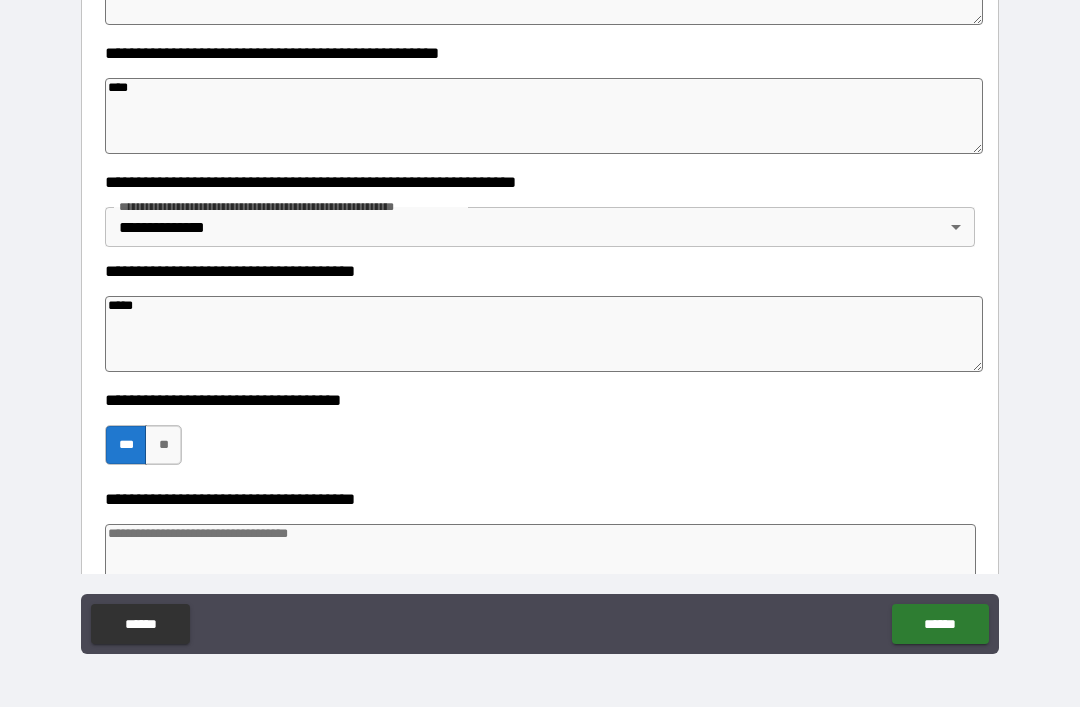 type on "*" 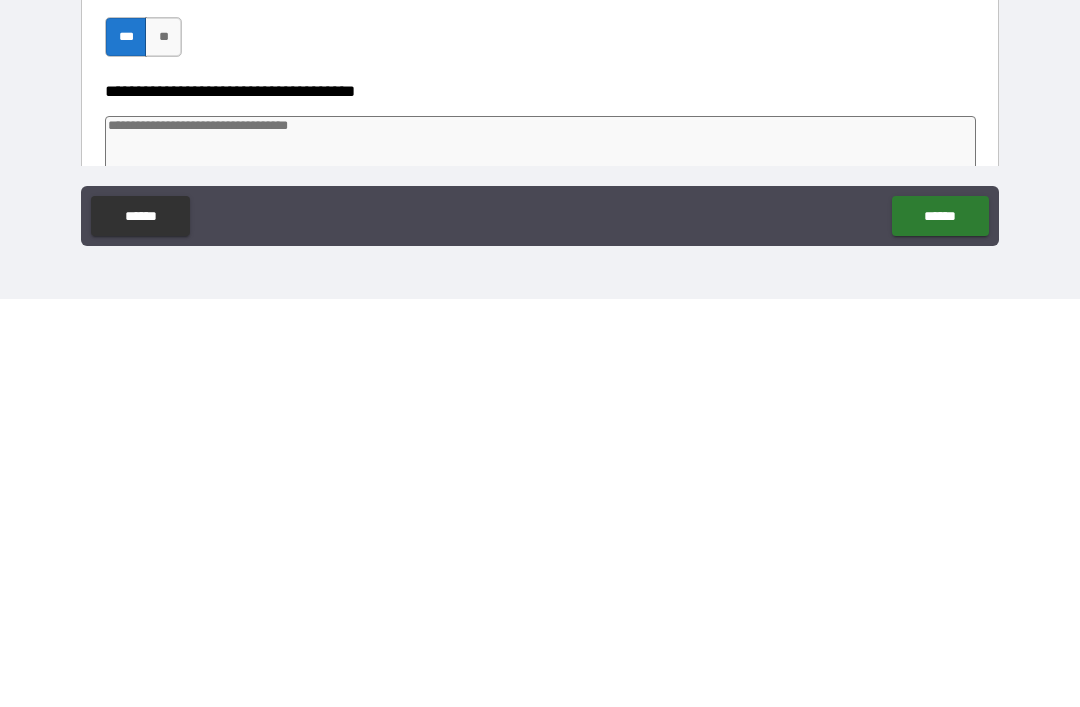 type 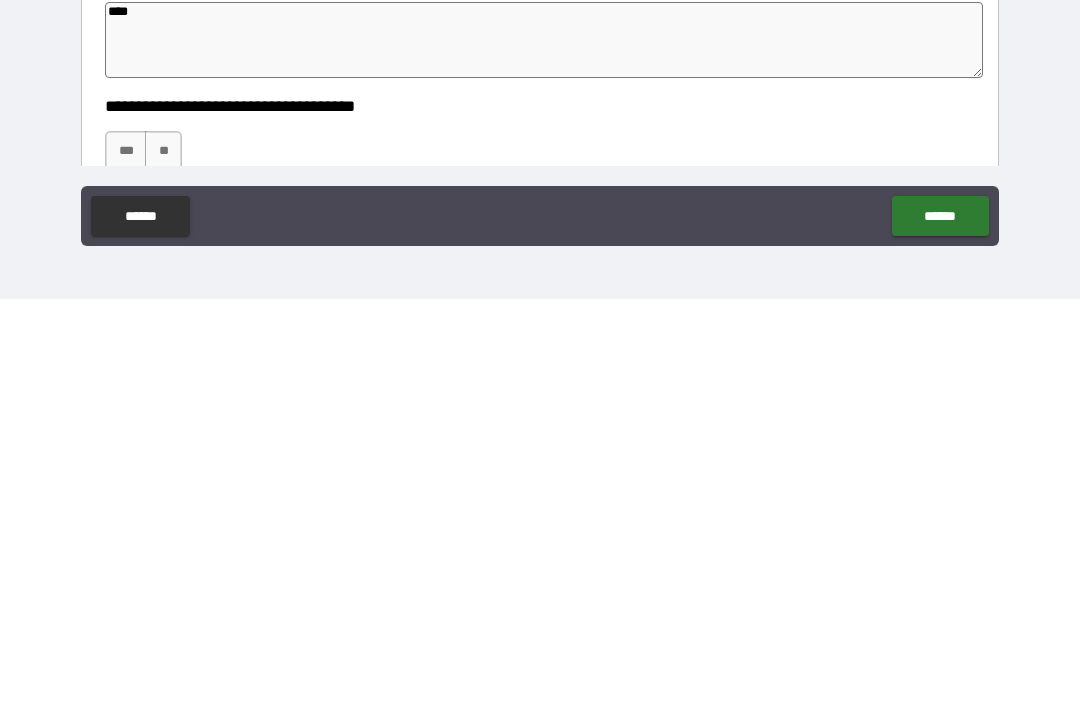 scroll, scrollTop: 199, scrollLeft: 0, axis: vertical 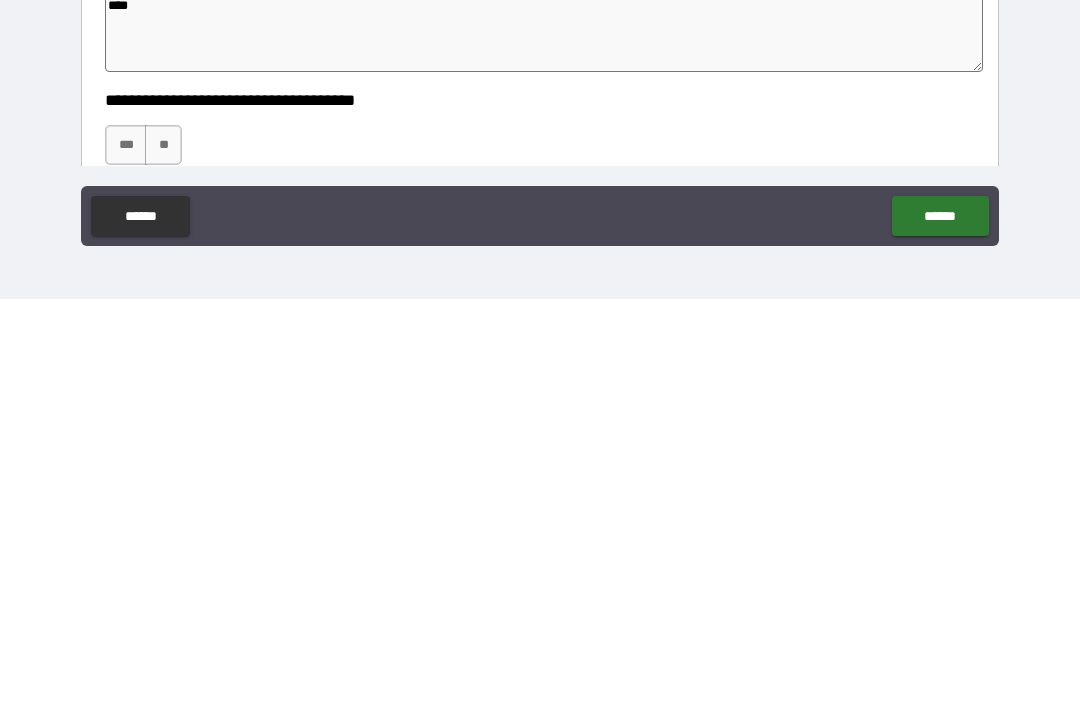 click on "**" at bounding box center [163, 553] 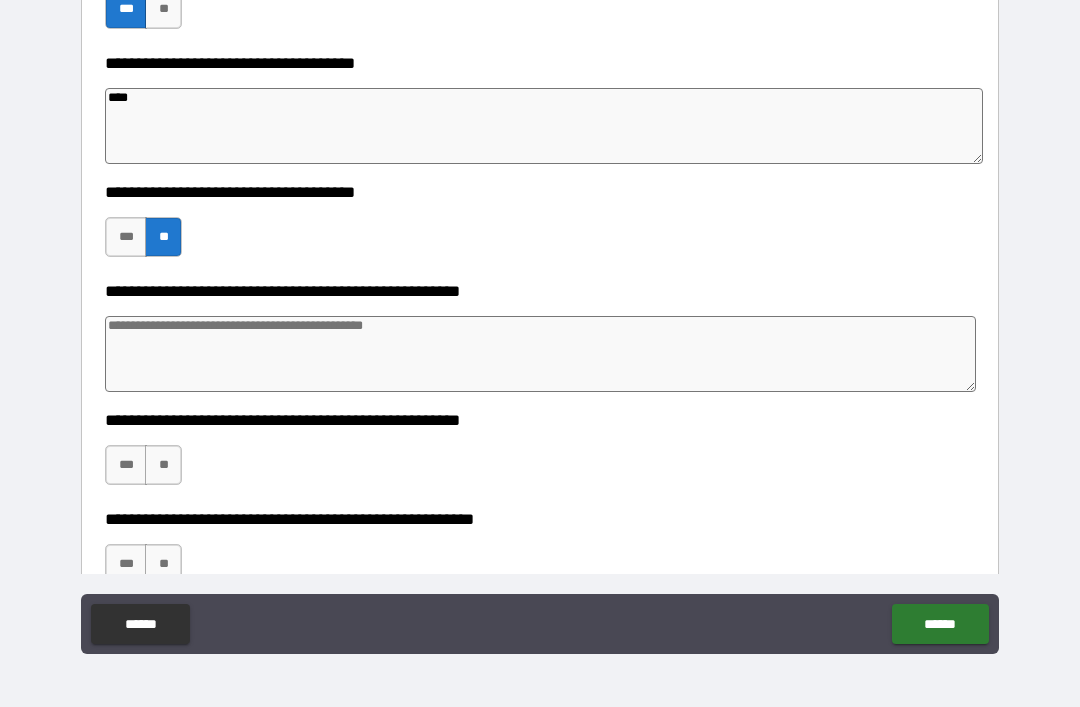 scroll, scrollTop: 556, scrollLeft: 0, axis: vertical 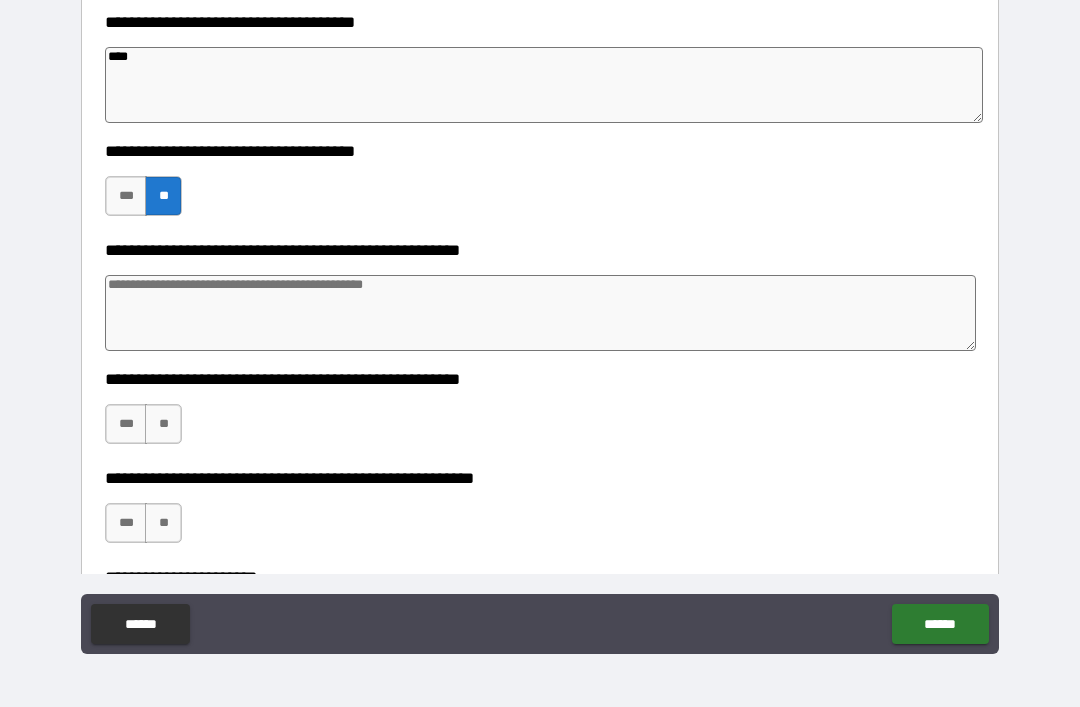 click at bounding box center (540, 313) 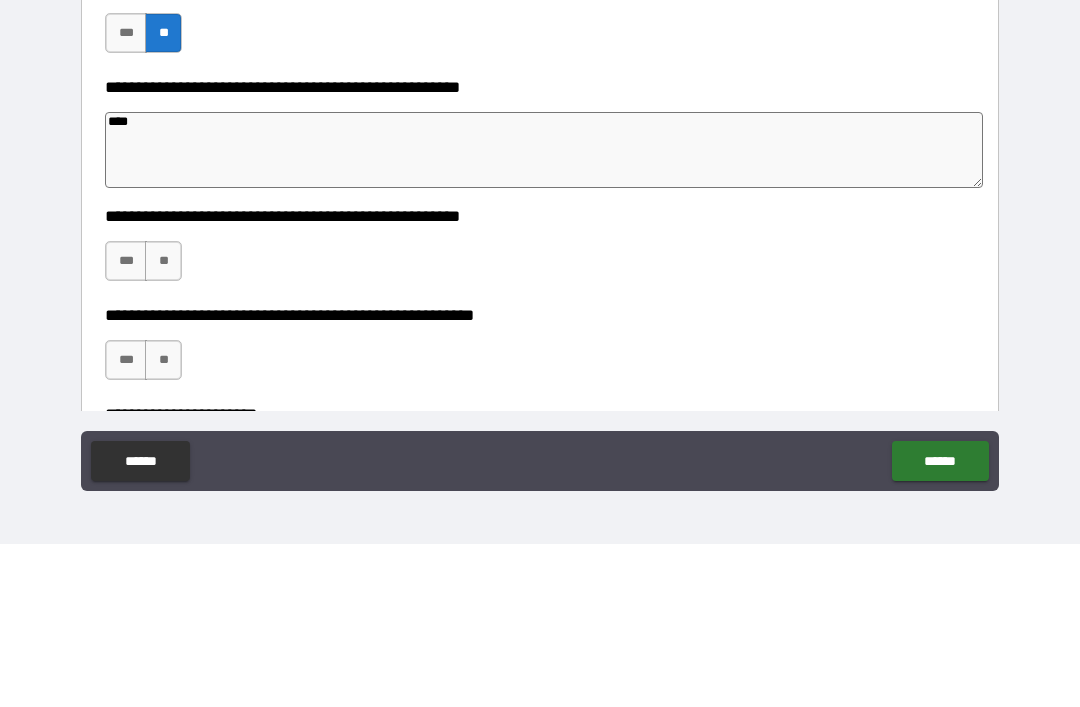 click on "**" at bounding box center [163, 424] 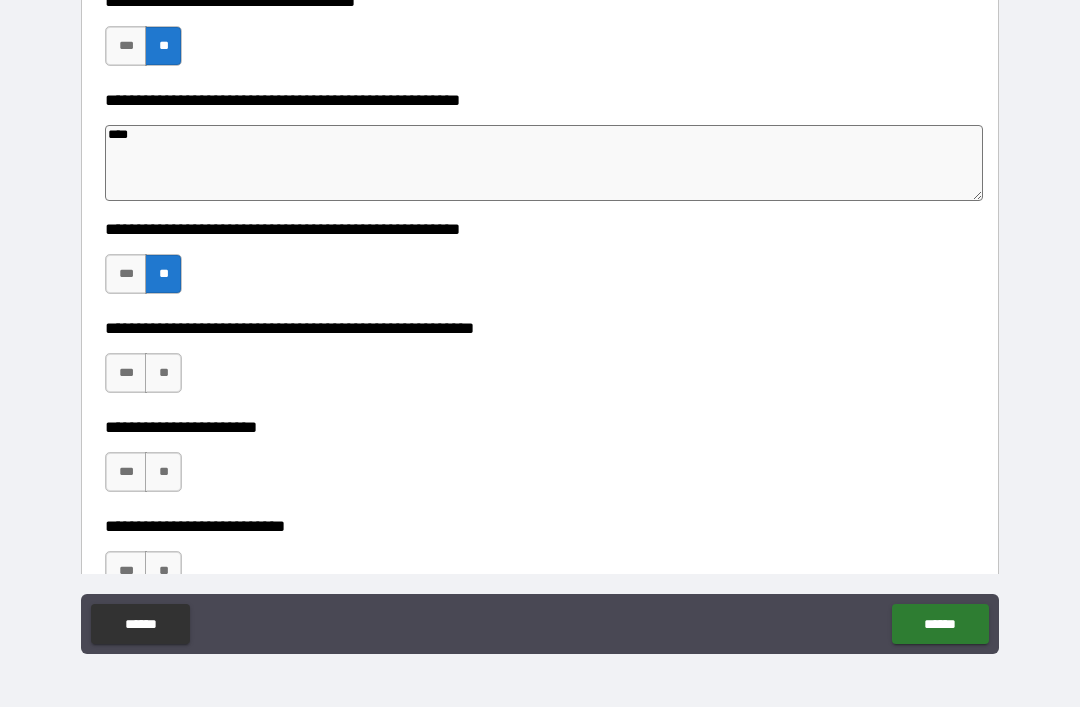 scroll, scrollTop: 707, scrollLeft: 0, axis: vertical 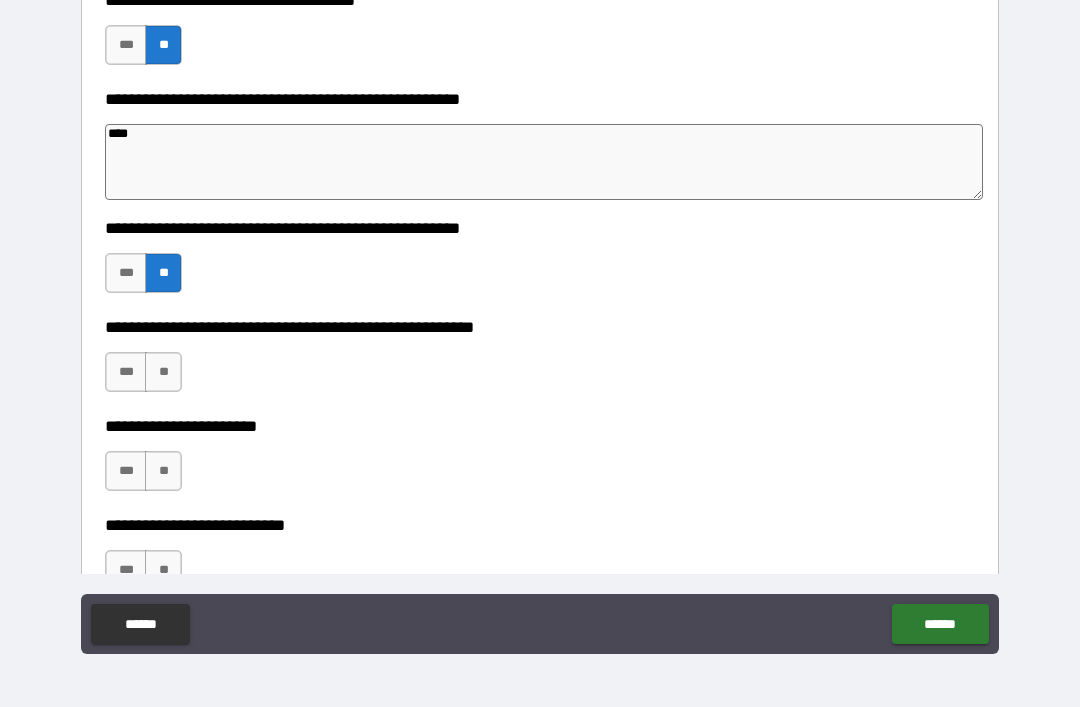 click on "***" at bounding box center (126, 372) 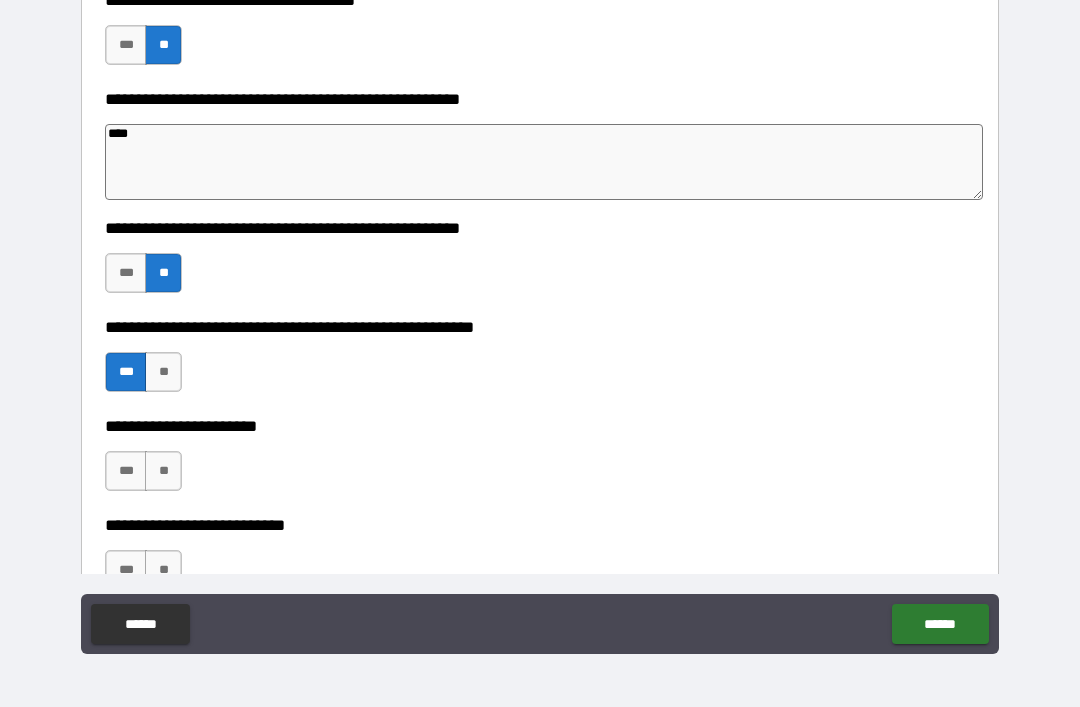 click on "**" at bounding box center [163, 471] 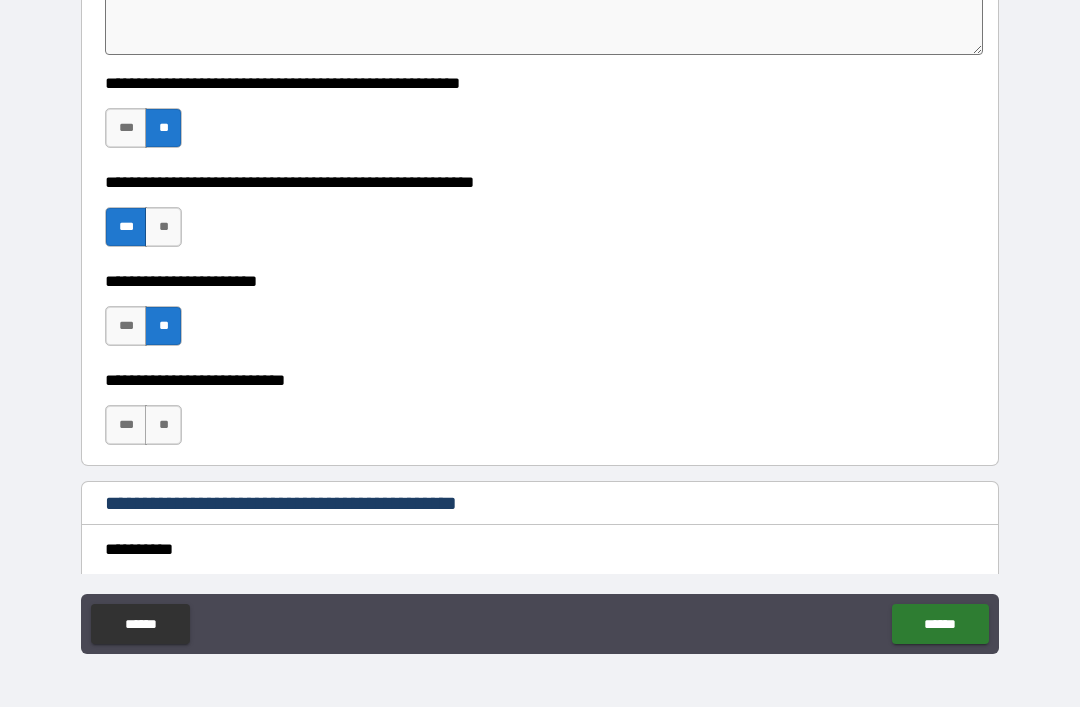 scroll, scrollTop: 854, scrollLeft: 0, axis: vertical 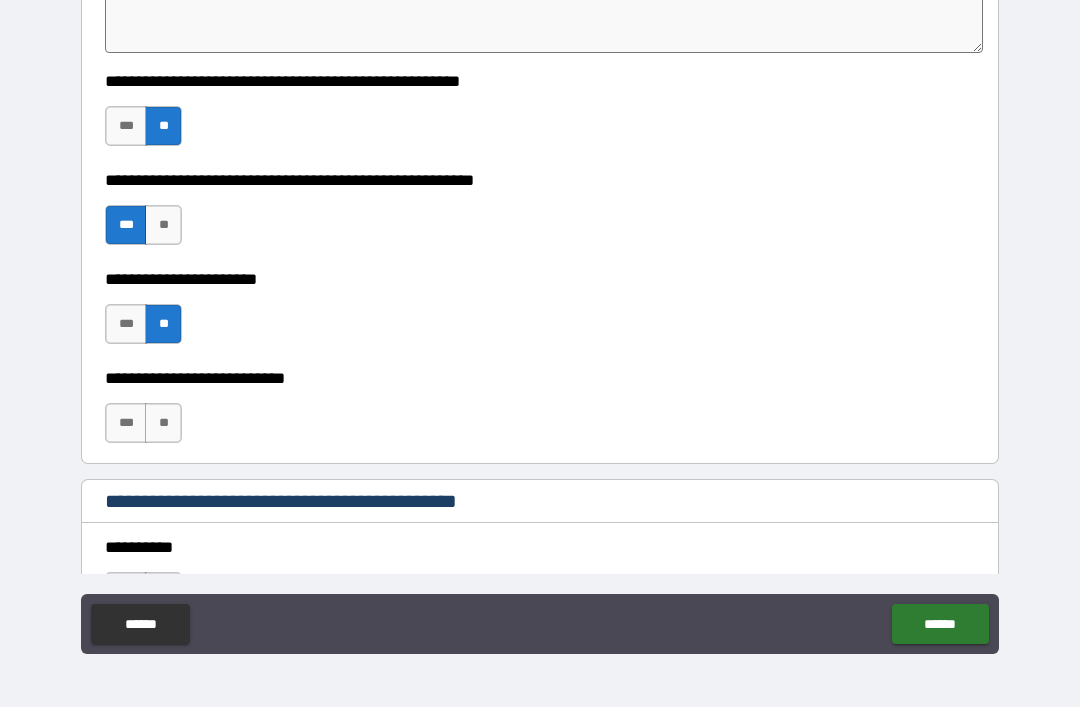 click on "**" at bounding box center [163, 423] 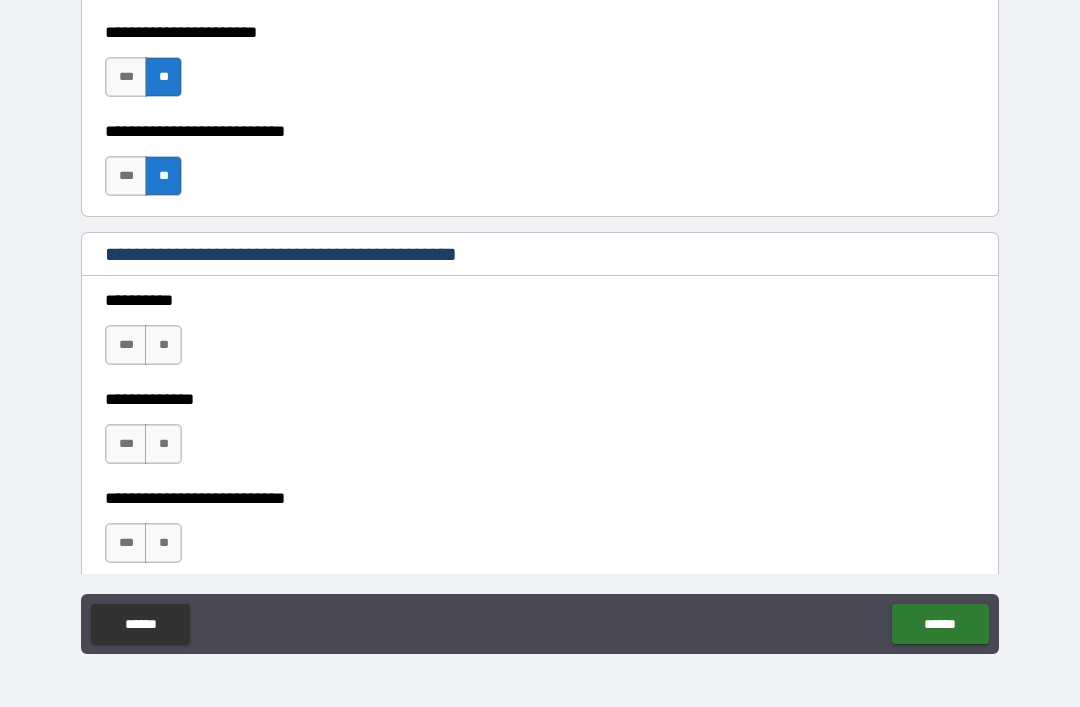 scroll, scrollTop: 1101, scrollLeft: 0, axis: vertical 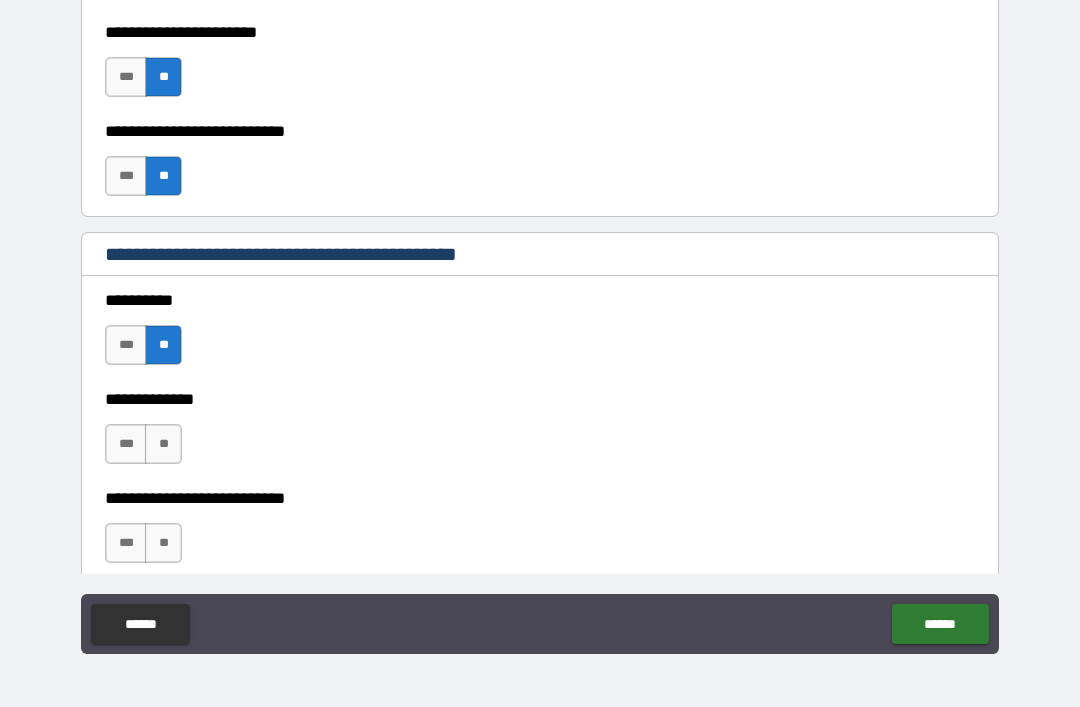 click on "**" at bounding box center [163, 444] 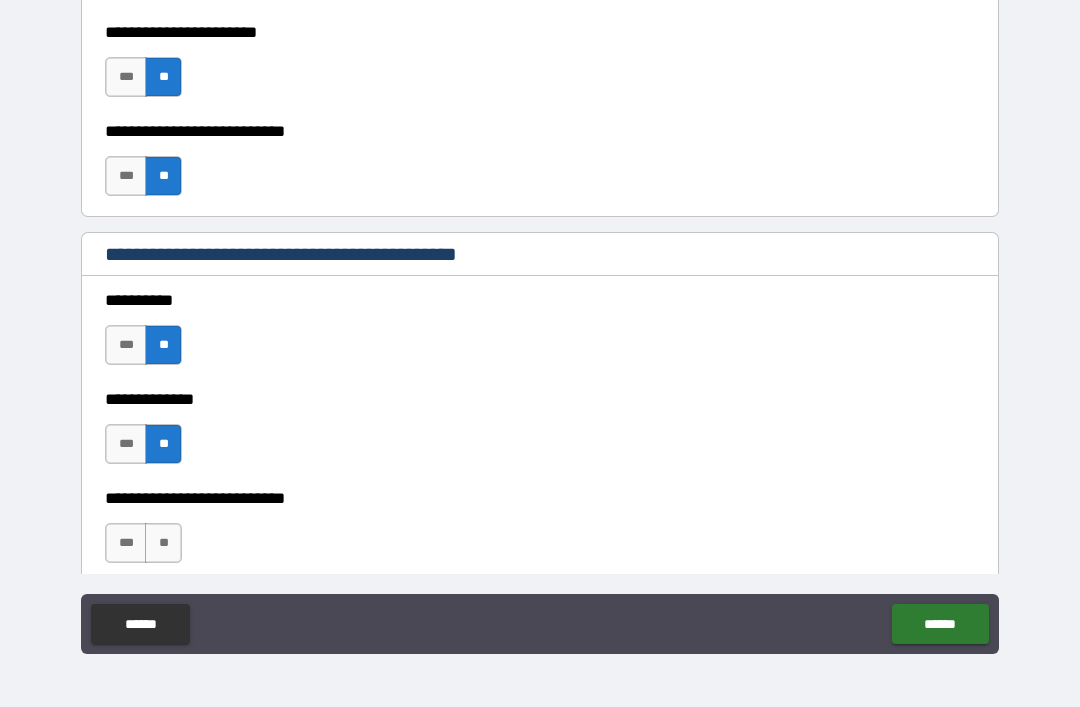 click on "**" at bounding box center [163, 543] 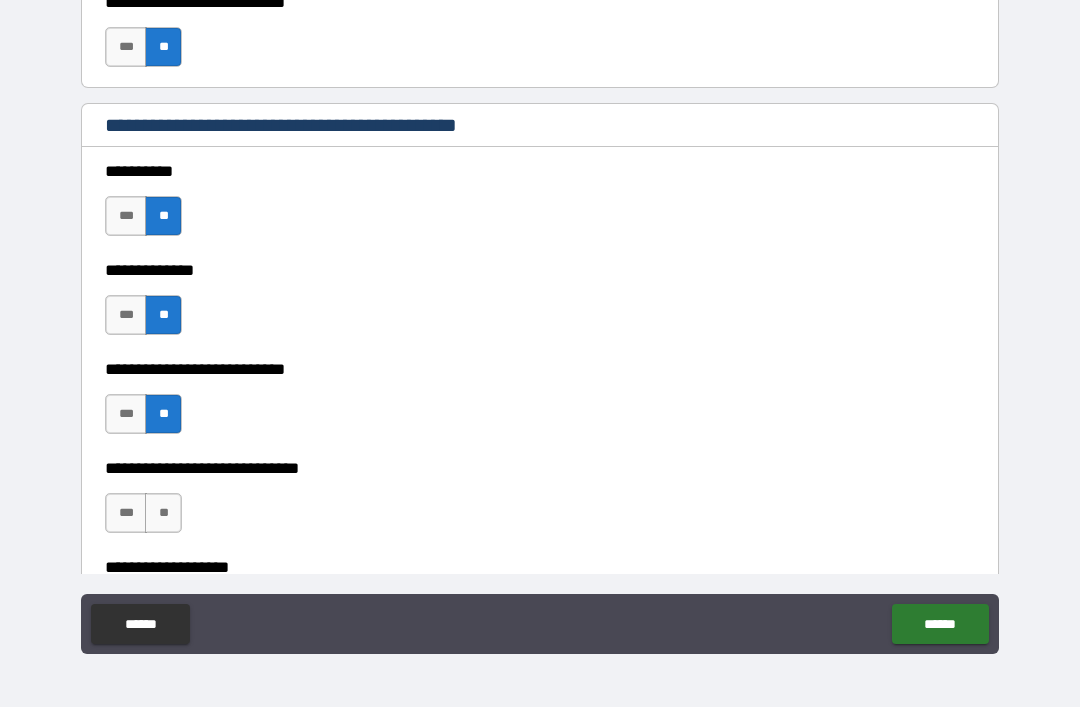 scroll, scrollTop: 1377, scrollLeft: 0, axis: vertical 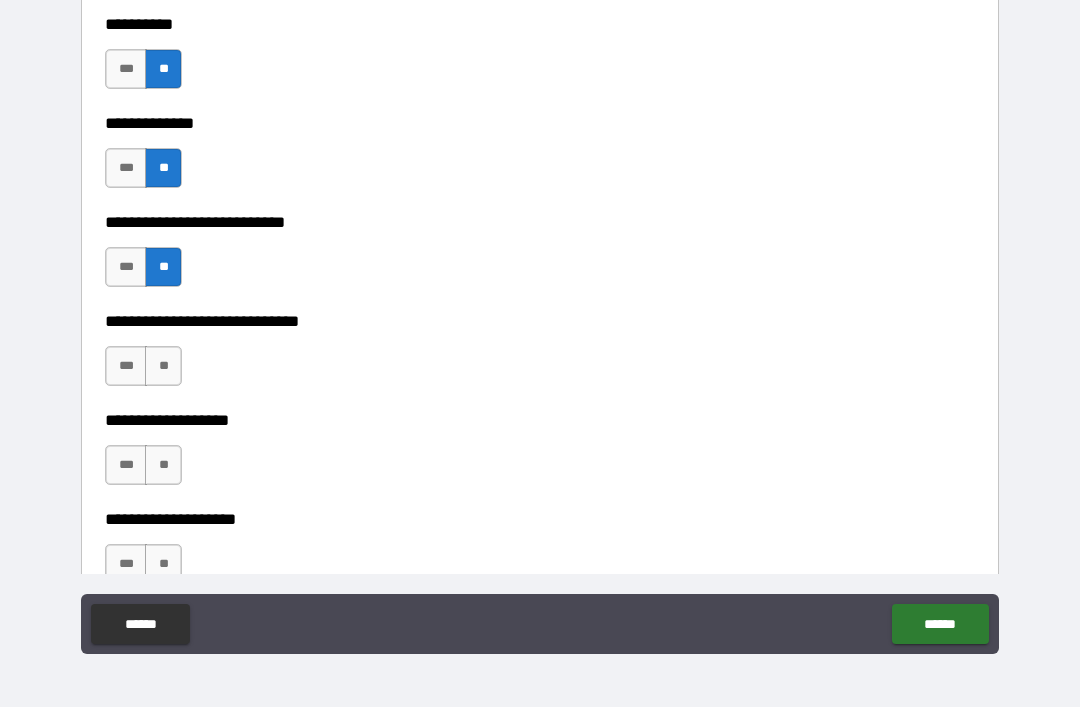 click on "**" at bounding box center (163, 366) 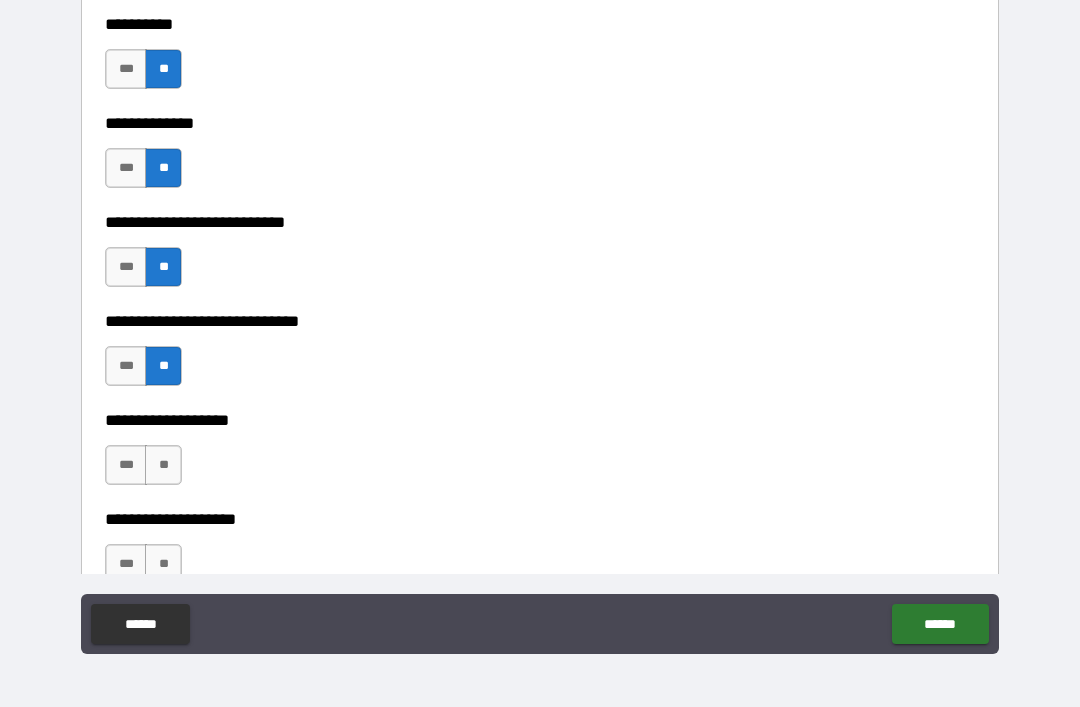 click on "**" at bounding box center [163, 465] 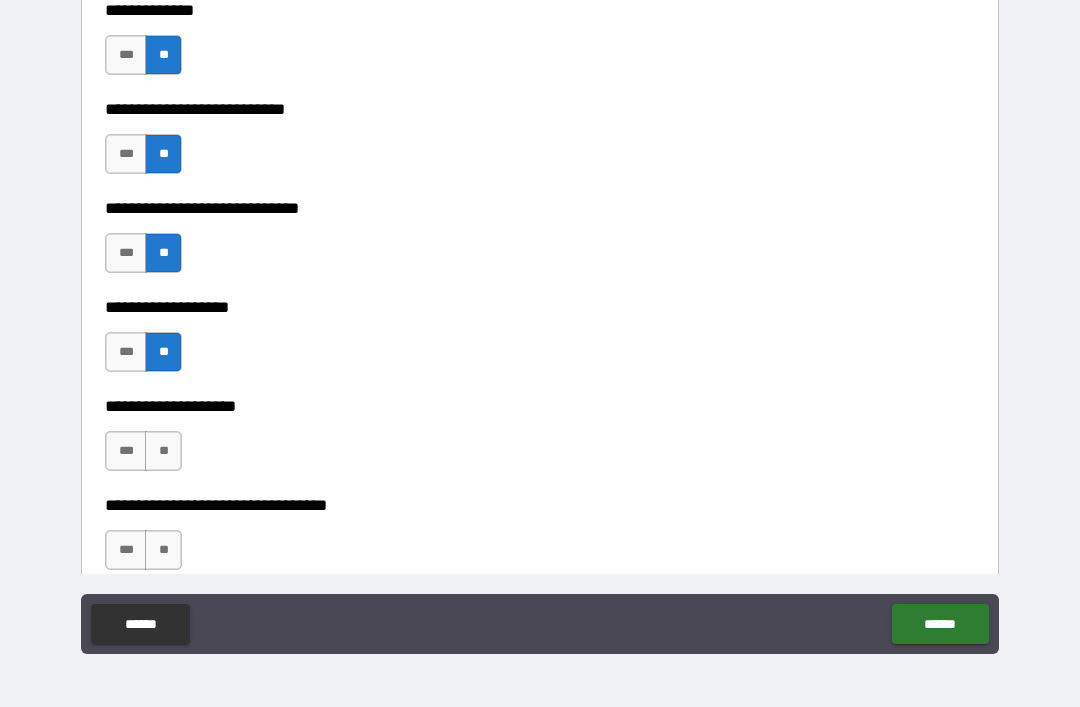 scroll, scrollTop: 1491, scrollLeft: 0, axis: vertical 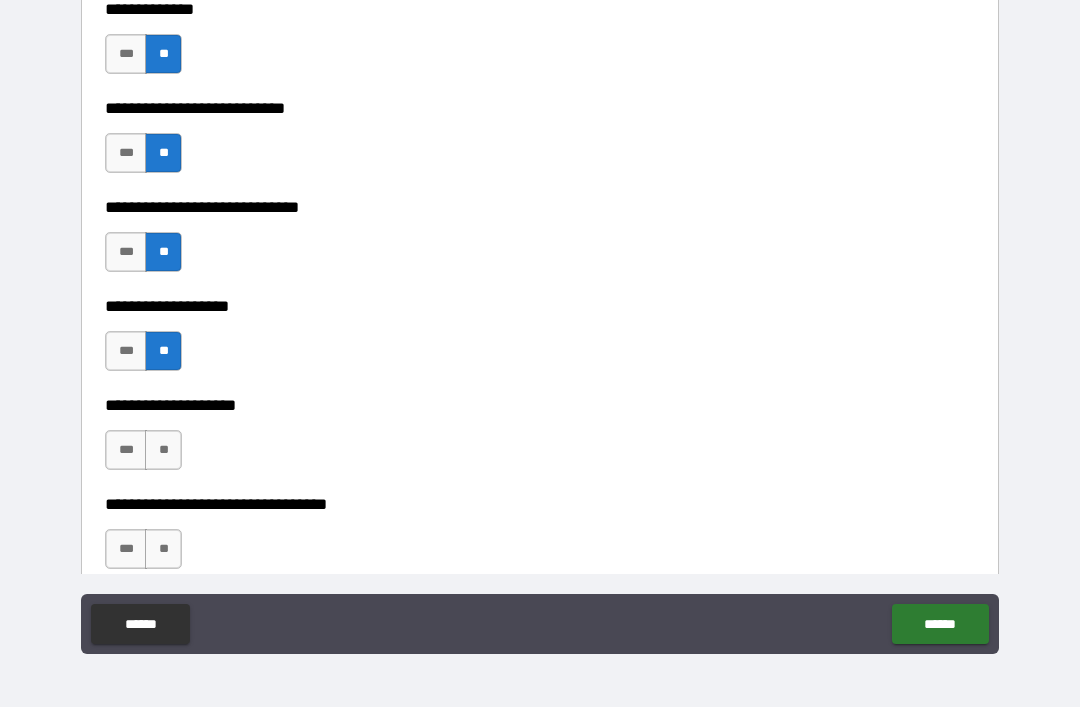 click on "**" at bounding box center [163, 450] 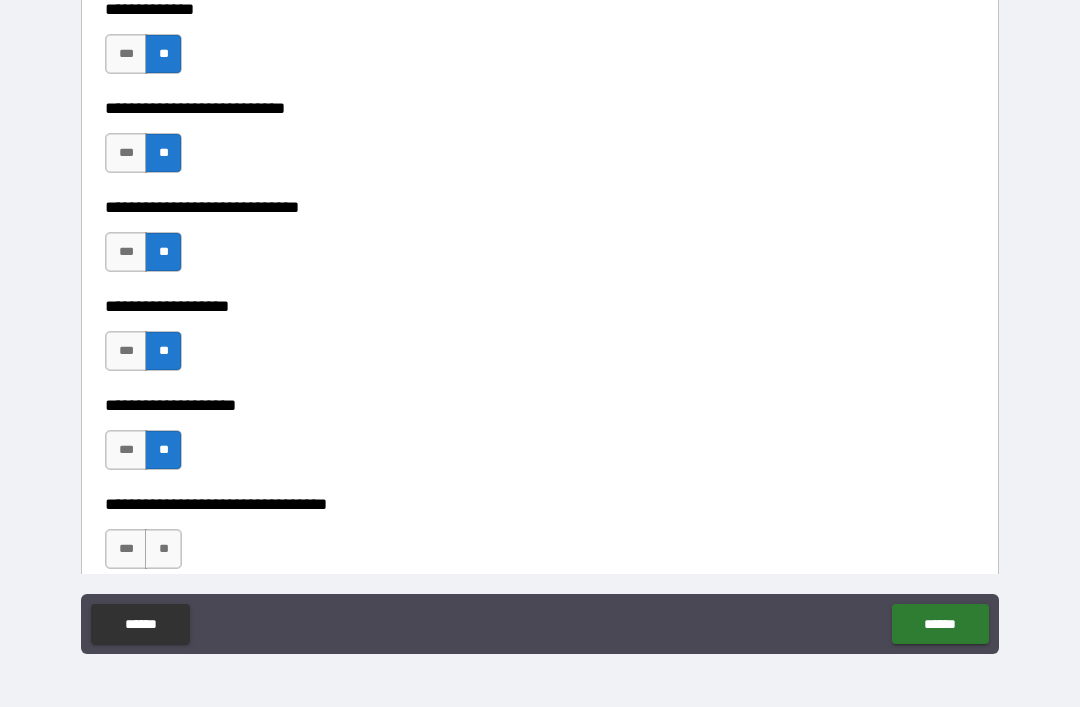 click on "**" at bounding box center [163, 549] 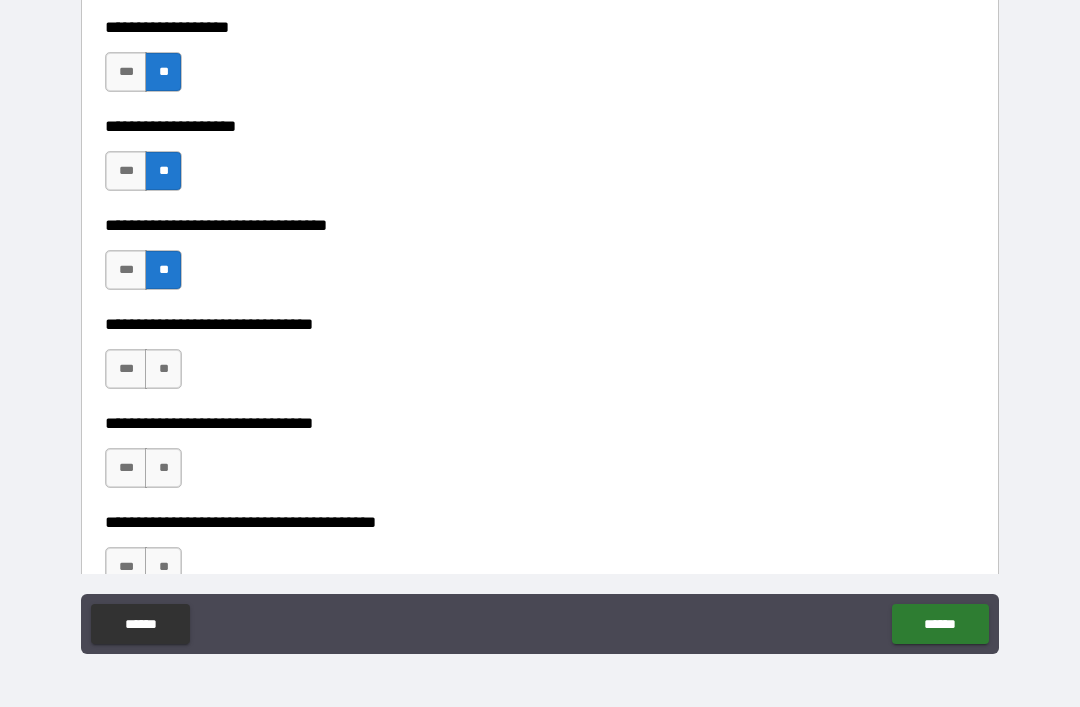 scroll, scrollTop: 1773, scrollLeft: 0, axis: vertical 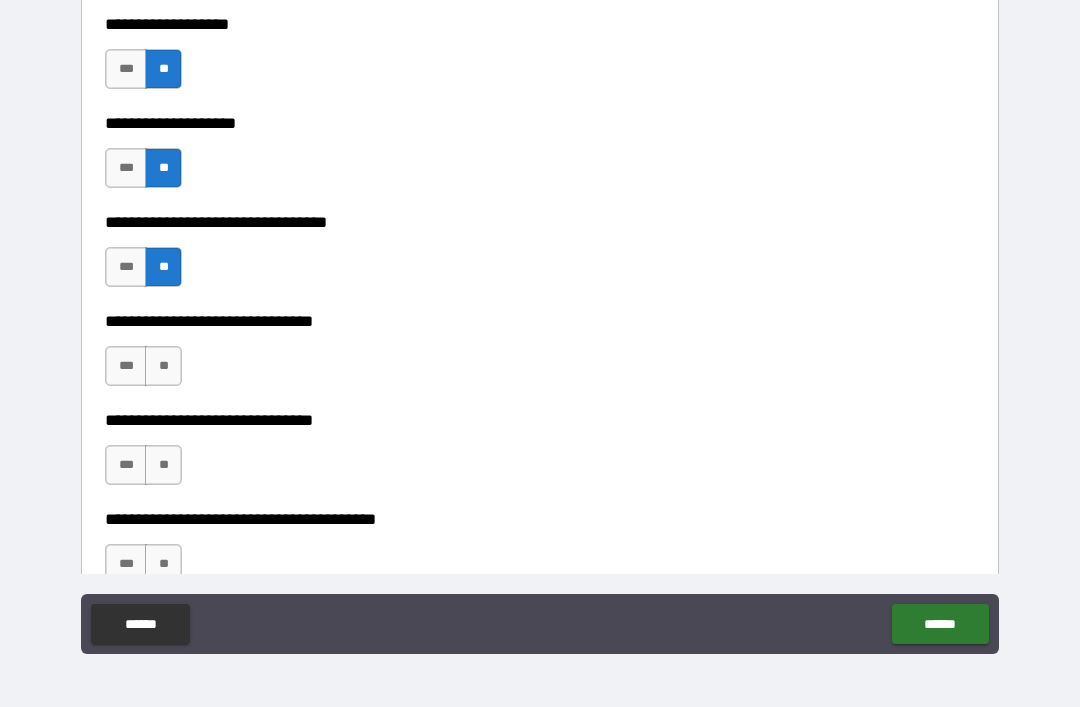 click on "**" at bounding box center [163, 366] 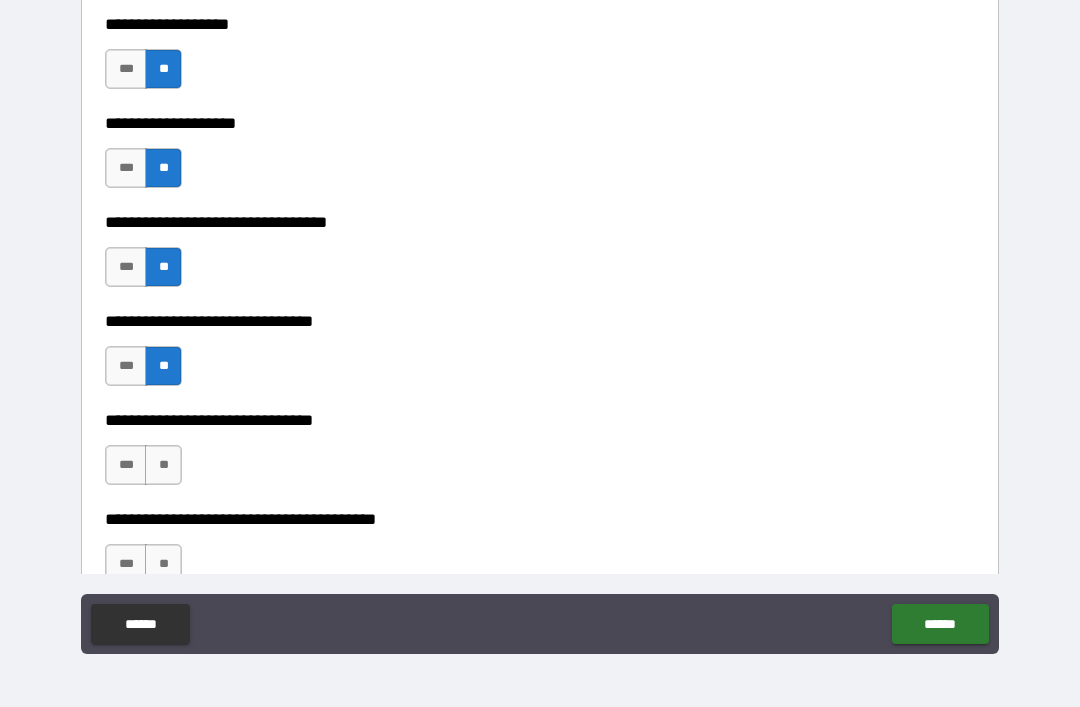 click on "**" at bounding box center [163, 465] 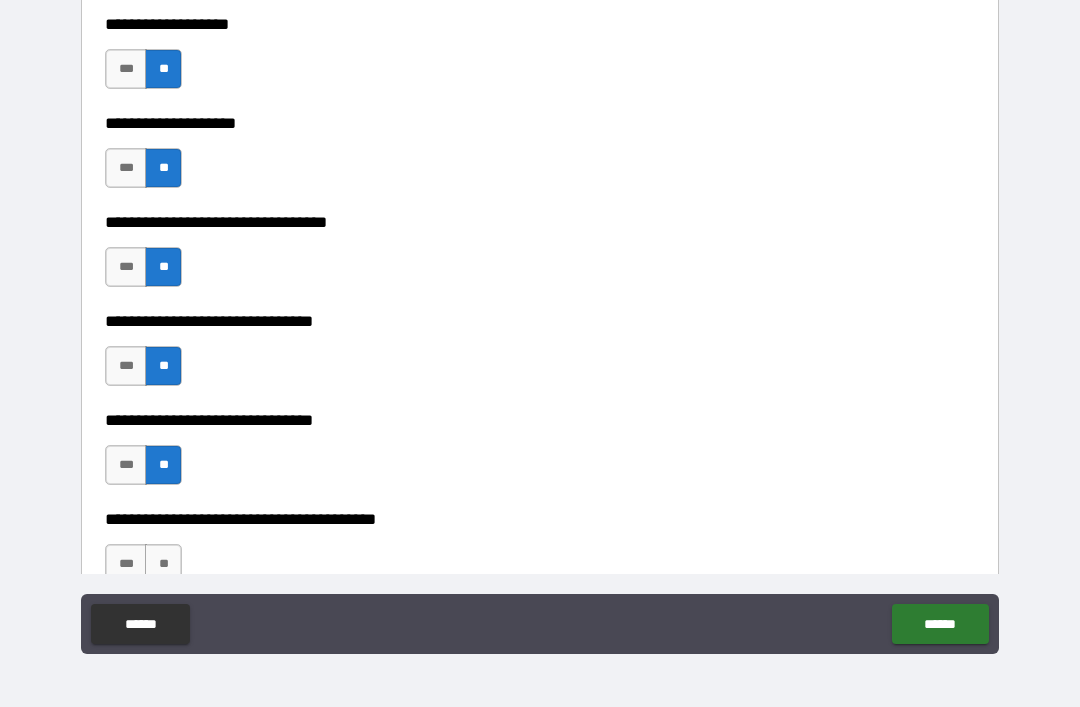 click on "**" at bounding box center (163, 564) 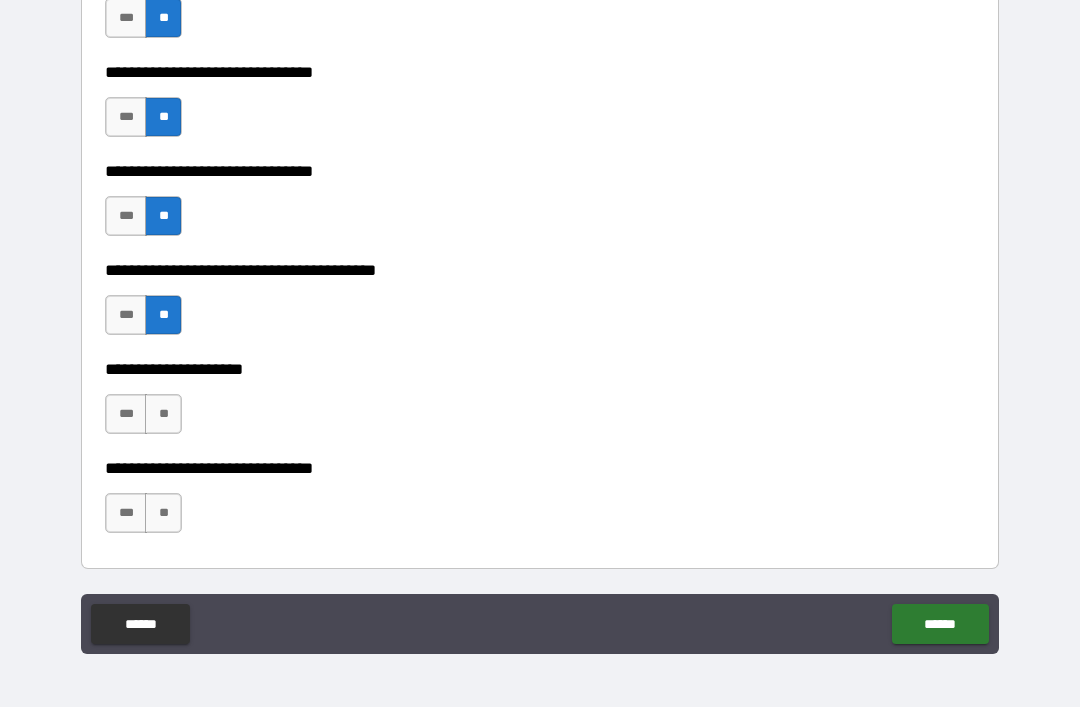 scroll, scrollTop: 2022, scrollLeft: 0, axis: vertical 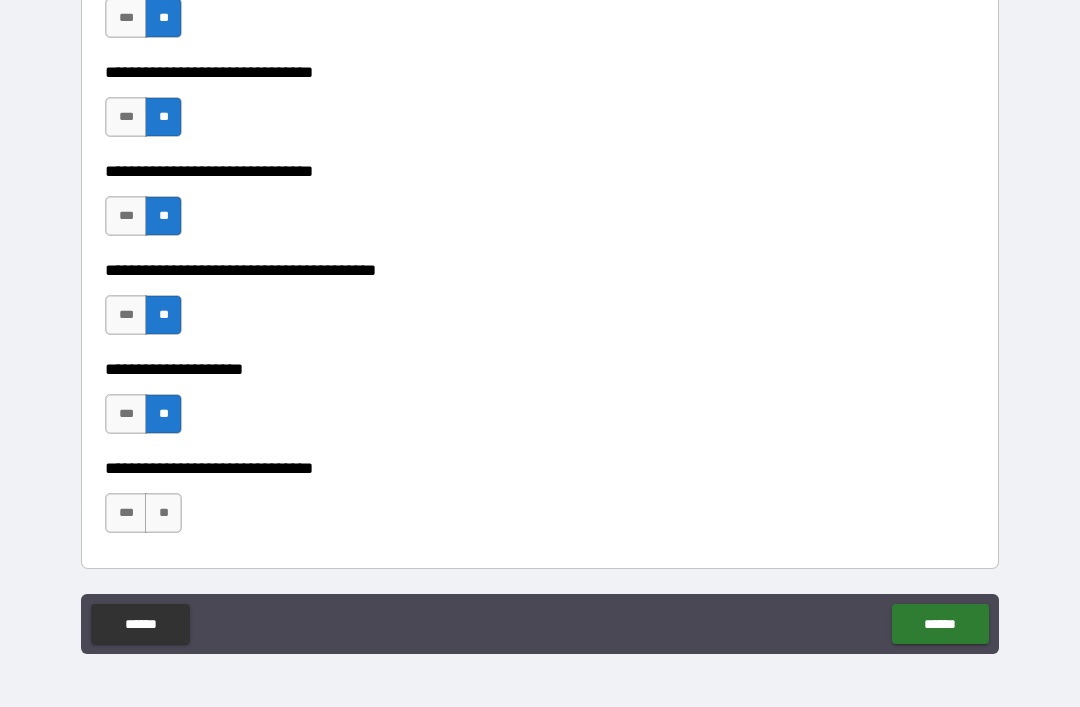 click on "***" at bounding box center (126, 414) 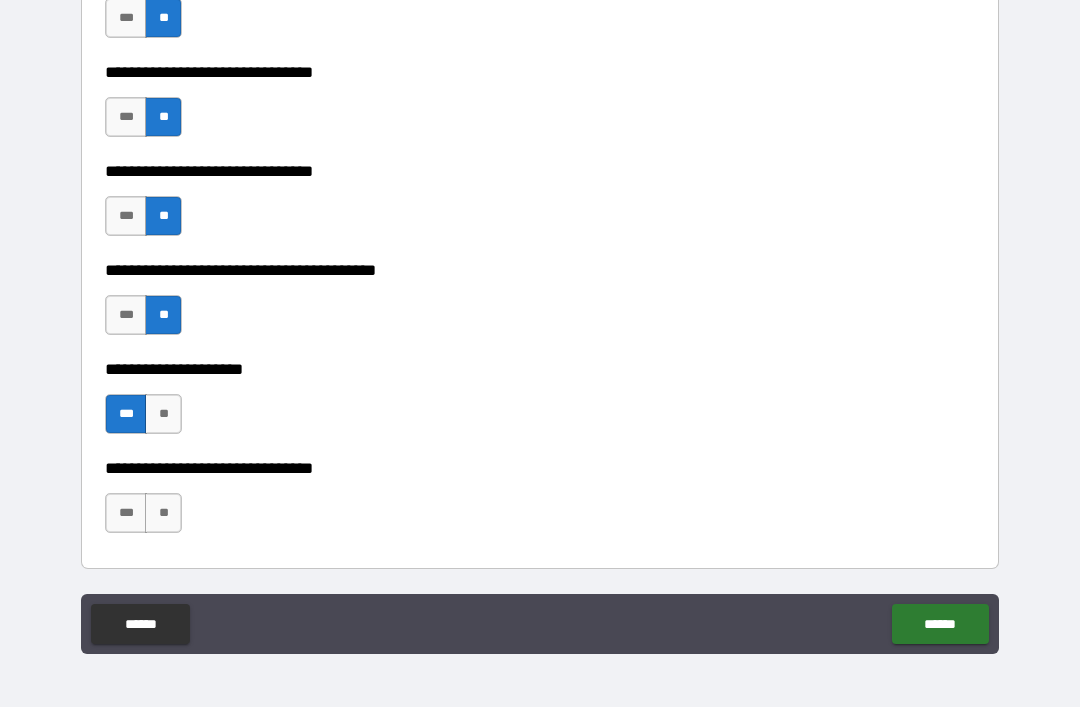 click on "***" at bounding box center (126, 513) 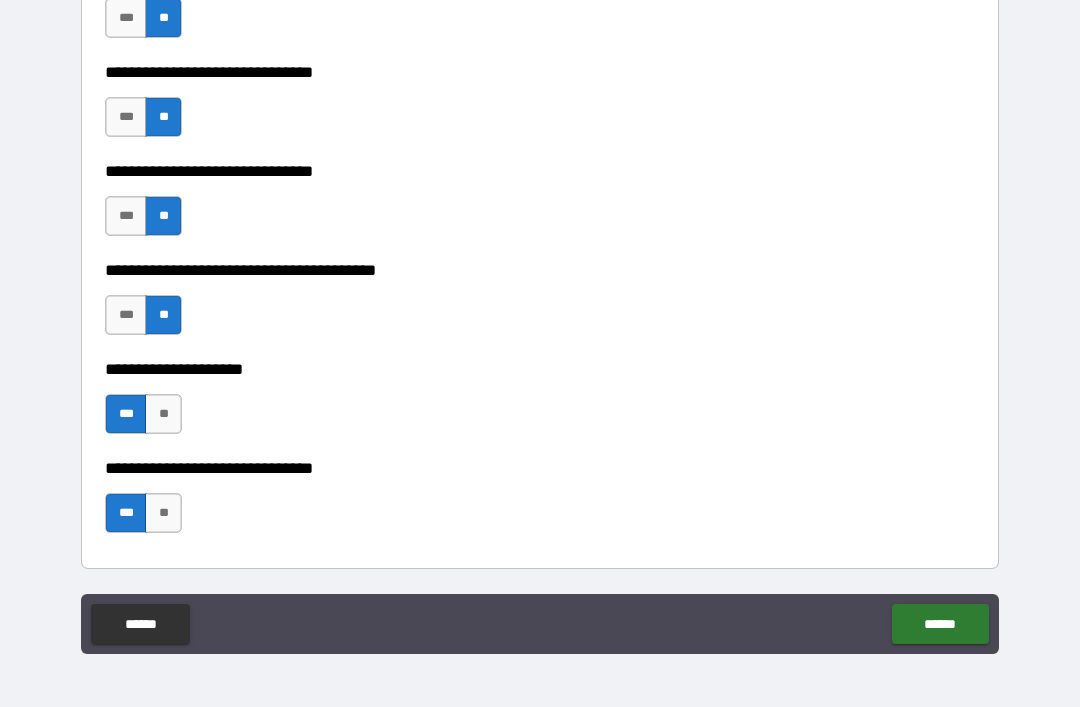 click on "******" at bounding box center (940, 624) 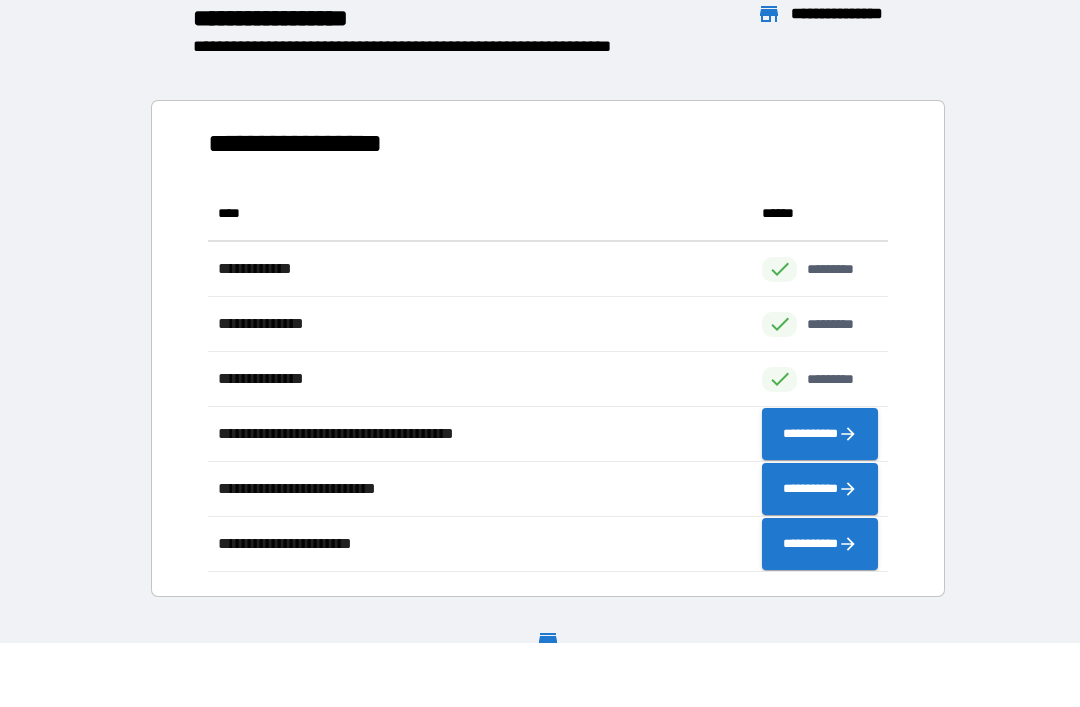 scroll, scrollTop: 1, scrollLeft: 1, axis: both 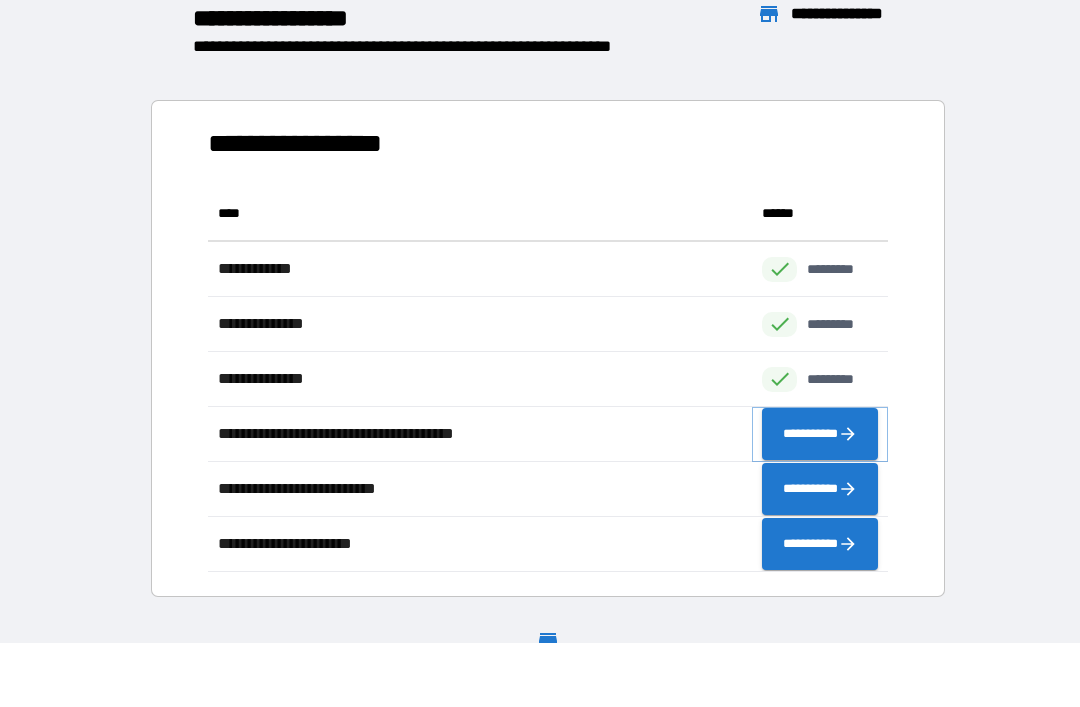 click 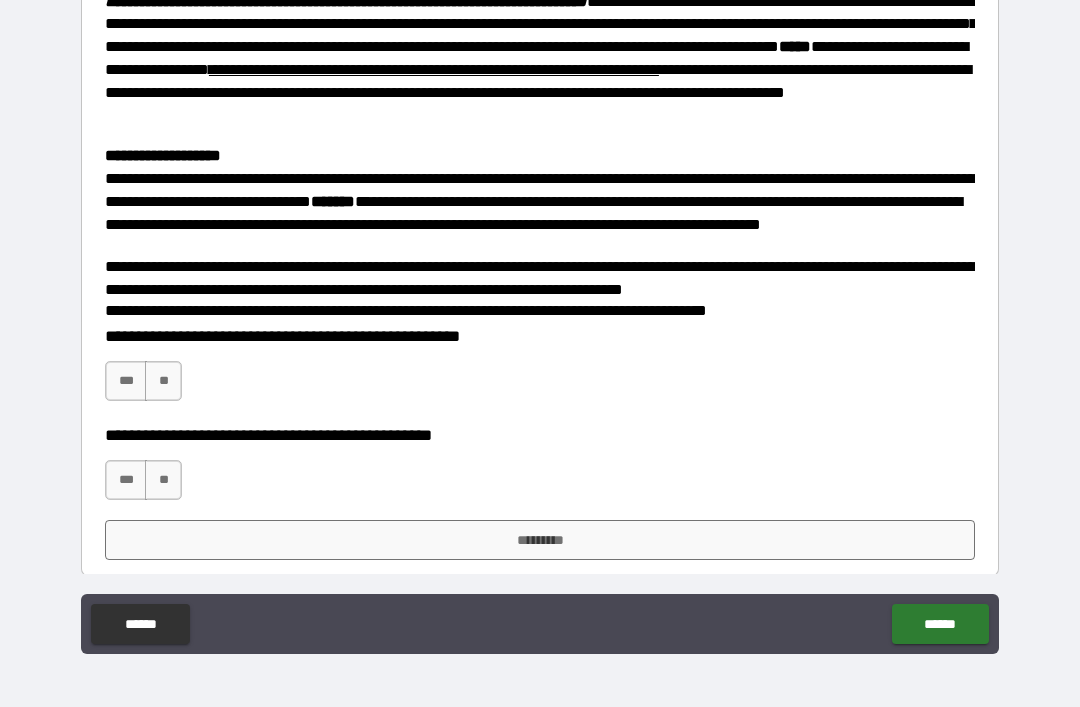 scroll, scrollTop: 473, scrollLeft: 0, axis: vertical 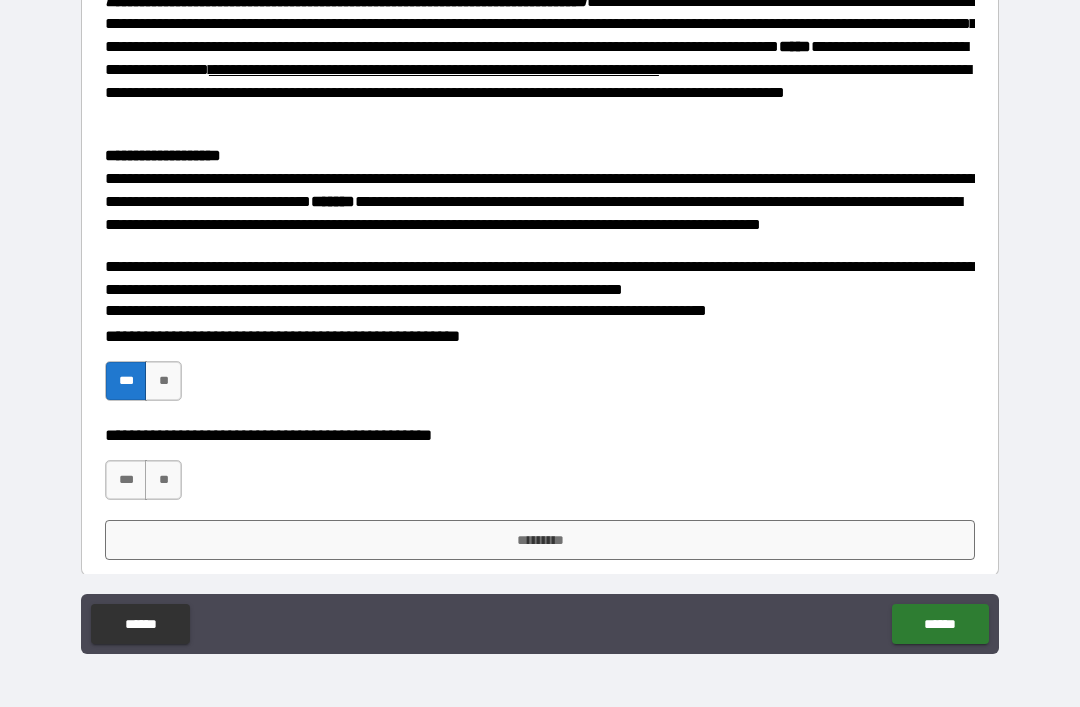click on "***" at bounding box center (126, 480) 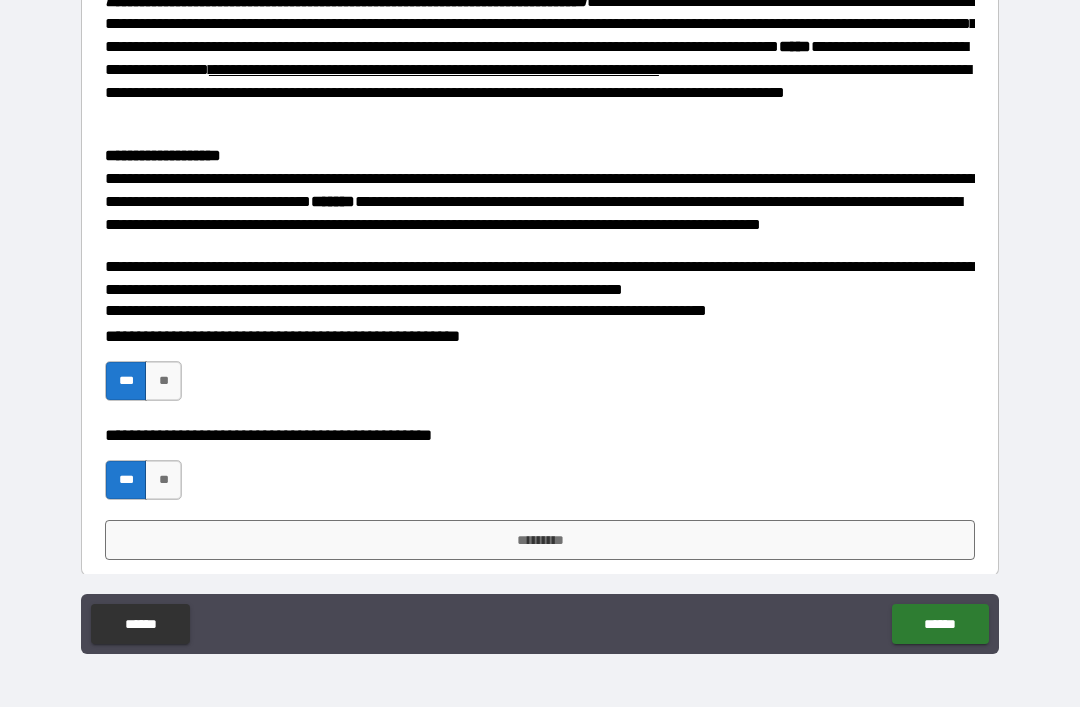 click on "*********" at bounding box center [540, 540] 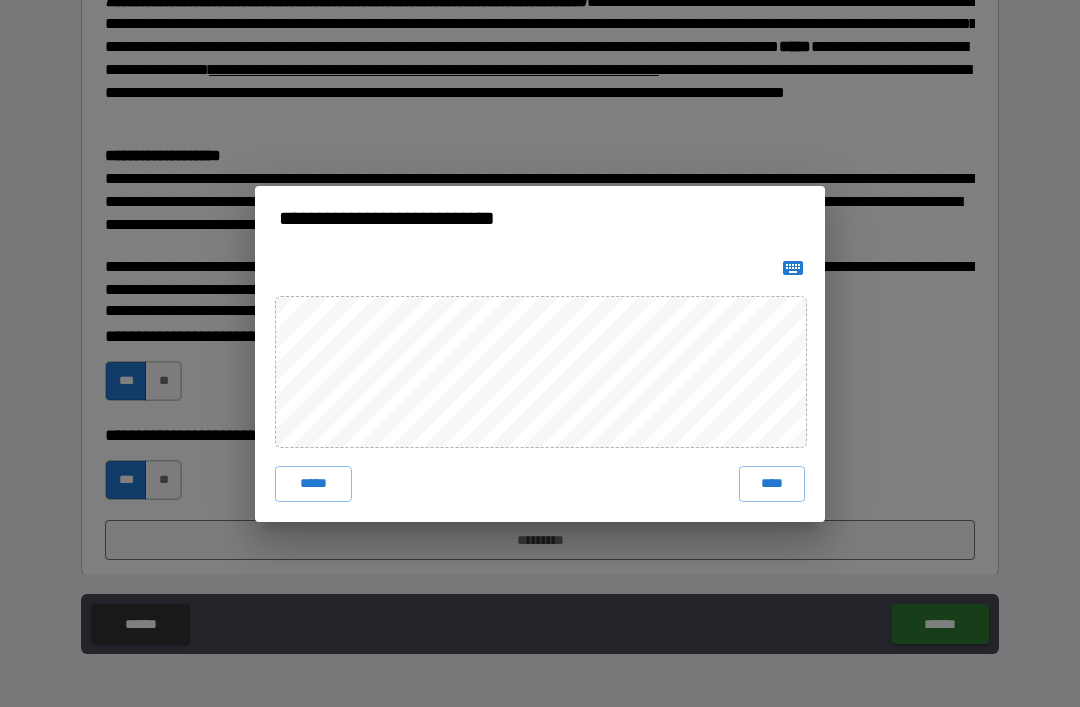 click on "****" at bounding box center (772, 484) 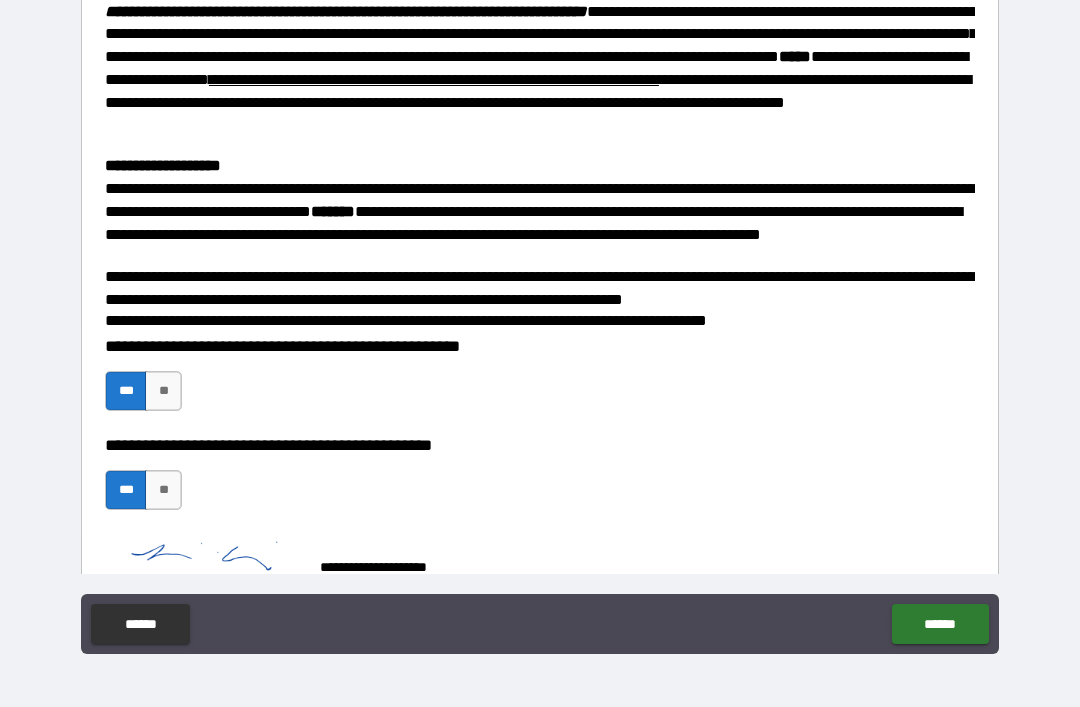 click on "******" at bounding box center (940, 624) 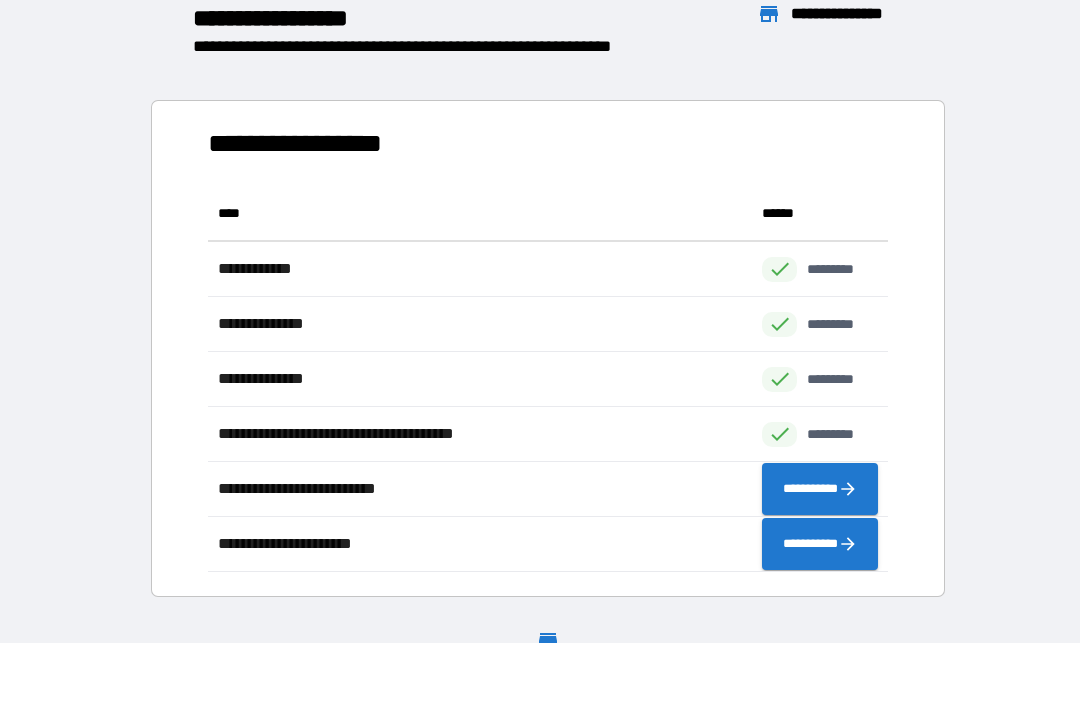 scroll, scrollTop: 386, scrollLeft: 680, axis: both 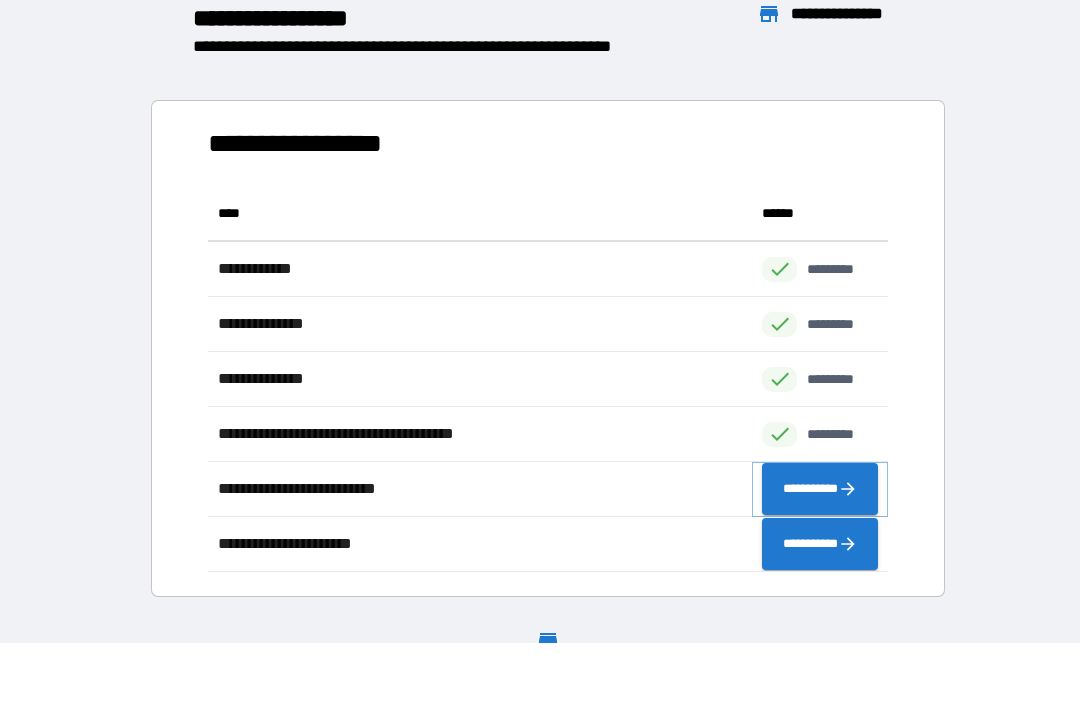 click 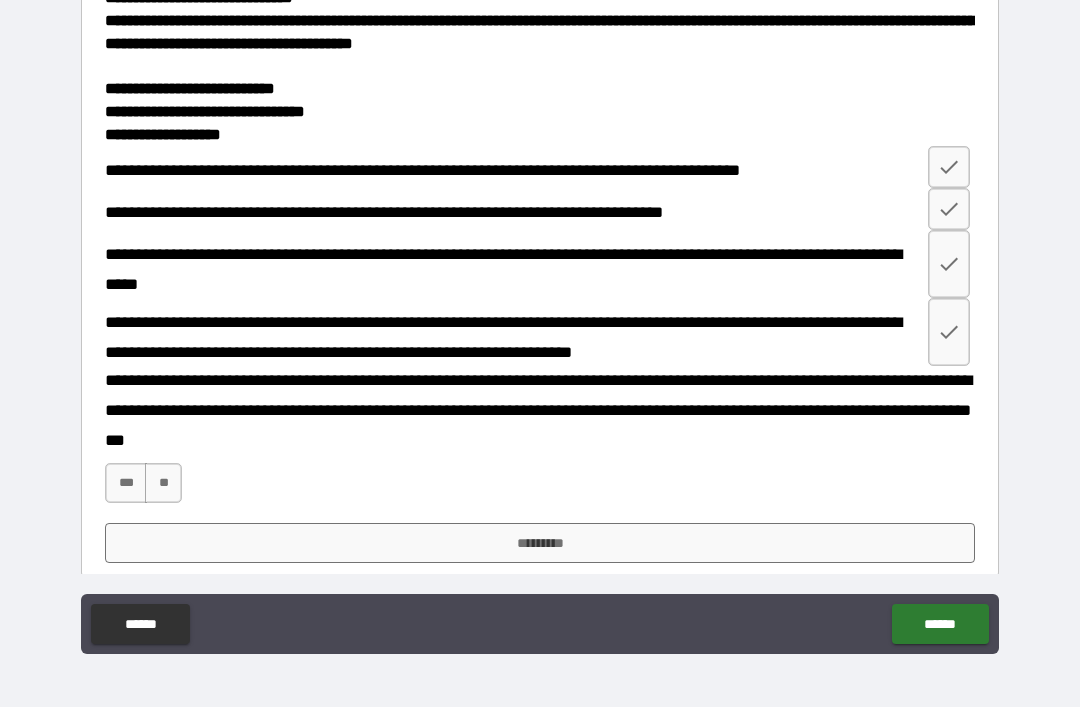 scroll, scrollTop: 3147, scrollLeft: 0, axis: vertical 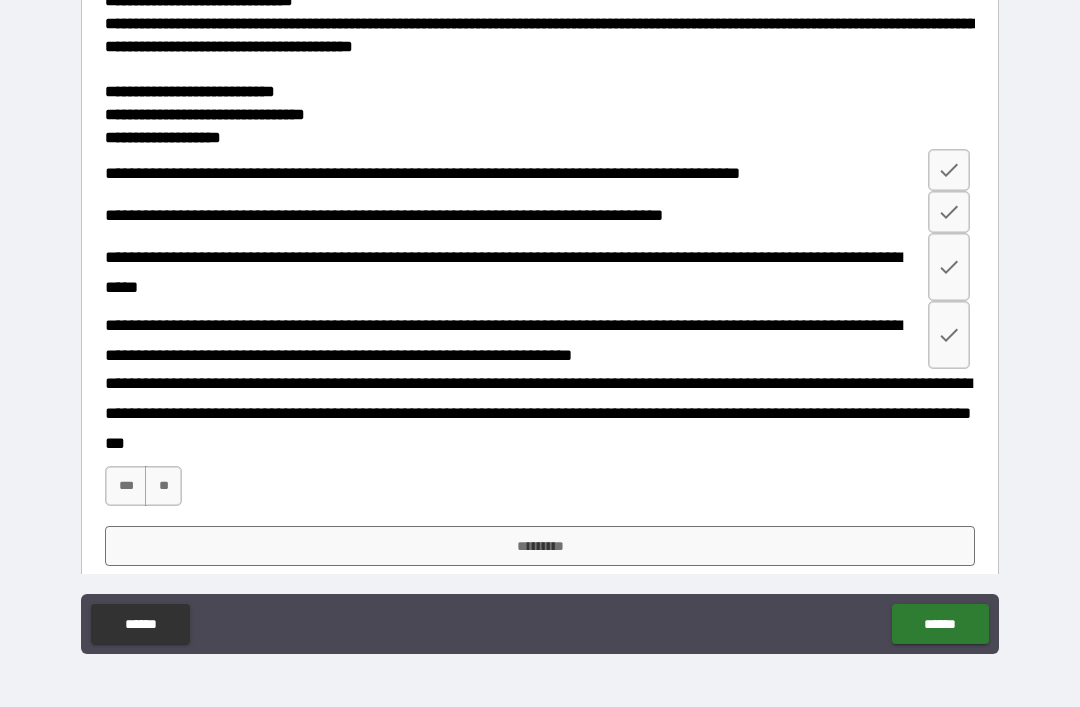 click on "***" at bounding box center [126, 486] 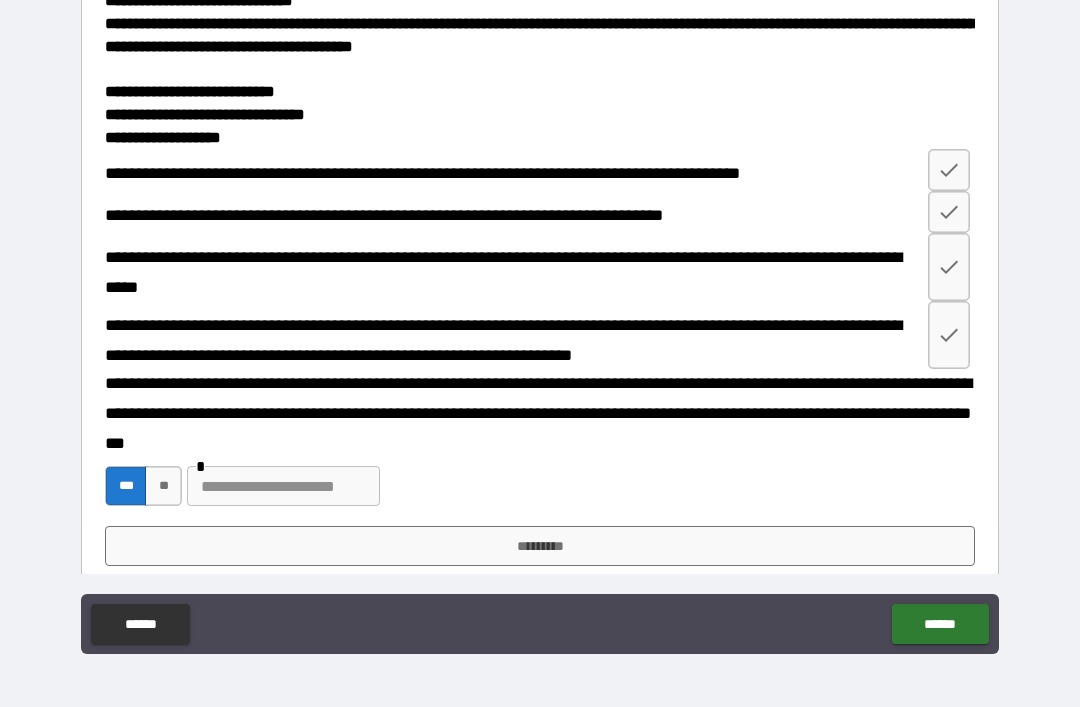 click on "**" at bounding box center [163, 486] 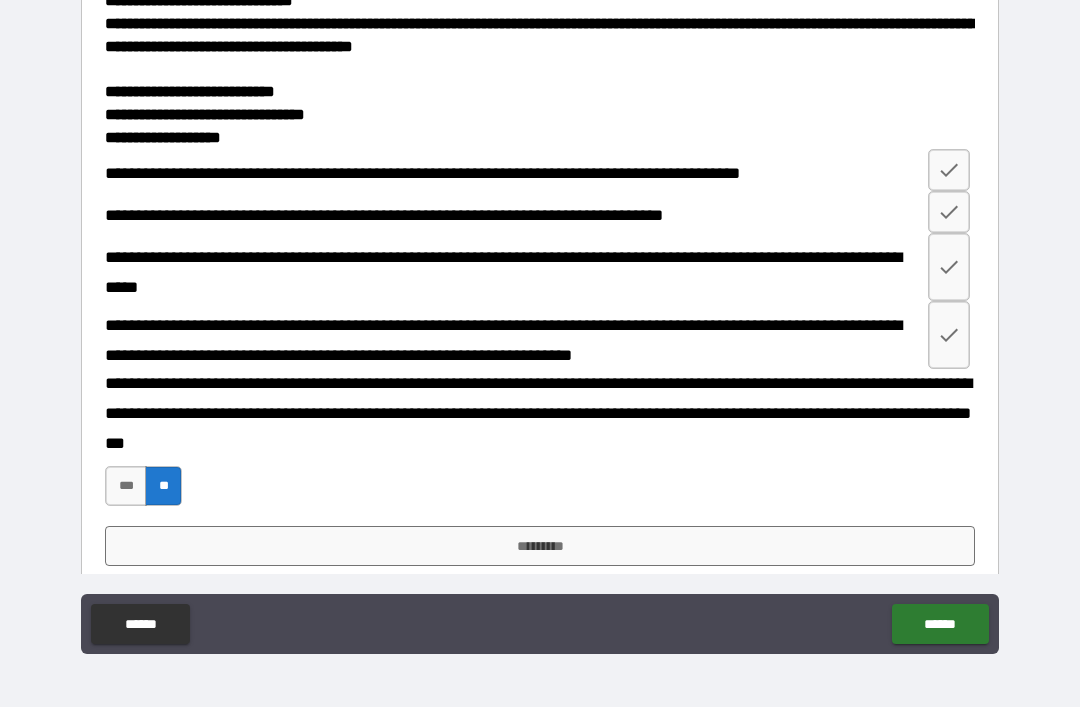 click on "*********" at bounding box center [540, 546] 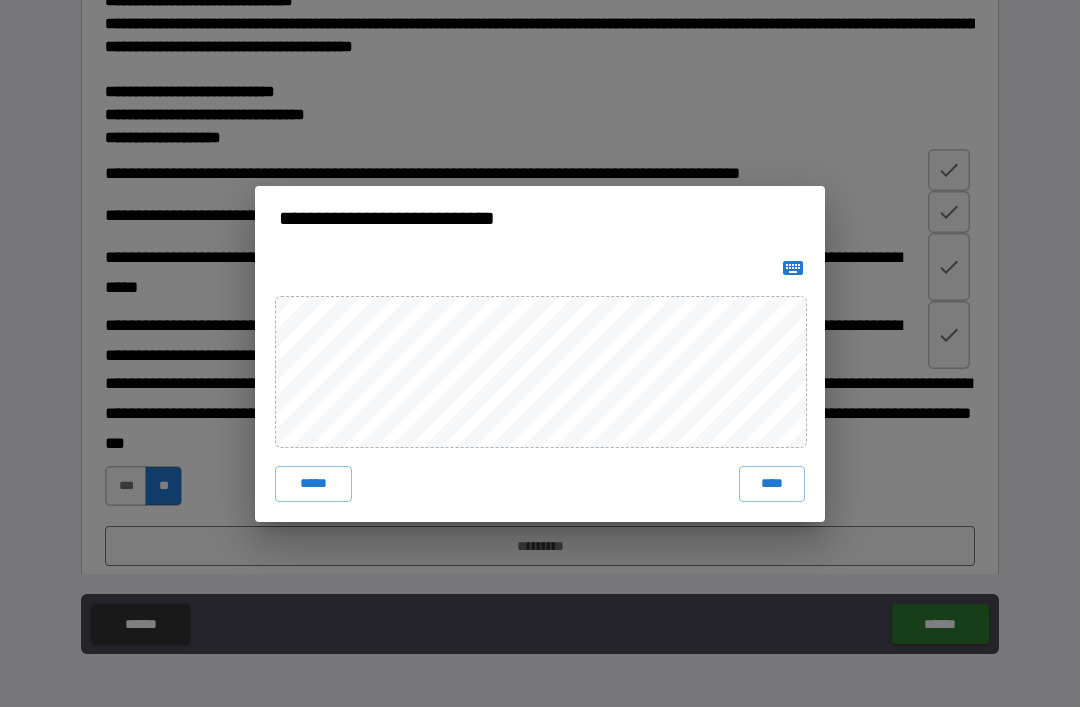 click on "****" at bounding box center [772, 484] 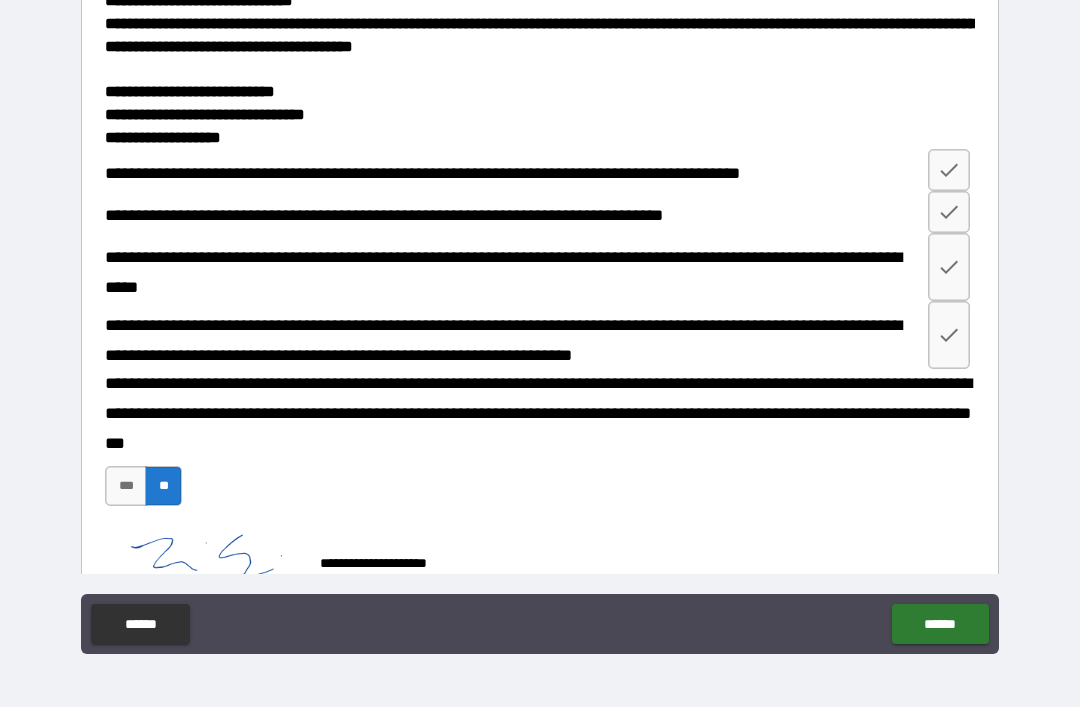 scroll, scrollTop: 3137, scrollLeft: 0, axis: vertical 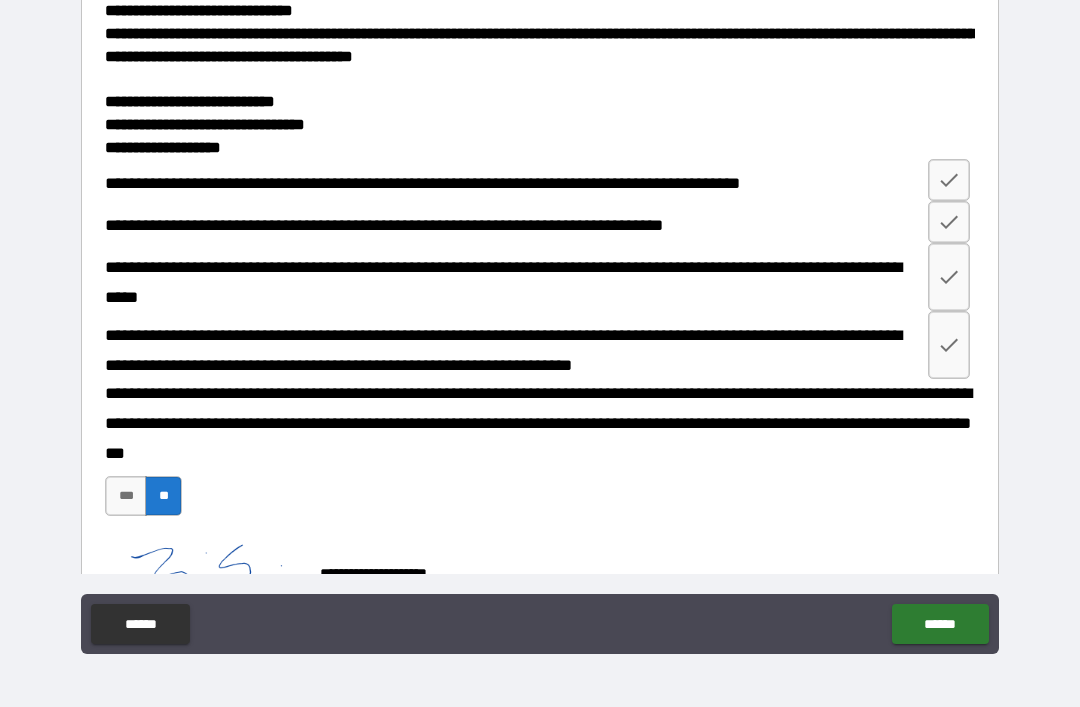 click on "******" at bounding box center [940, 624] 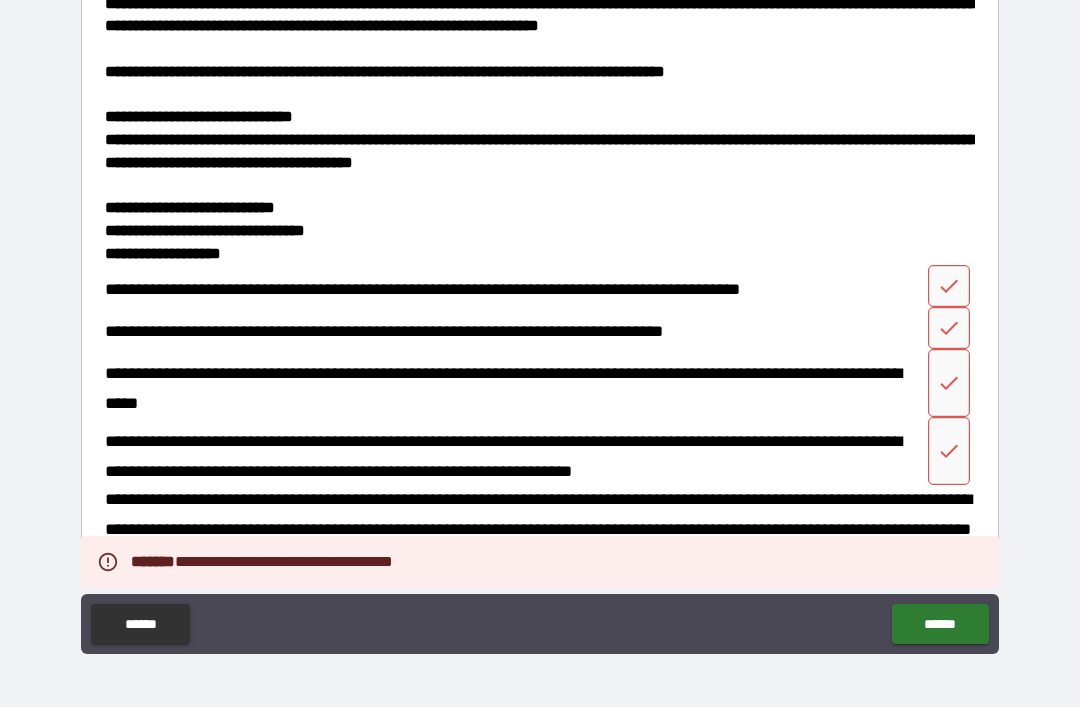 scroll, scrollTop: 3114, scrollLeft: 0, axis: vertical 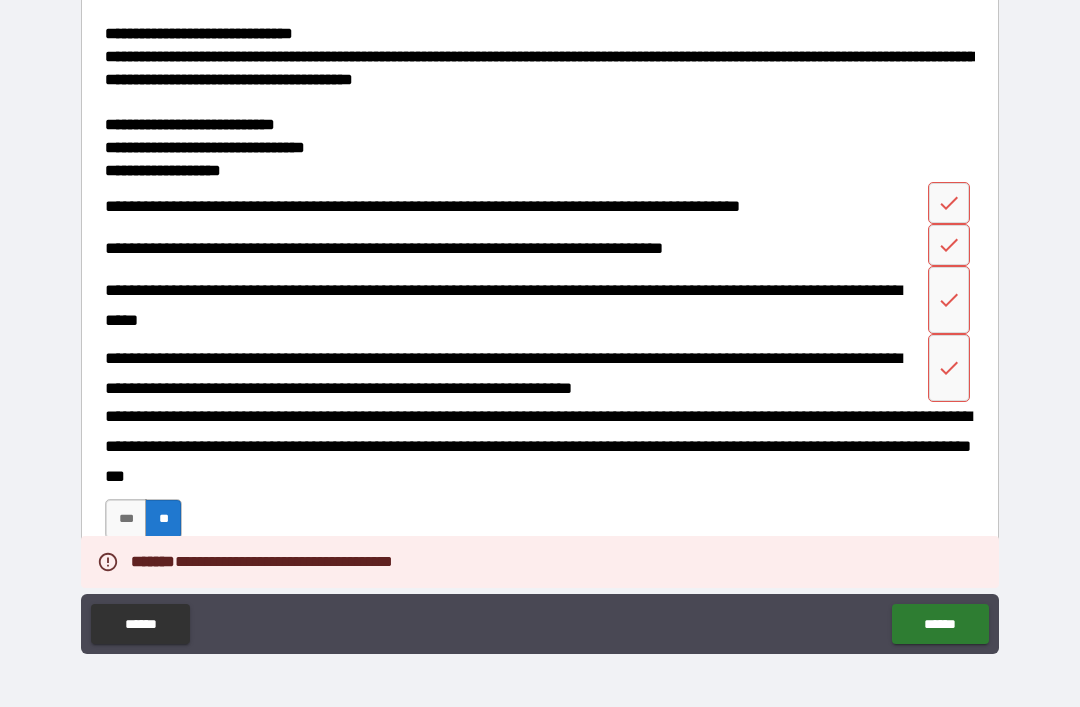 click 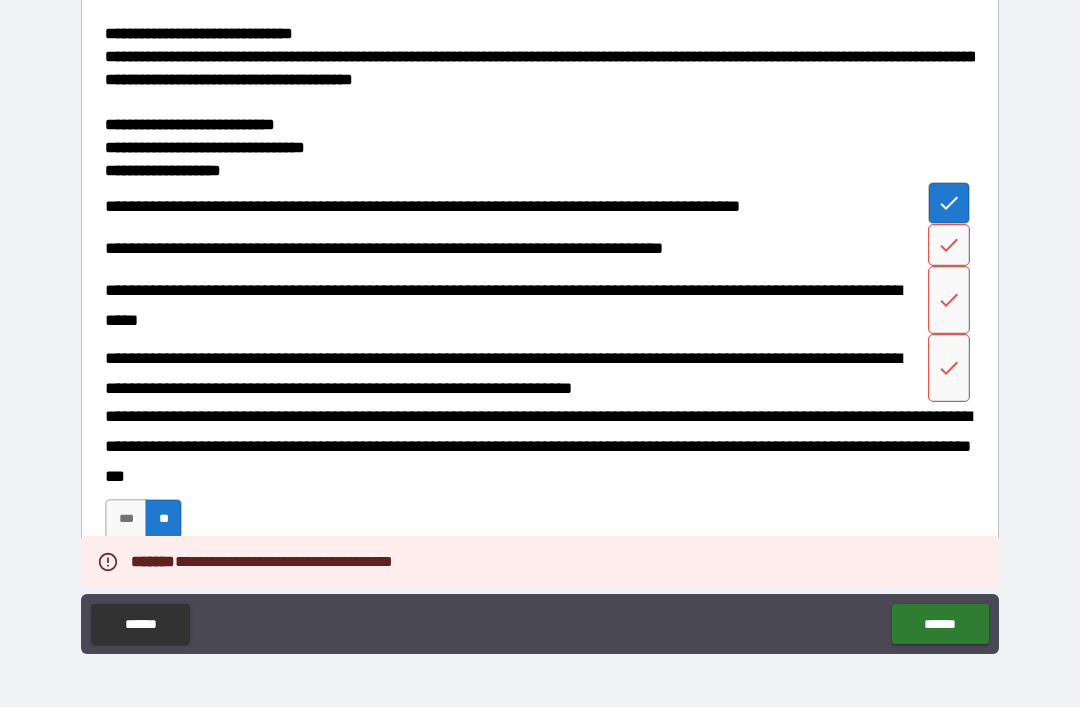 click 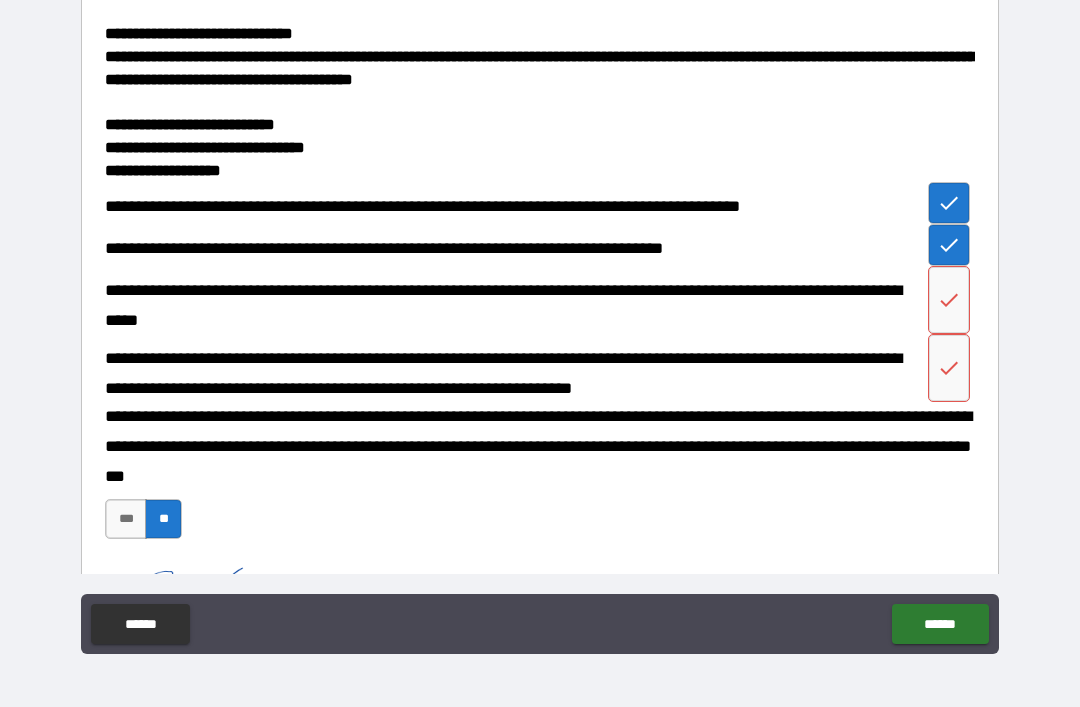 click 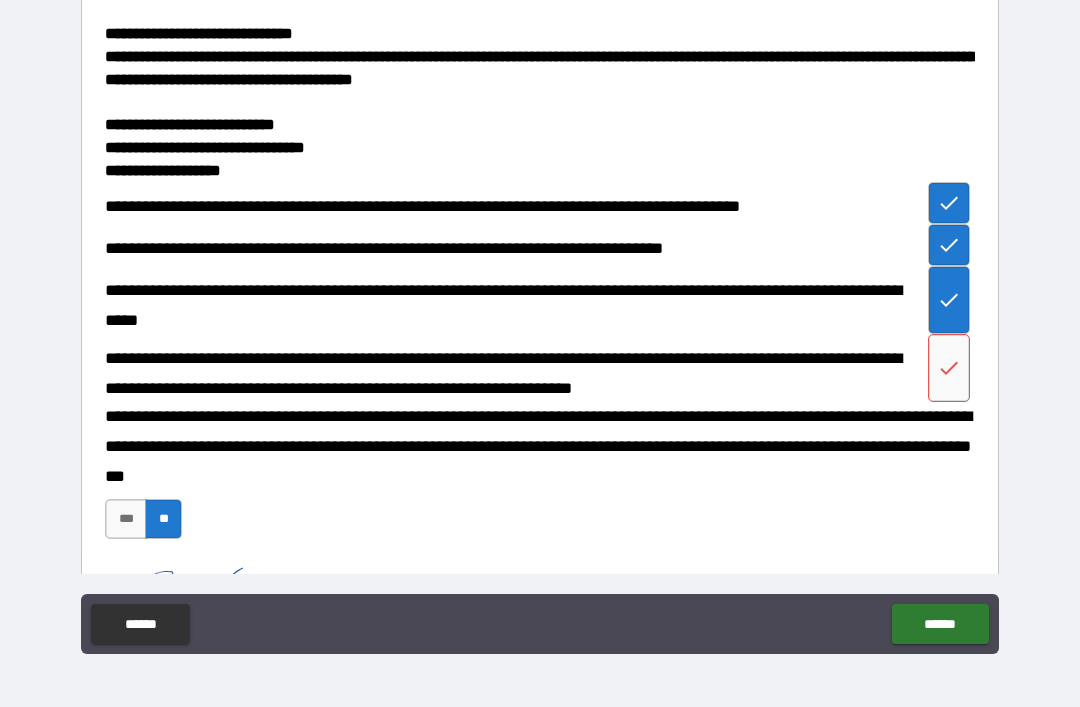 click at bounding box center [949, 368] 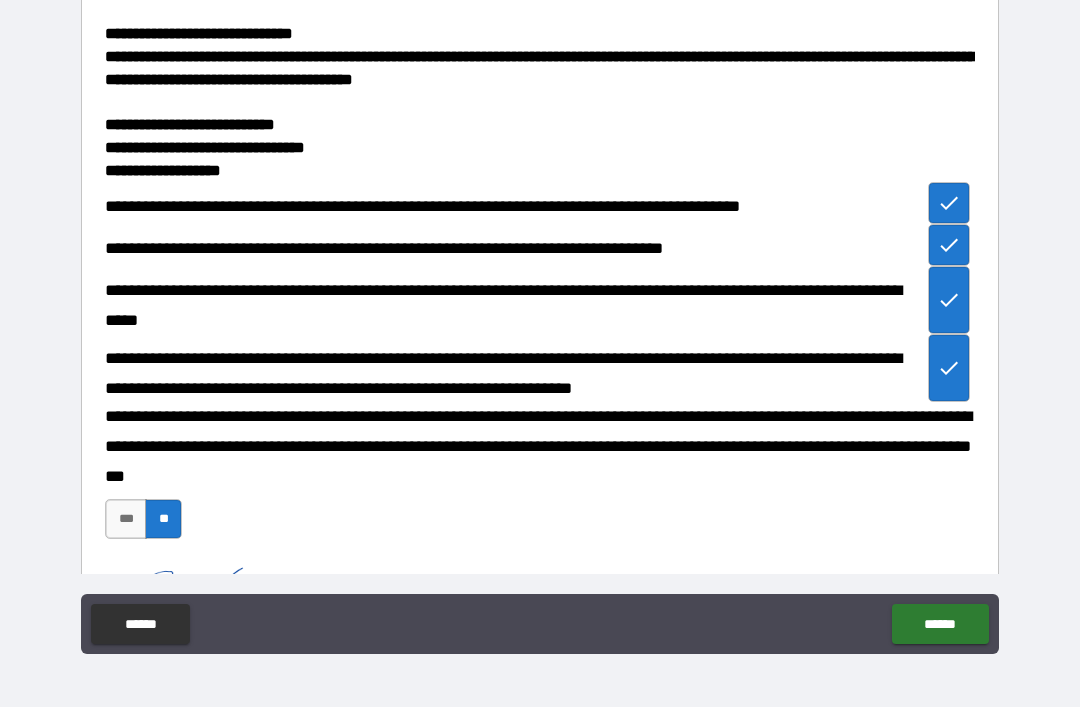 click on "******" at bounding box center (940, 624) 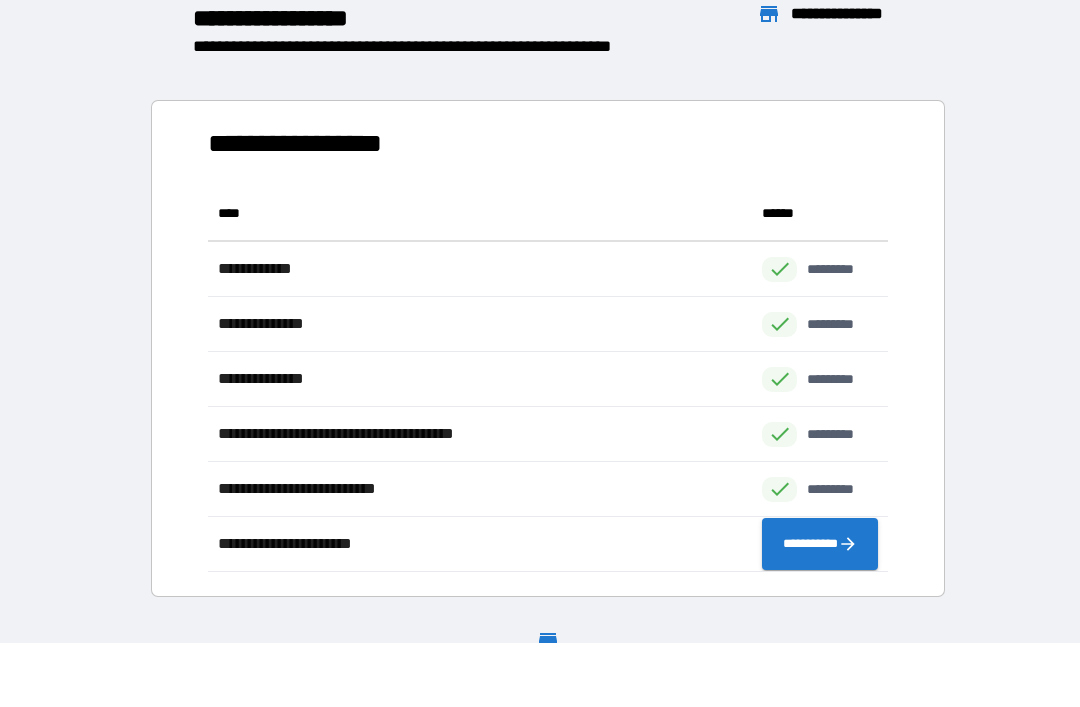 scroll, scrollTop: 1, scrollLeft: 1, axis: both 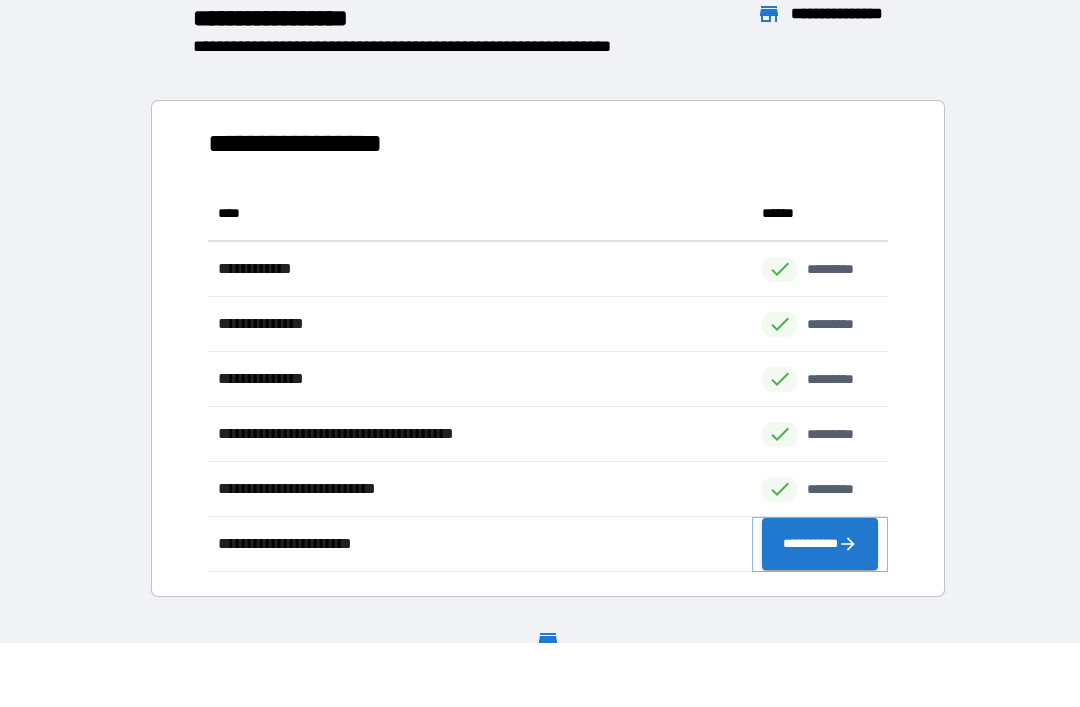 click 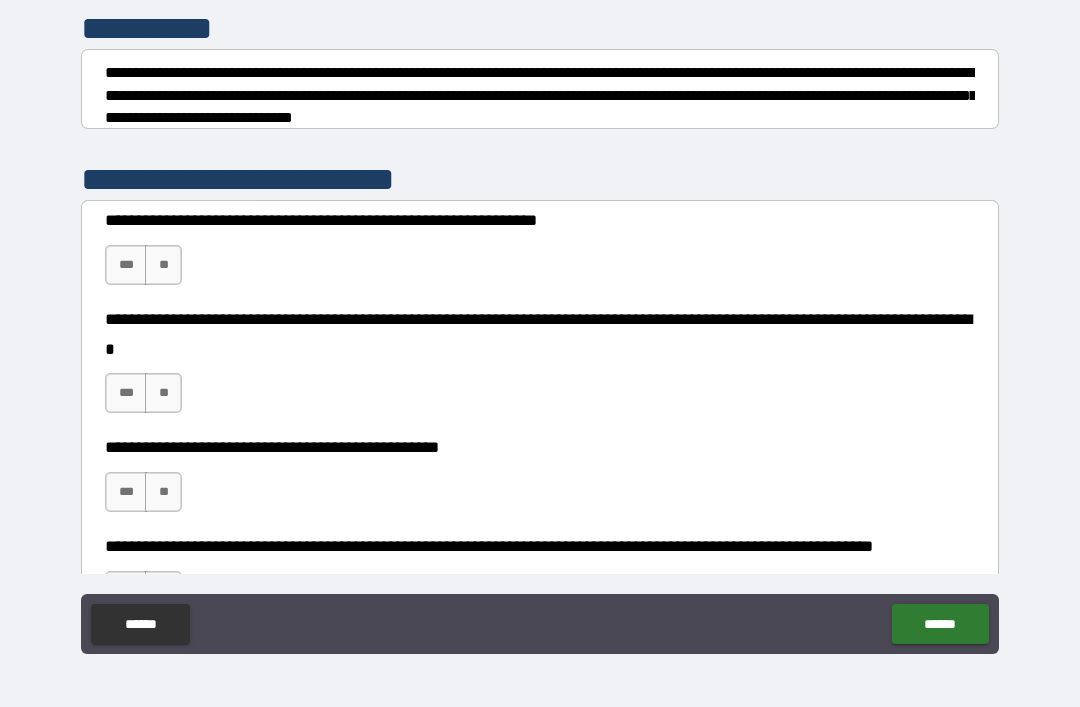 scroll, scrollTop: 287, scrollLeft: 0, axis: vertical 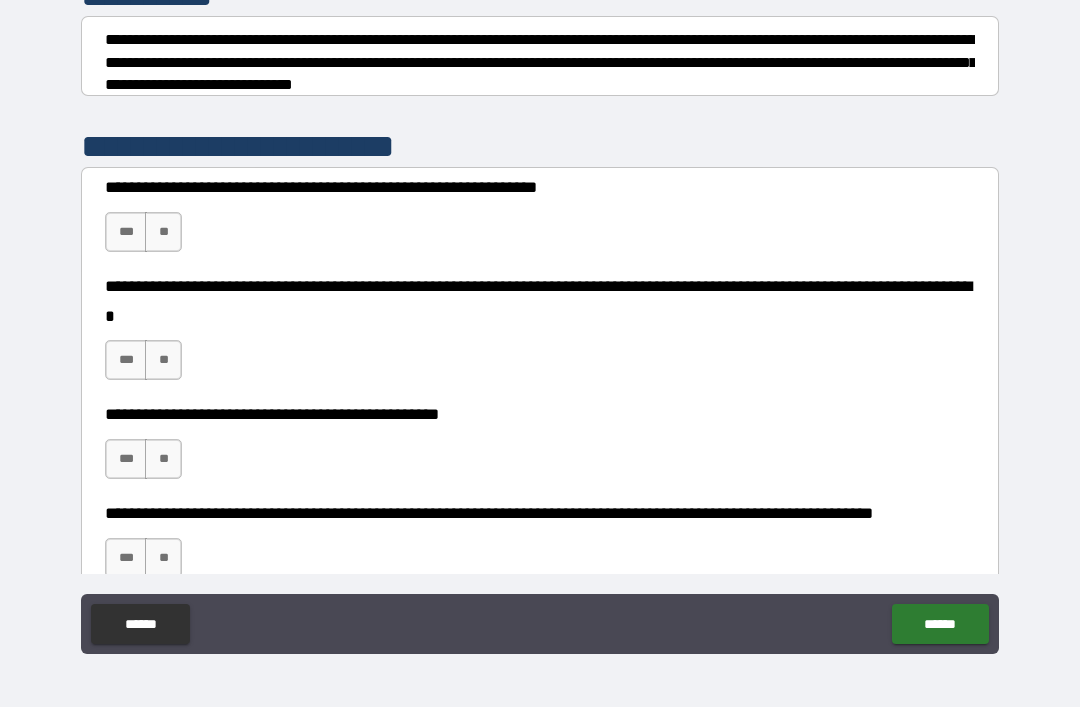 click on "***" at bounding box center (126, 232) 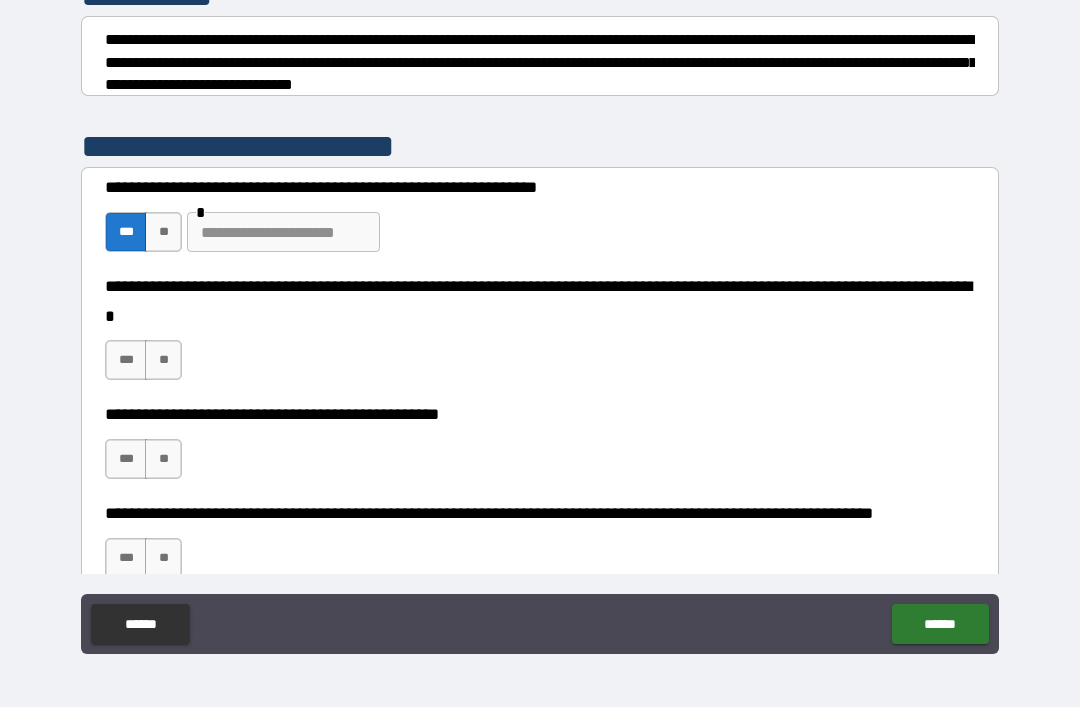 click on "**" at bounding box center (163, 360) 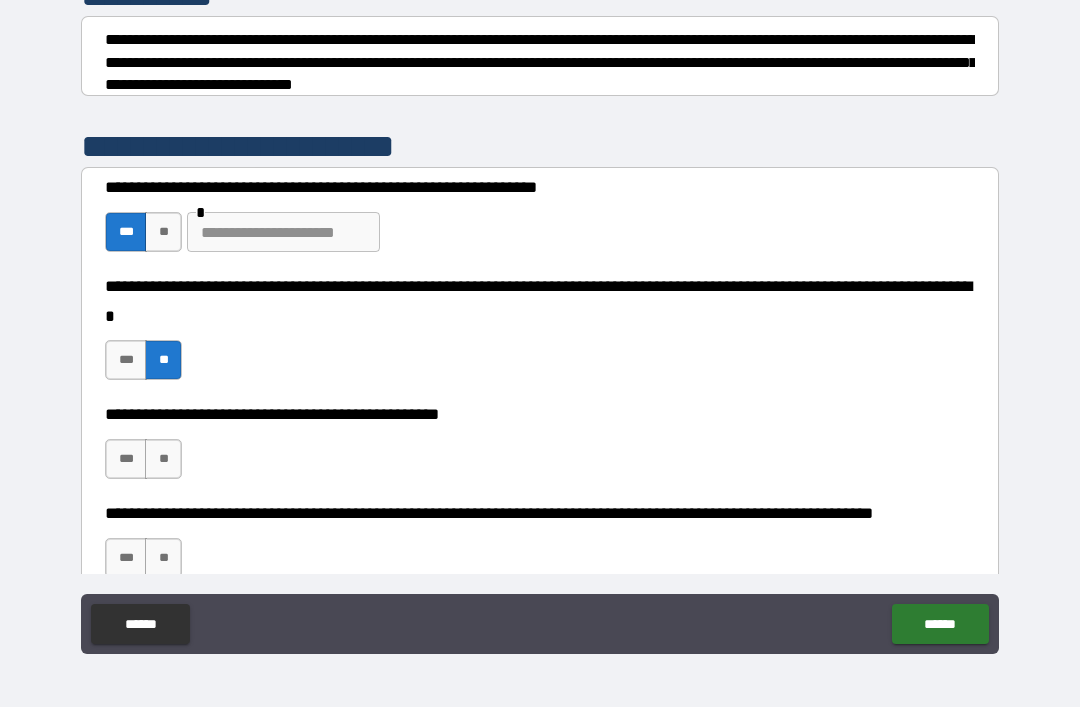 click on "**" at bounding box center (163, 459) 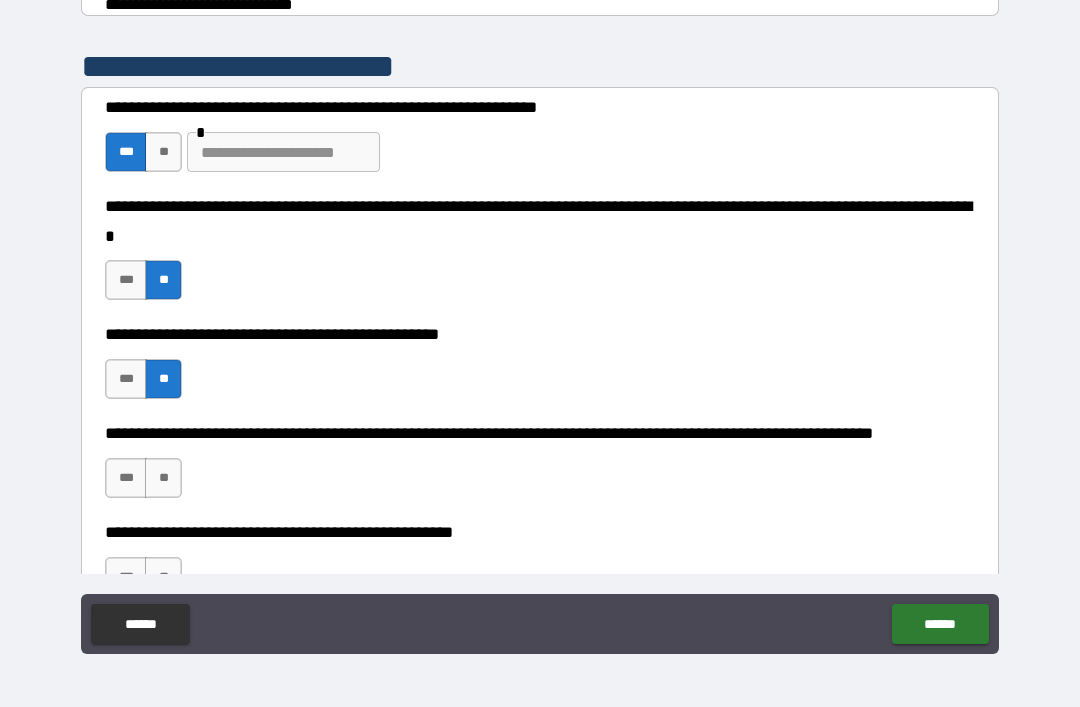 scroll, scrollTop: 369, scrollLeft: 0, axis: vertical 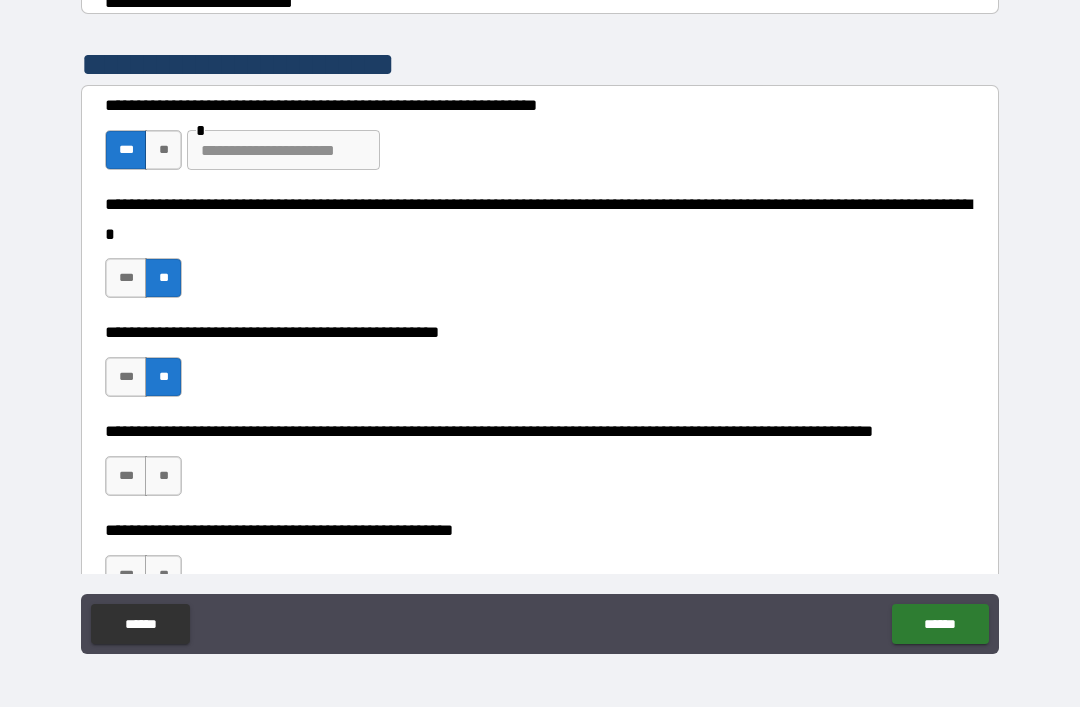 click on "***" at bounding box center (126, 476) 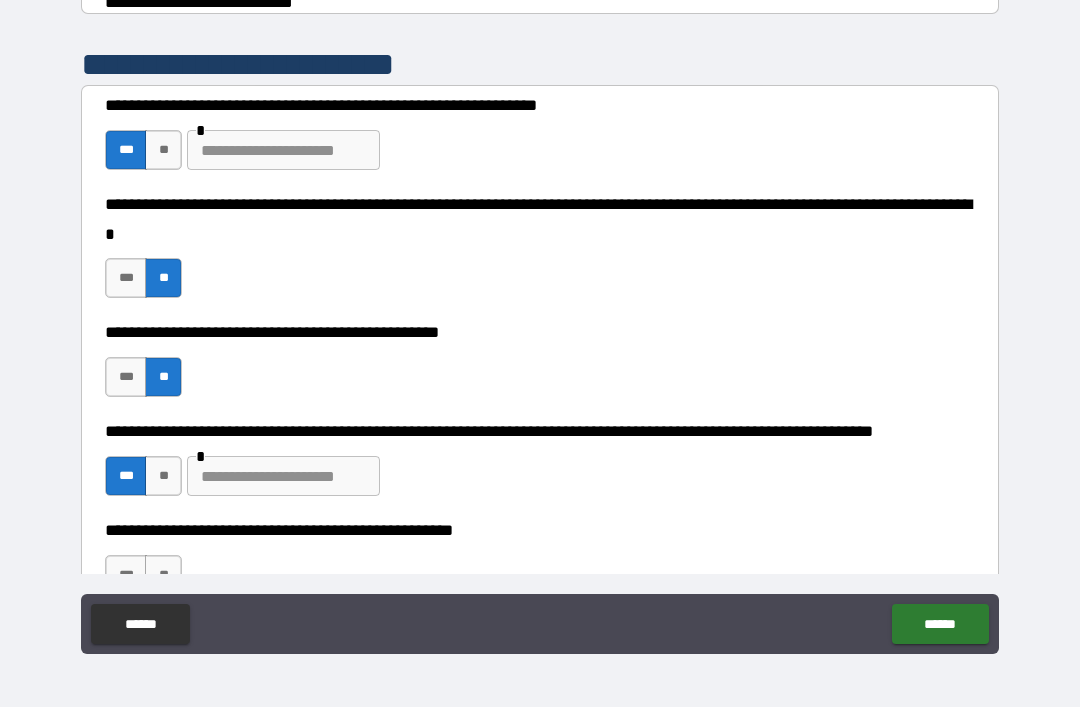 click at bounding box center (283, 150) 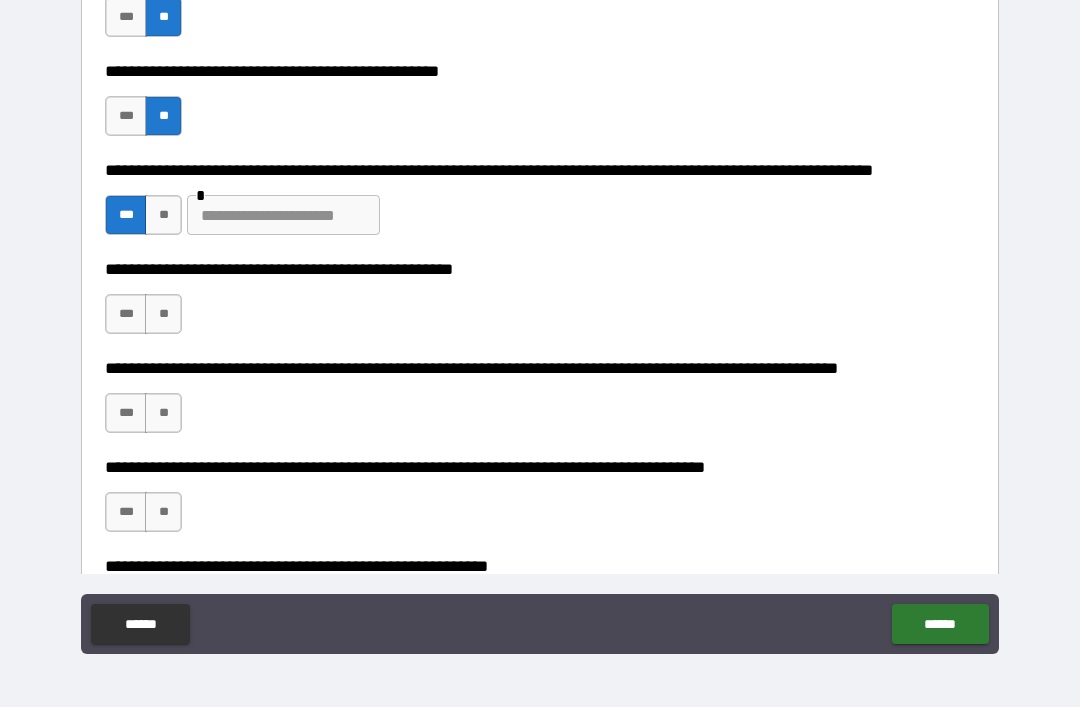 scroll, scrollTop: 690, scrollLeft: 0, axis: vertical 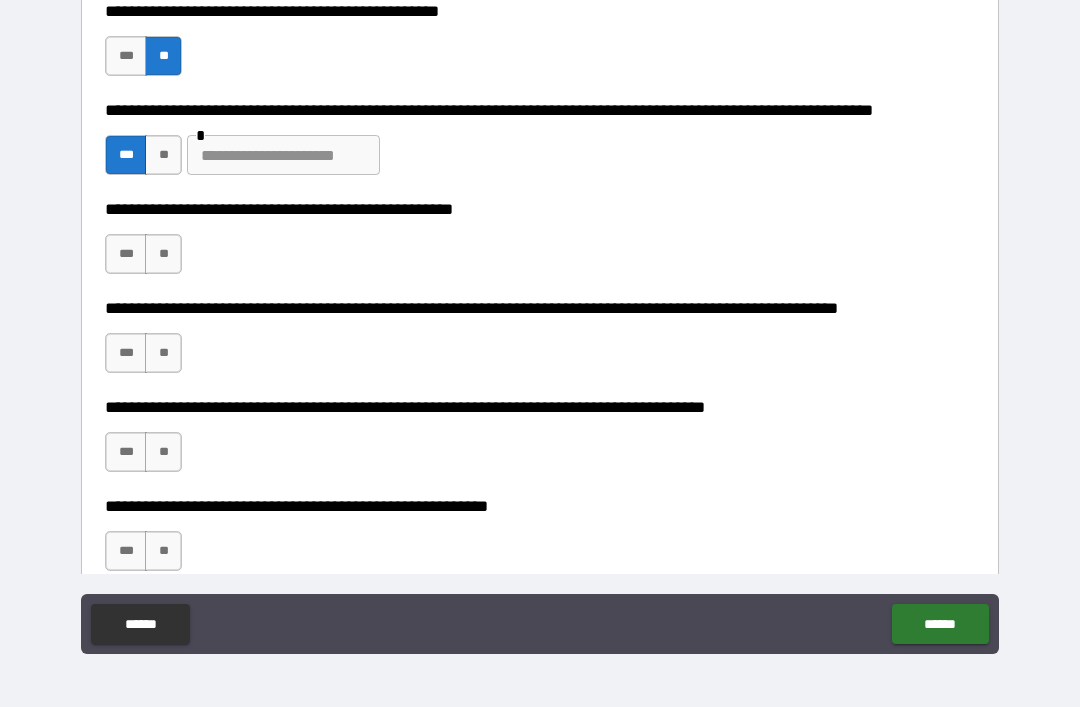 click at bounding box center (283, 155) 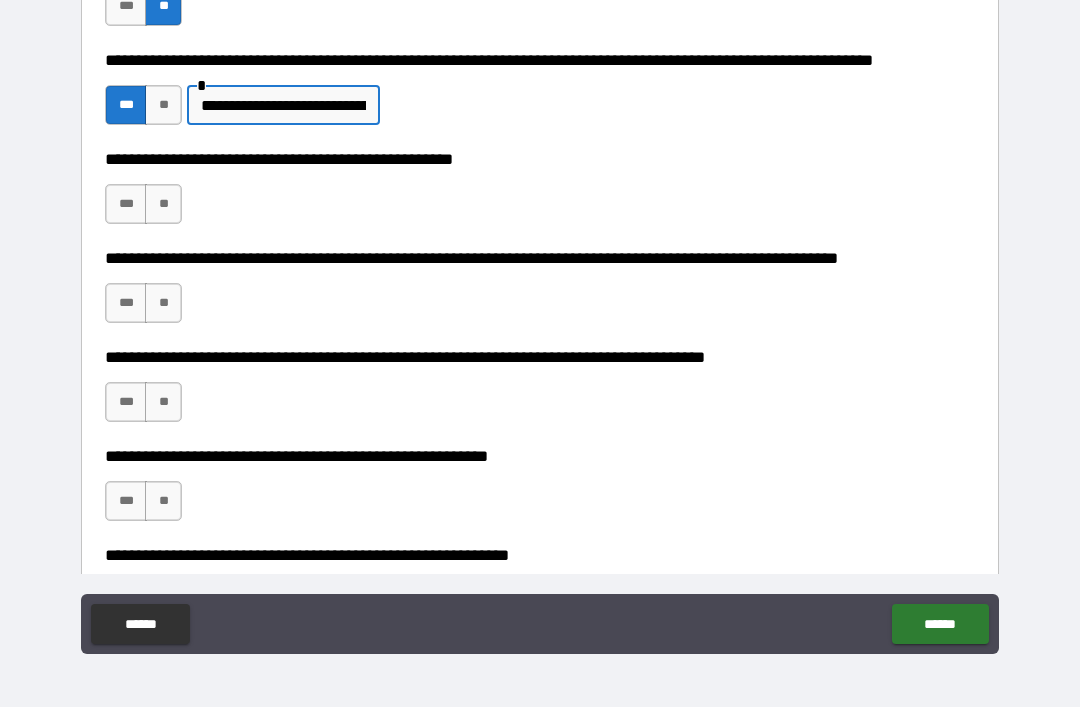 scroll, scrollTop: 749, scrollLeft: 0, axis: vertical 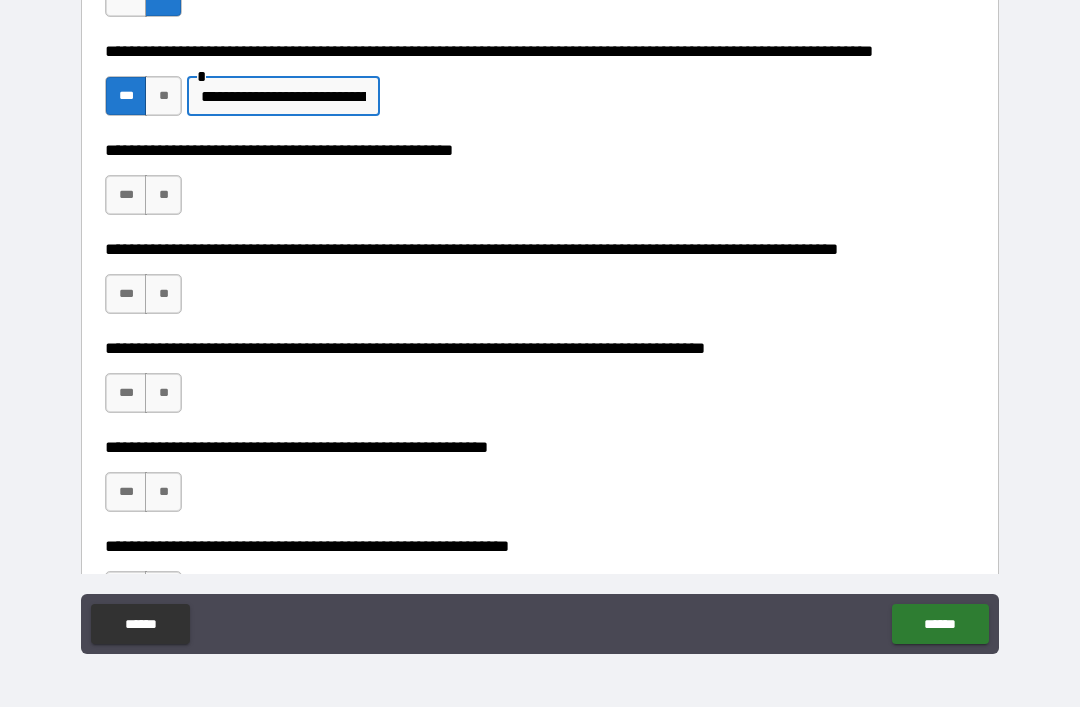 click on "***" at bounding box center (126, 195) 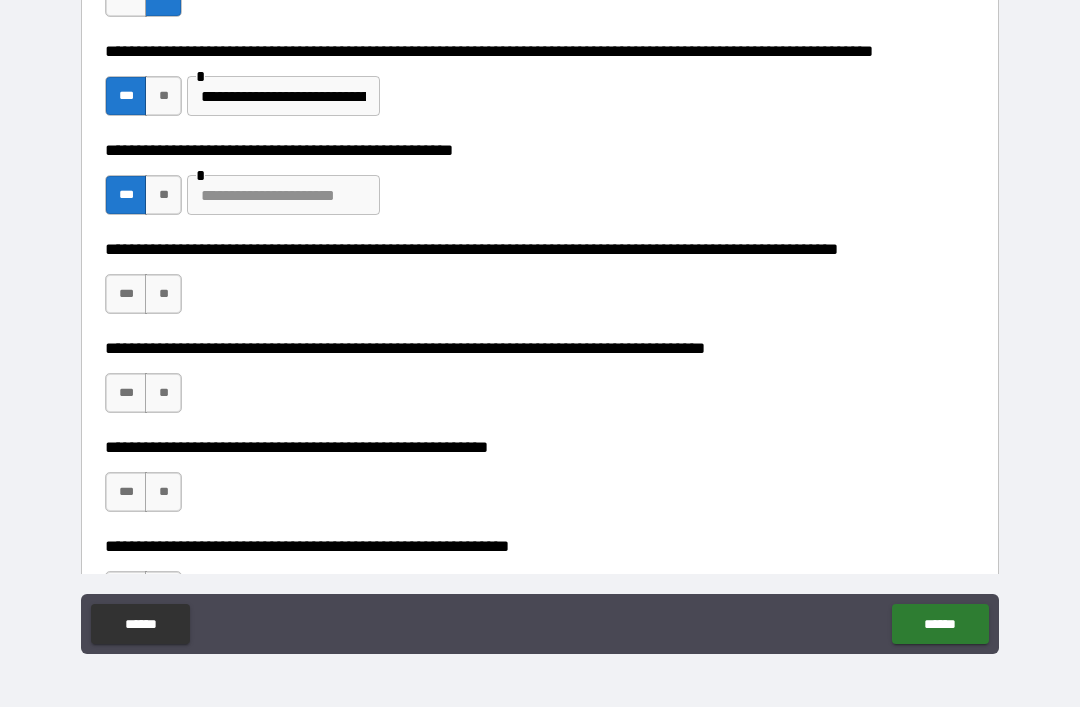 click on "**" at bounding box center (163, 195) 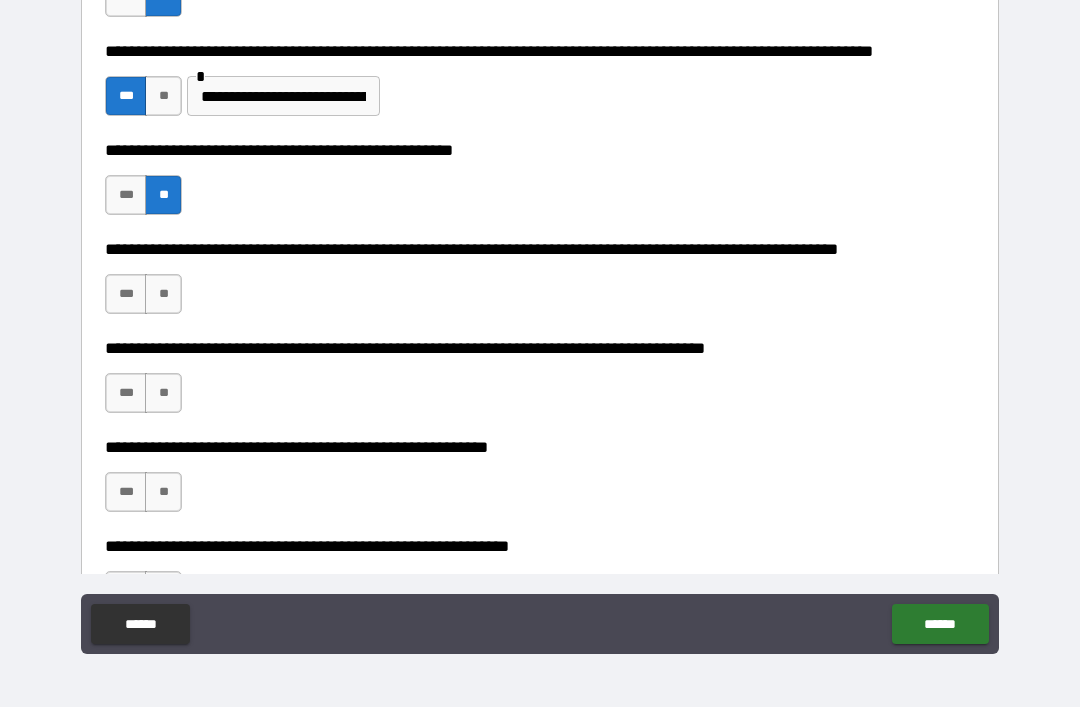click on "***" at bounding box center (126, 195) 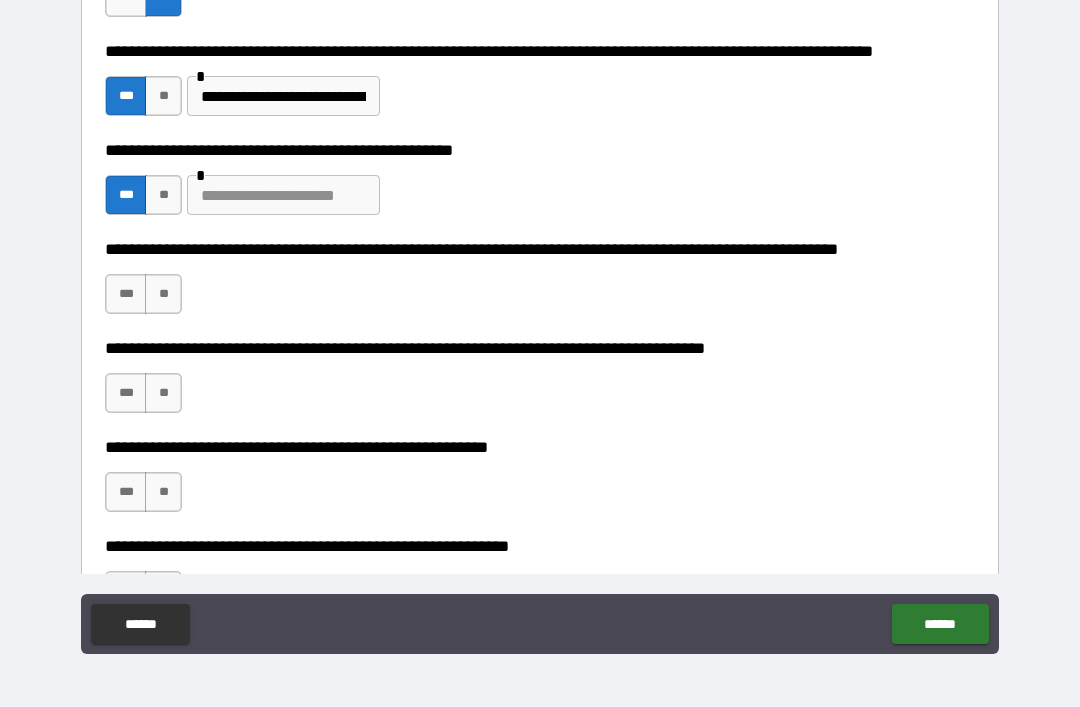 click at bounding box center (283, 195) 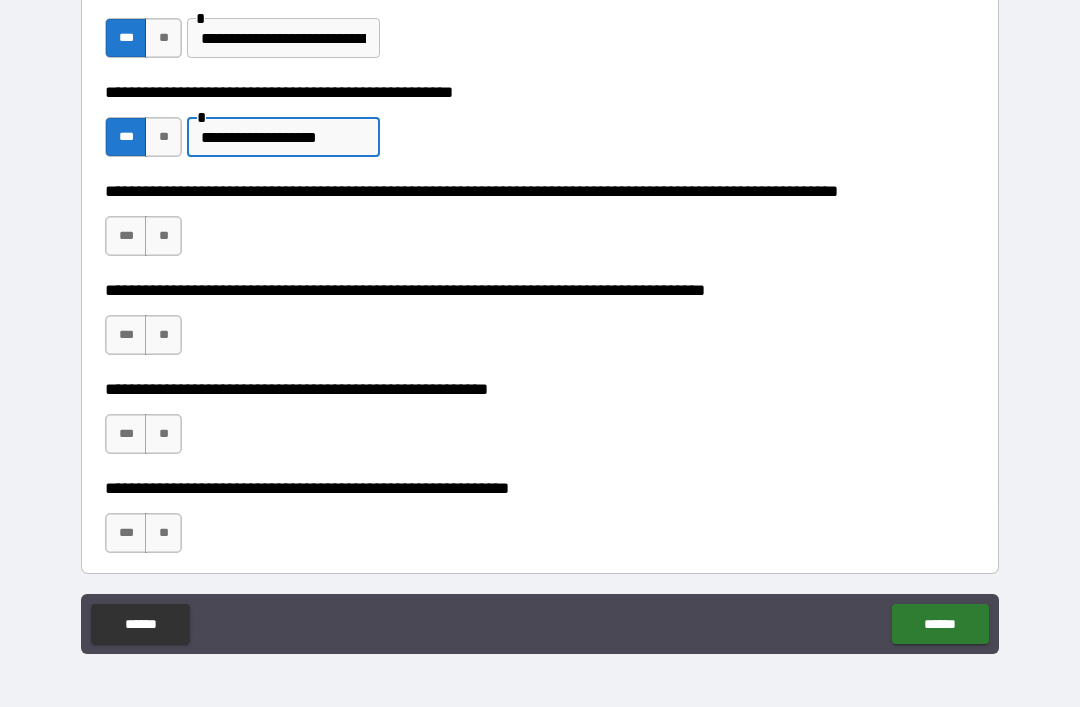 scroll, scrollTop: 823, scrollLeft: 0, axis: vertical 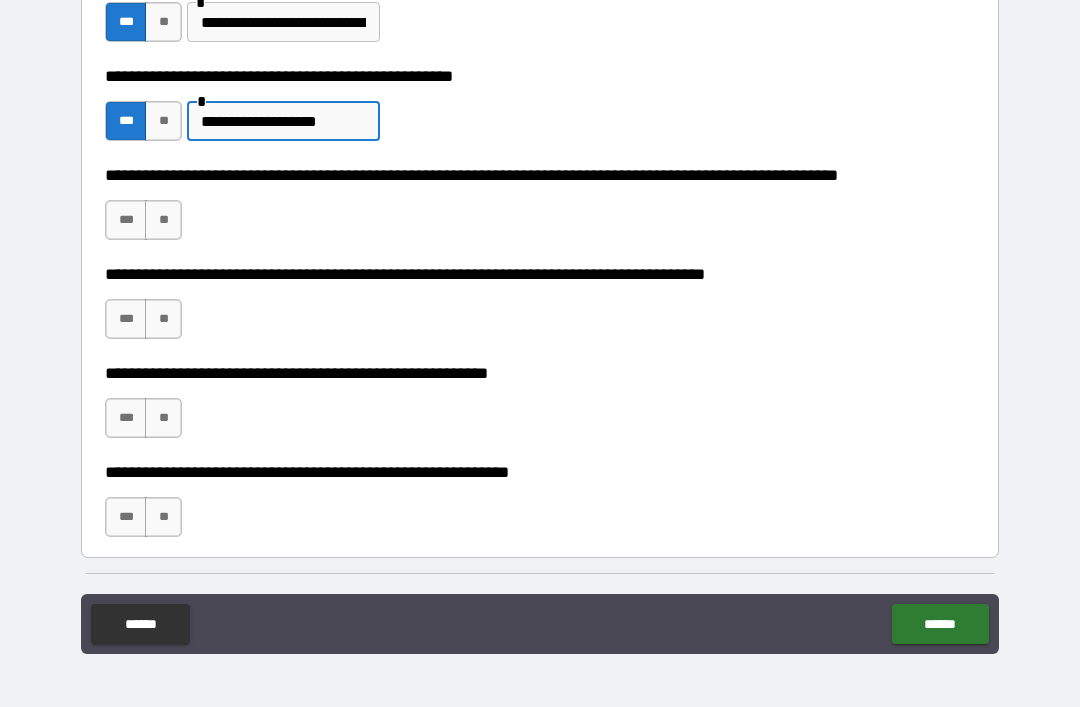 click on "**" at bounding box center [163, 220] 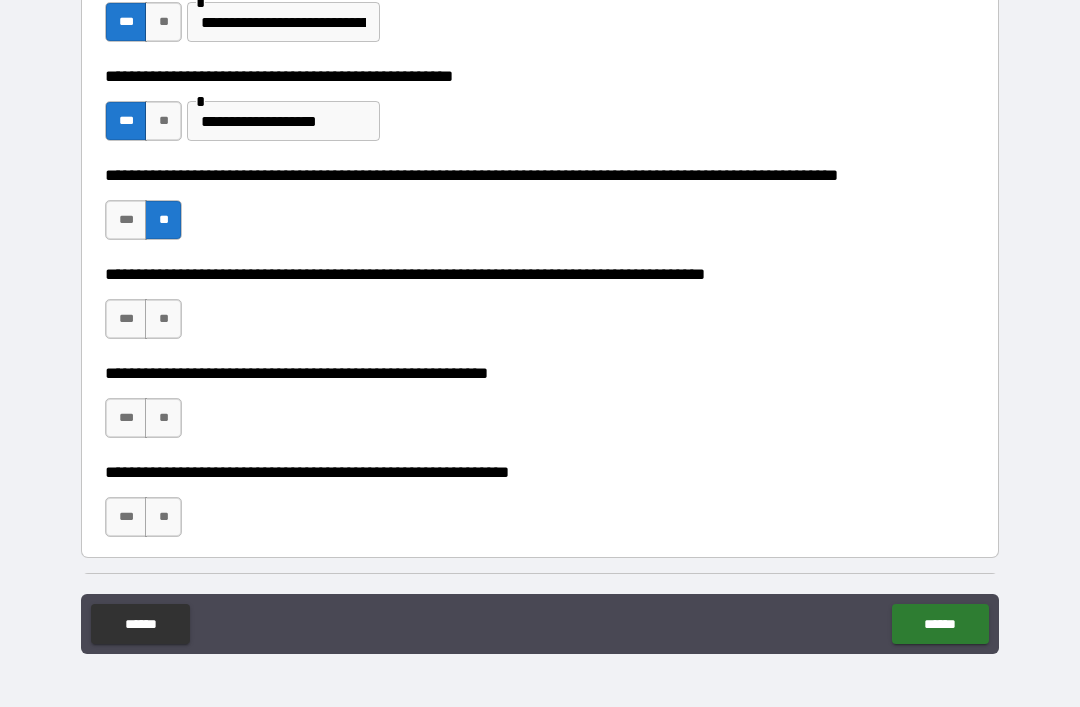 click on "**" at bounding box center (163, 319) 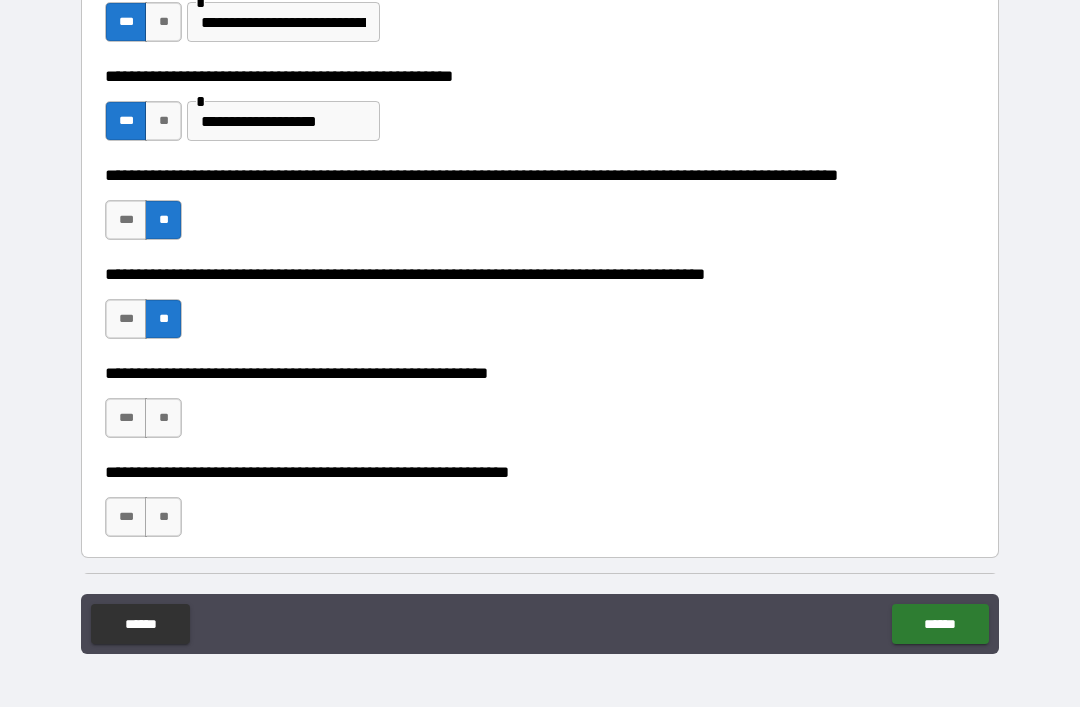 click on "**" at bounding box center [163, 418] 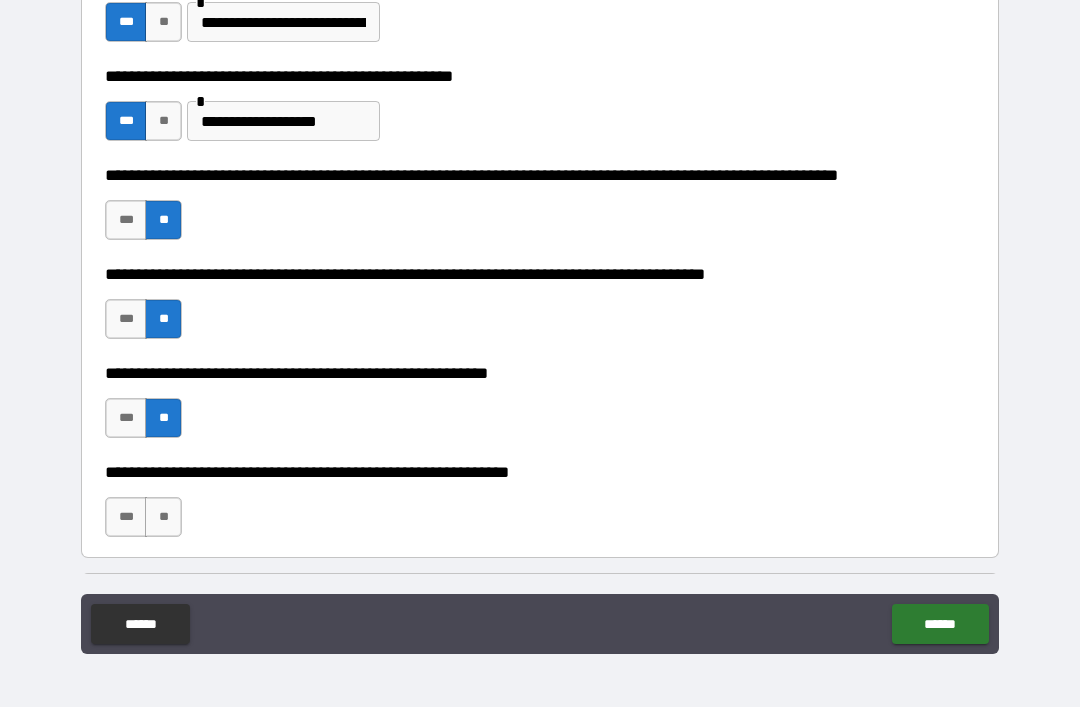 click on "**" at bounding box center (163, 517) 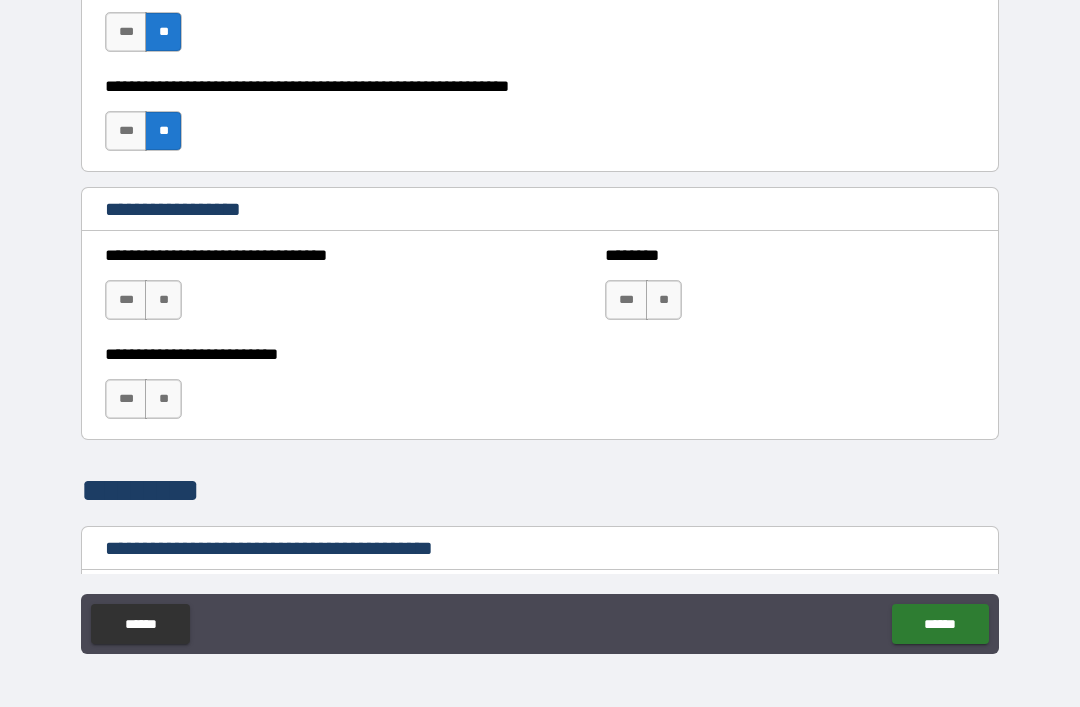scroll, scrollTop: 1234, scrollLeft: 0, axis: vertical 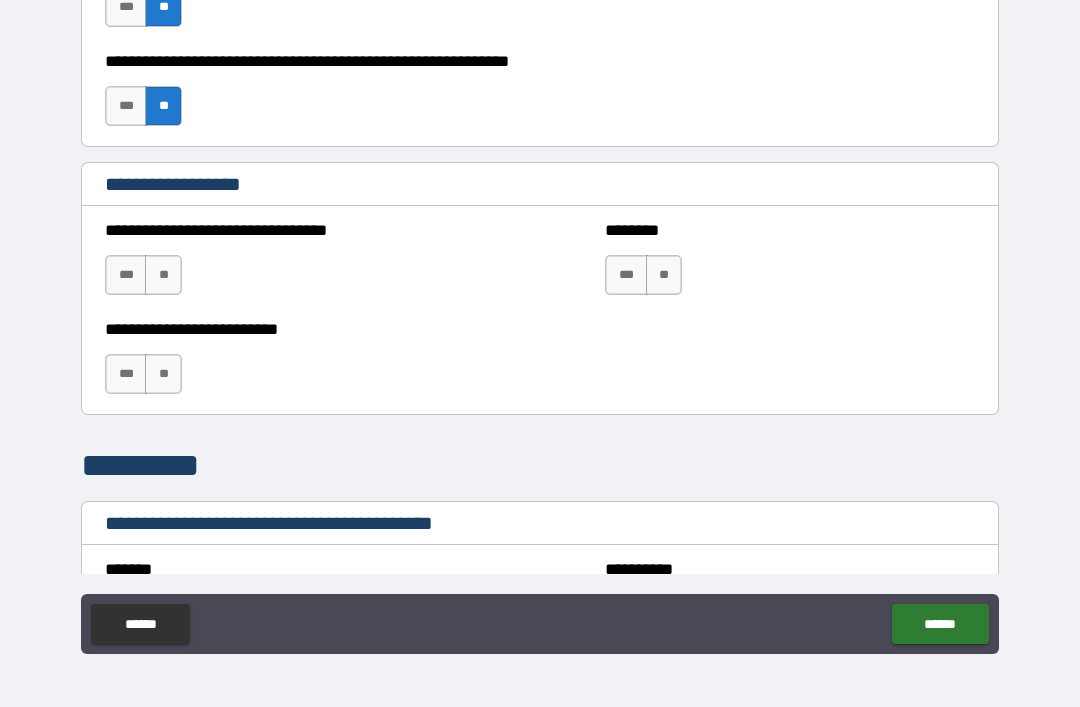 click on "**" at bounding box center (163, 275) 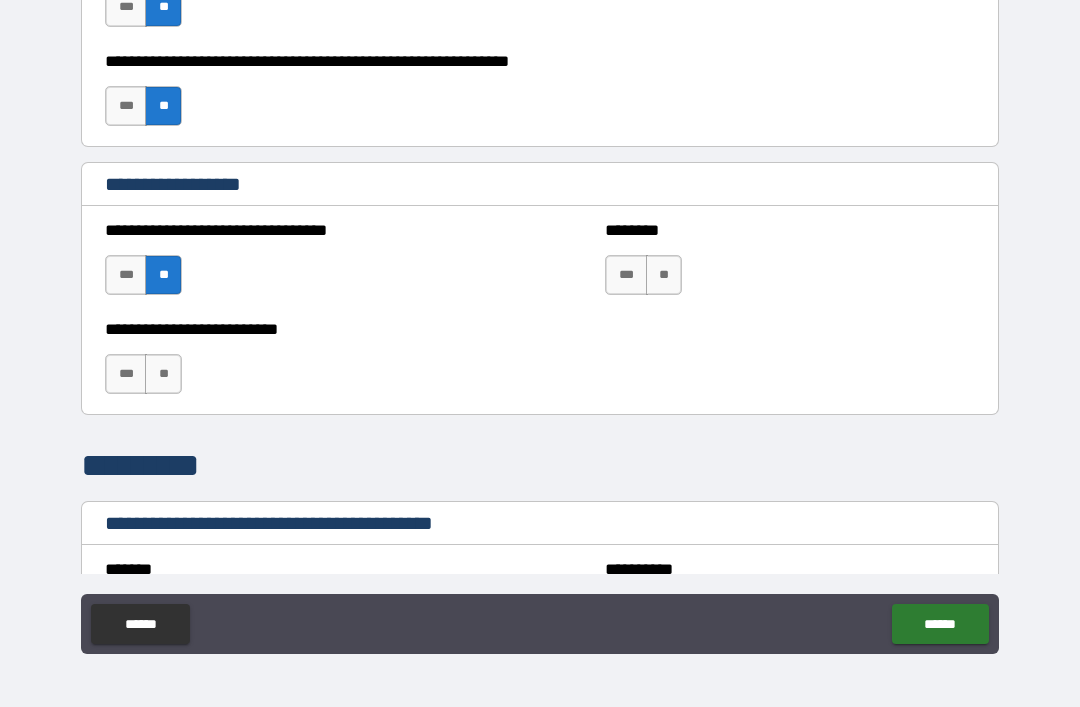 click on "**" at bounding box center [664, 275] 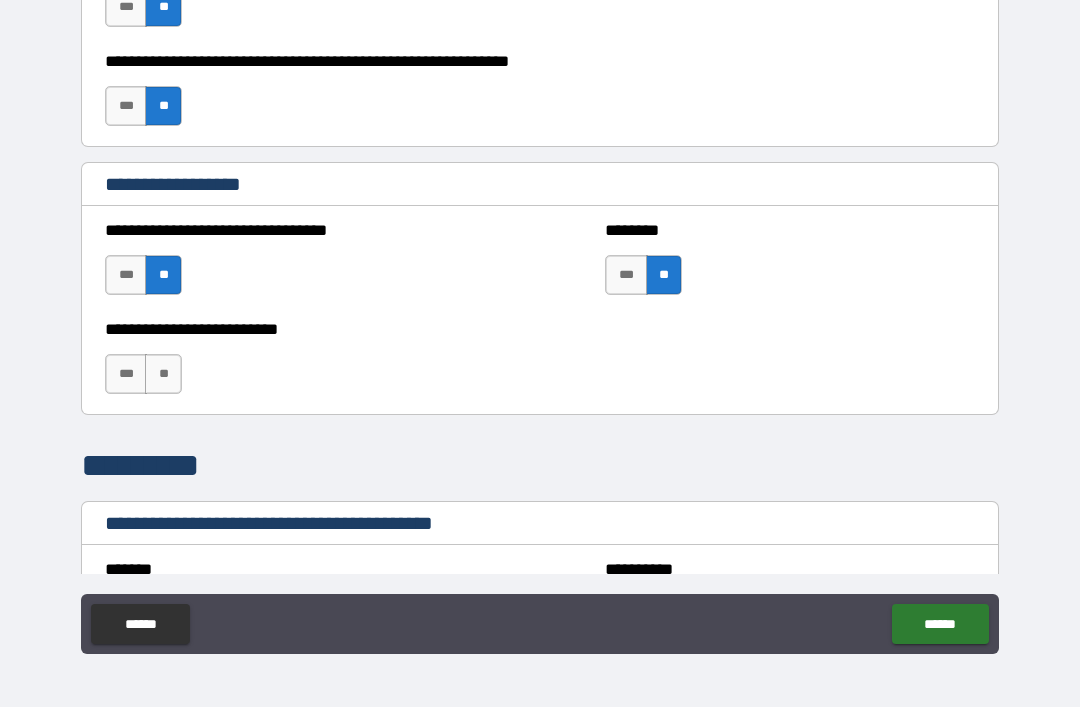 click on "**" at bounding box center [163, 374] 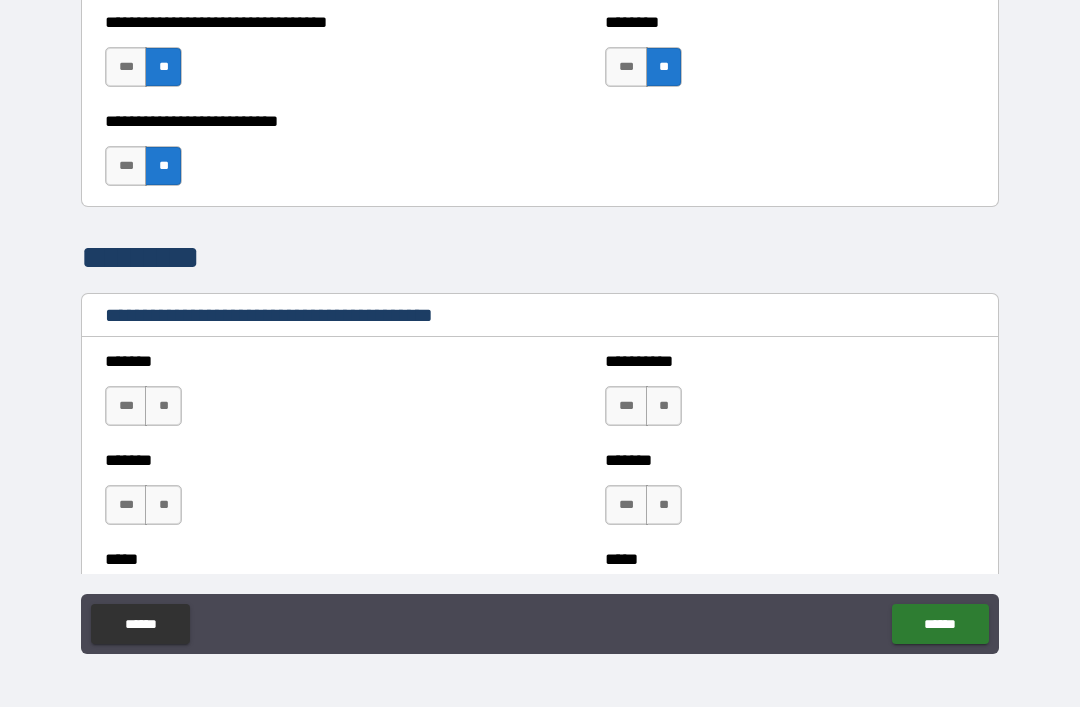 scroll, scrollTop: 1448, scrollLeft: 0, axis: vertical 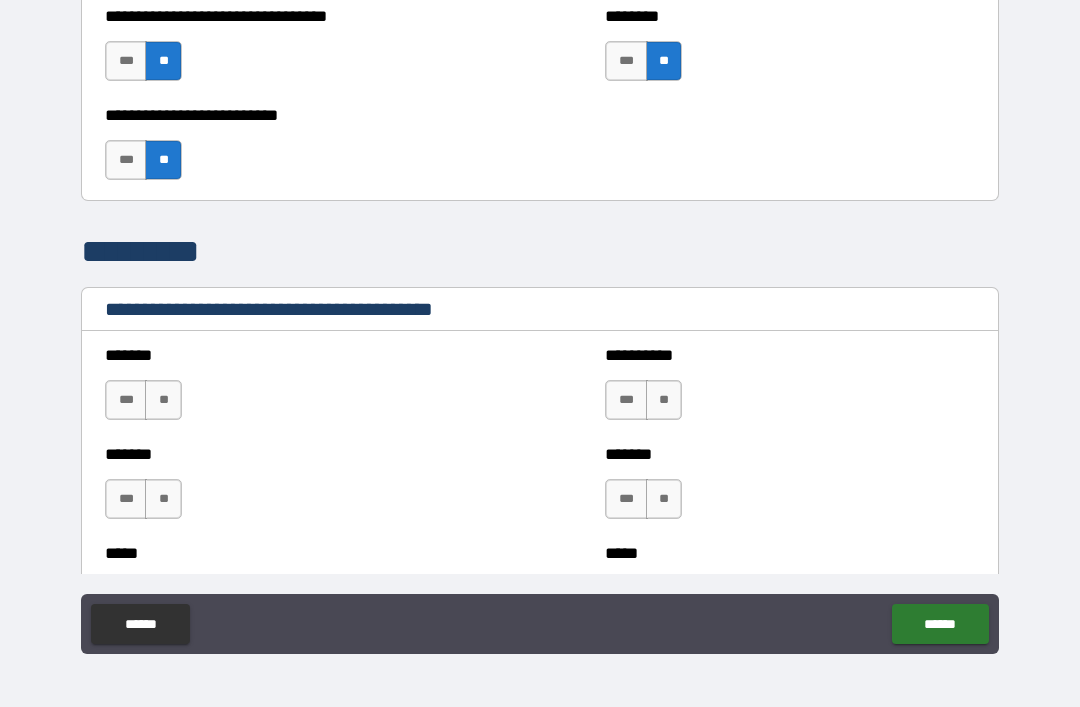 click on "**" at bounding box center (163, 400) 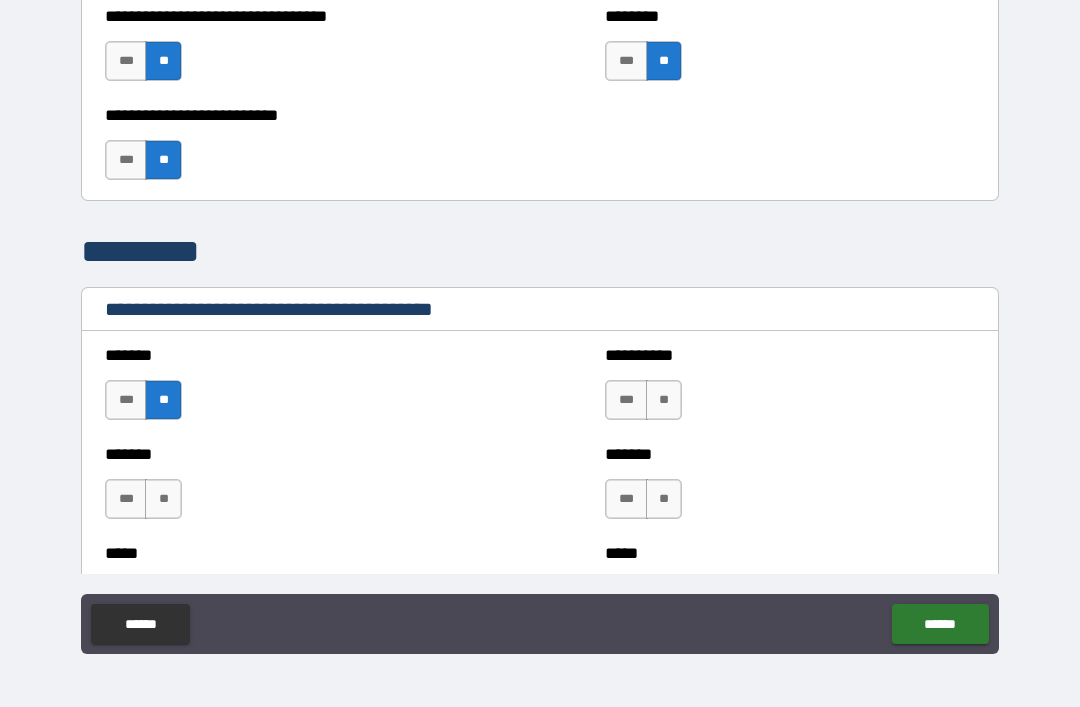 click on "**" at bounding box center (163, 499) 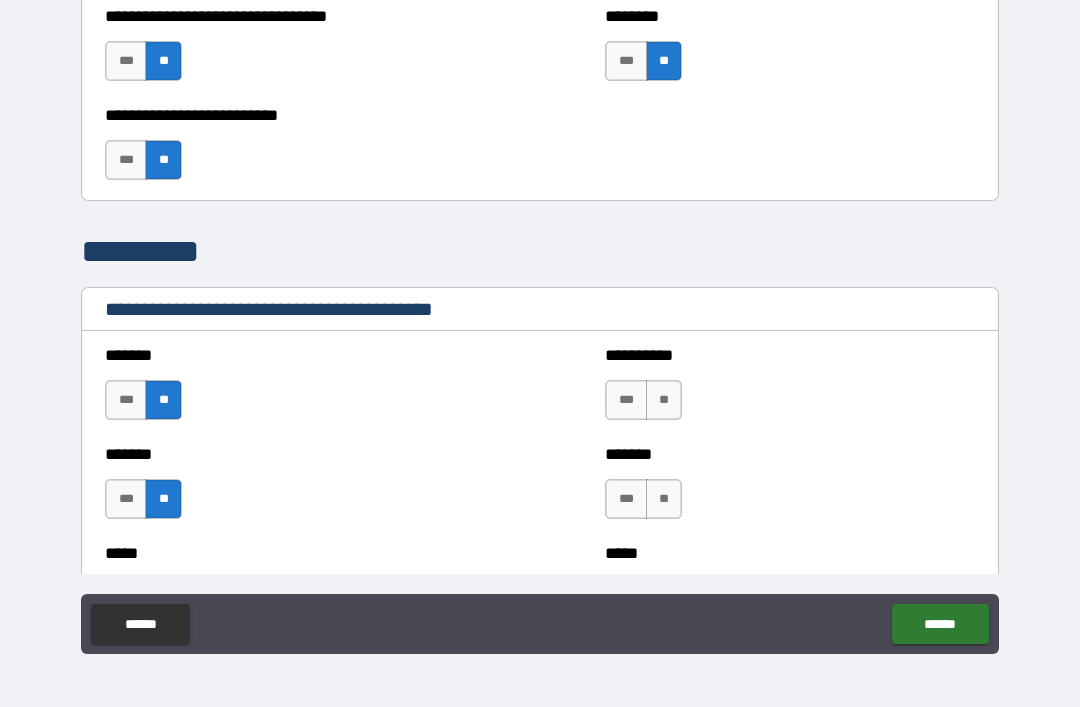 click on "**" at bounding box center (664, 400) 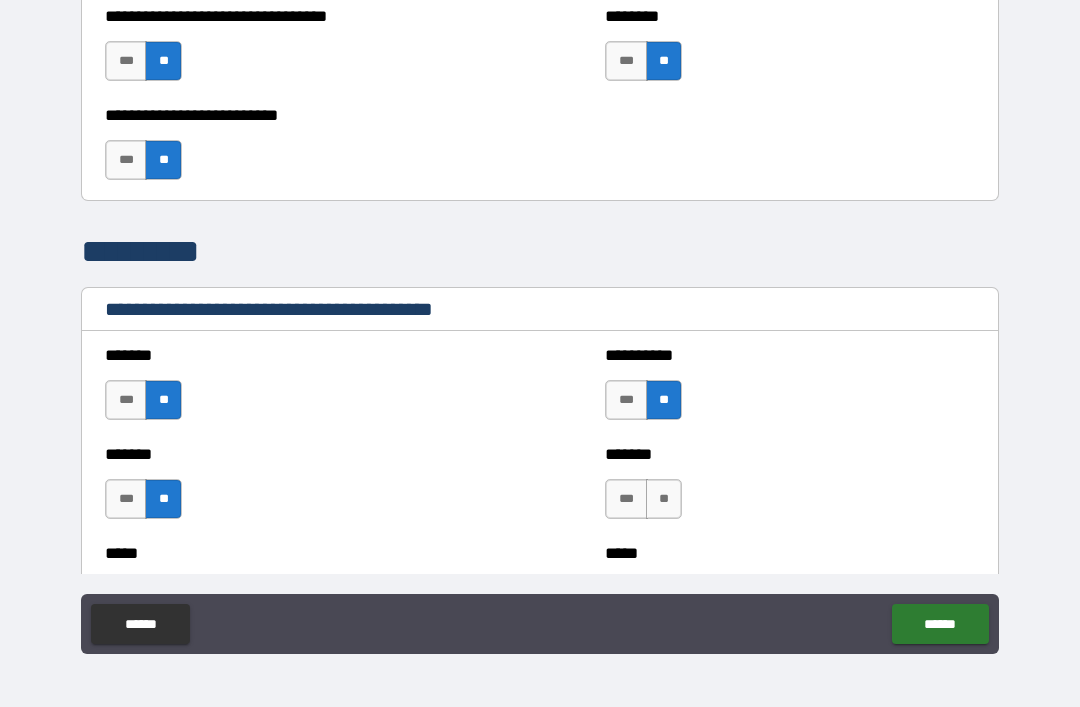 click on "**" at bounding box center [664, 499] 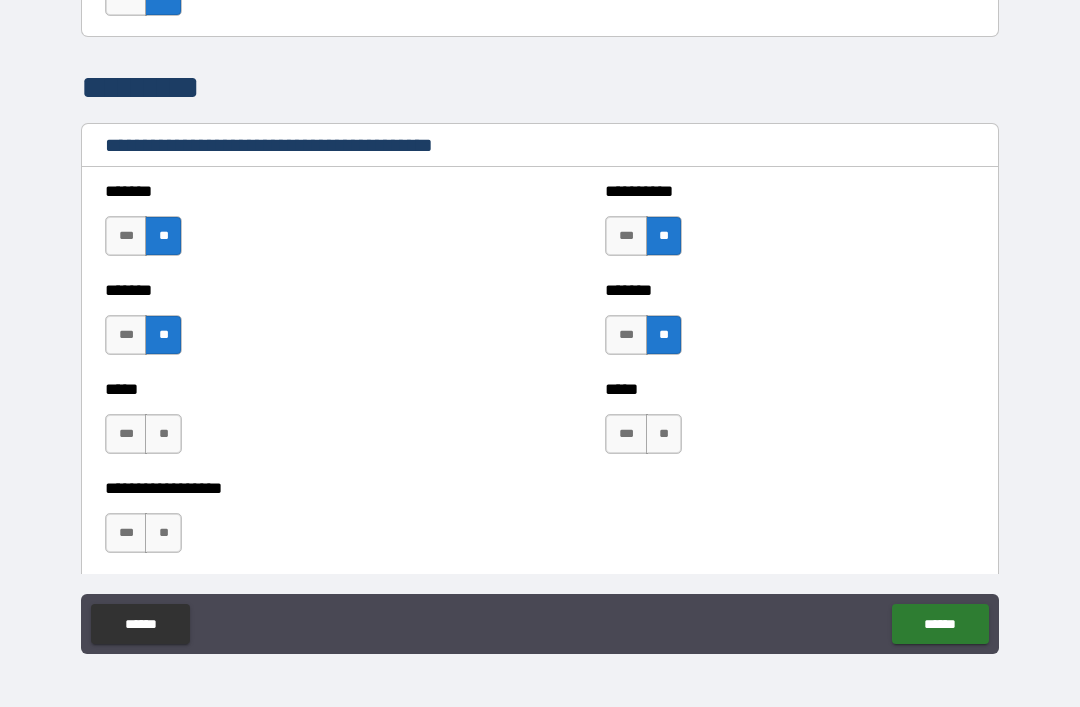 scroll, scrollTop: 1667, scrollLeft: 0, axis: vertical 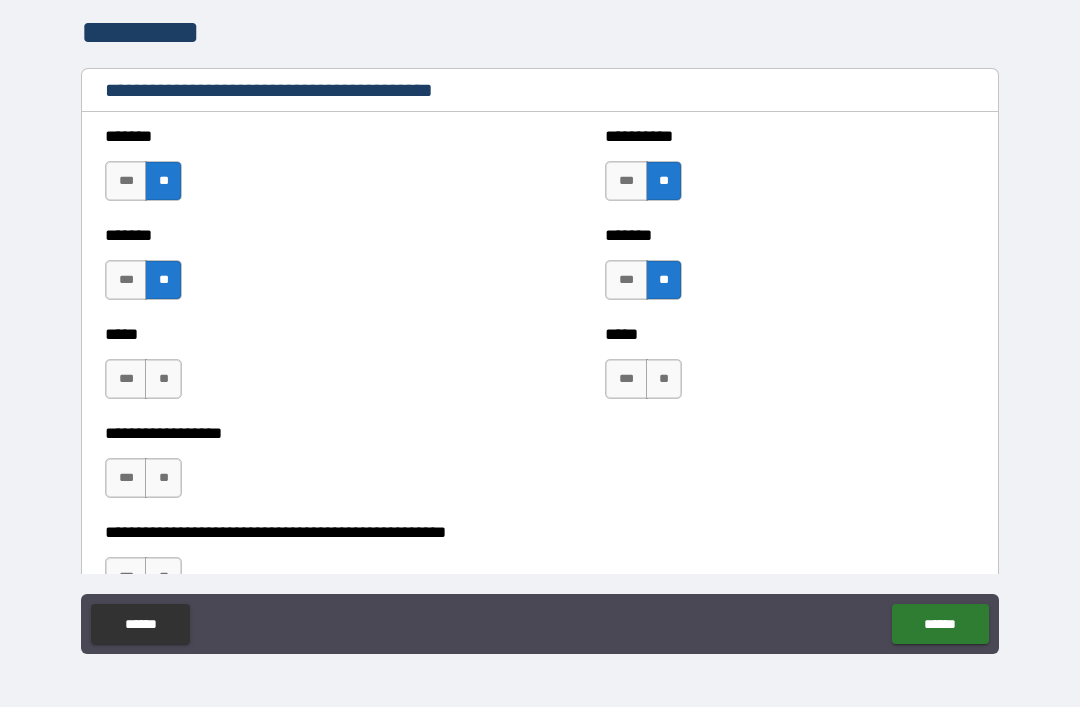 click on "**" at bounding box center [664, 379] 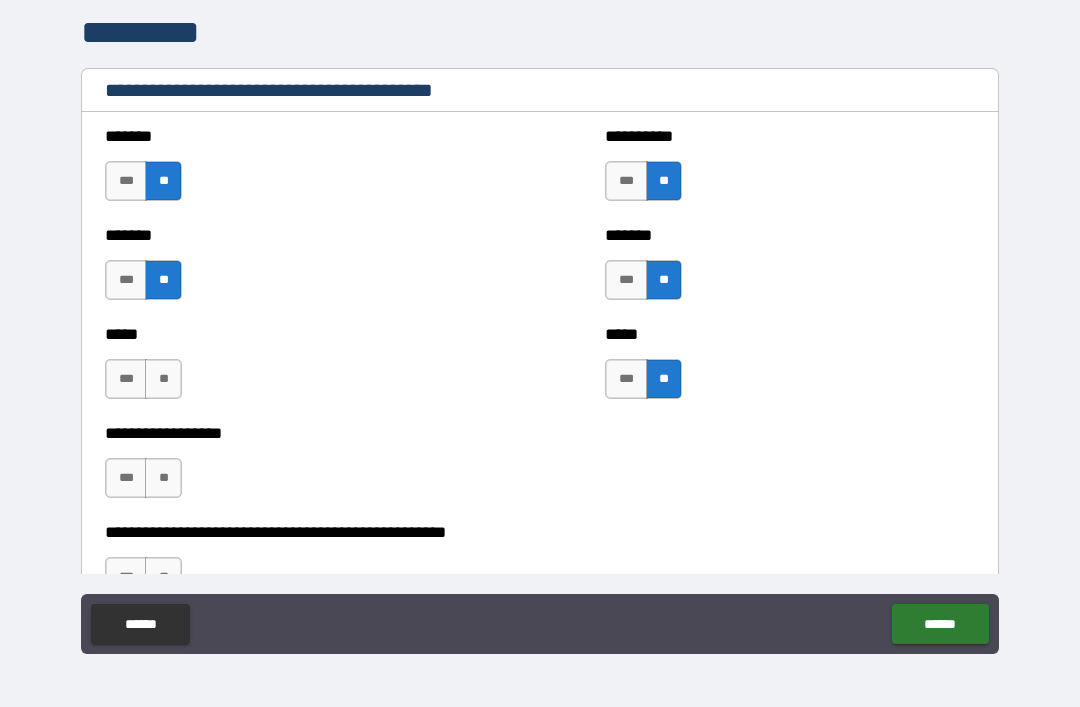 click on "**" at bounding box center (163, 379) 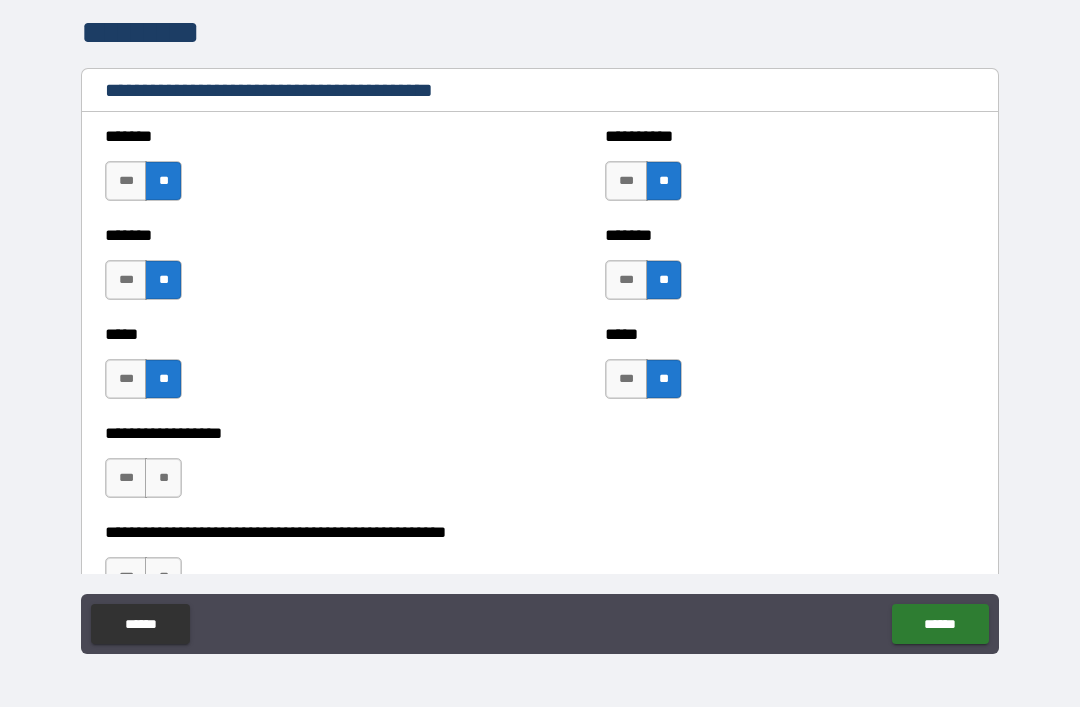 click on "**" at bounding box center [163, 478] 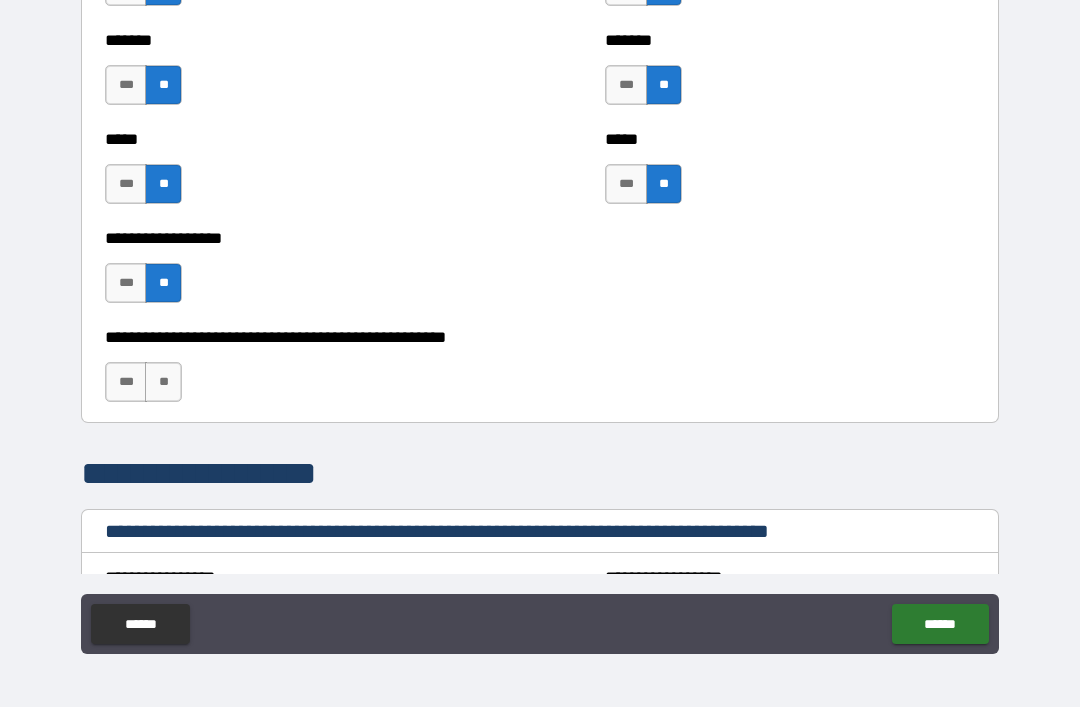 scroll, scrollTop: 1914, scrollLeft: 0, axis: vertical 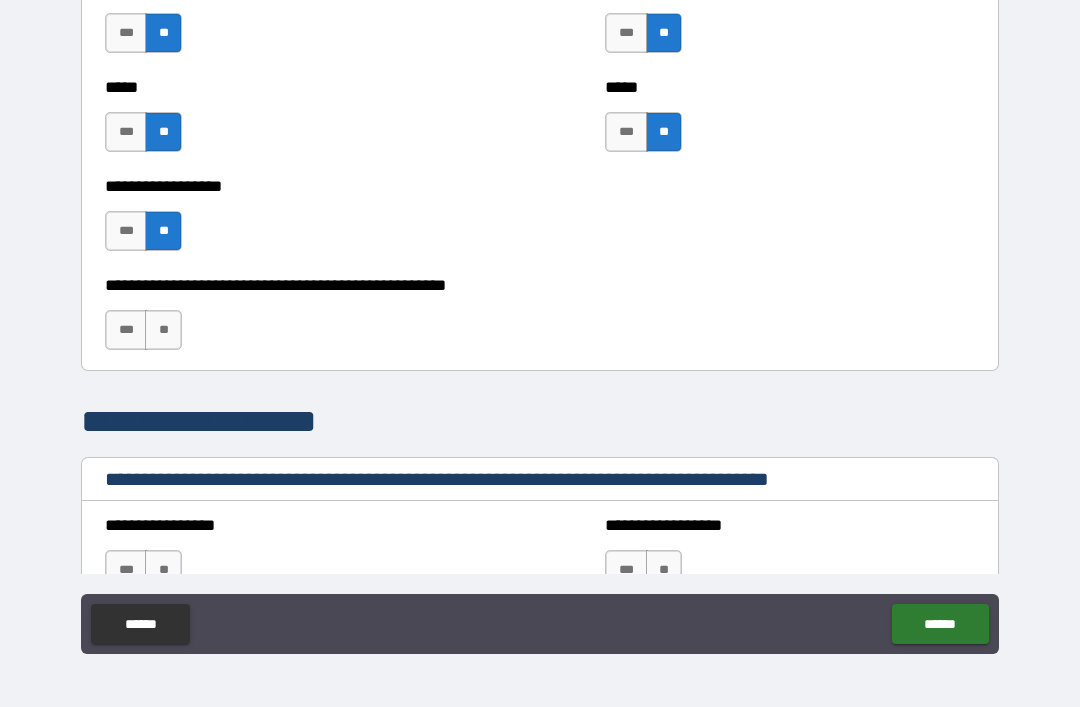 click on "**" at bounding box center (163, 330) 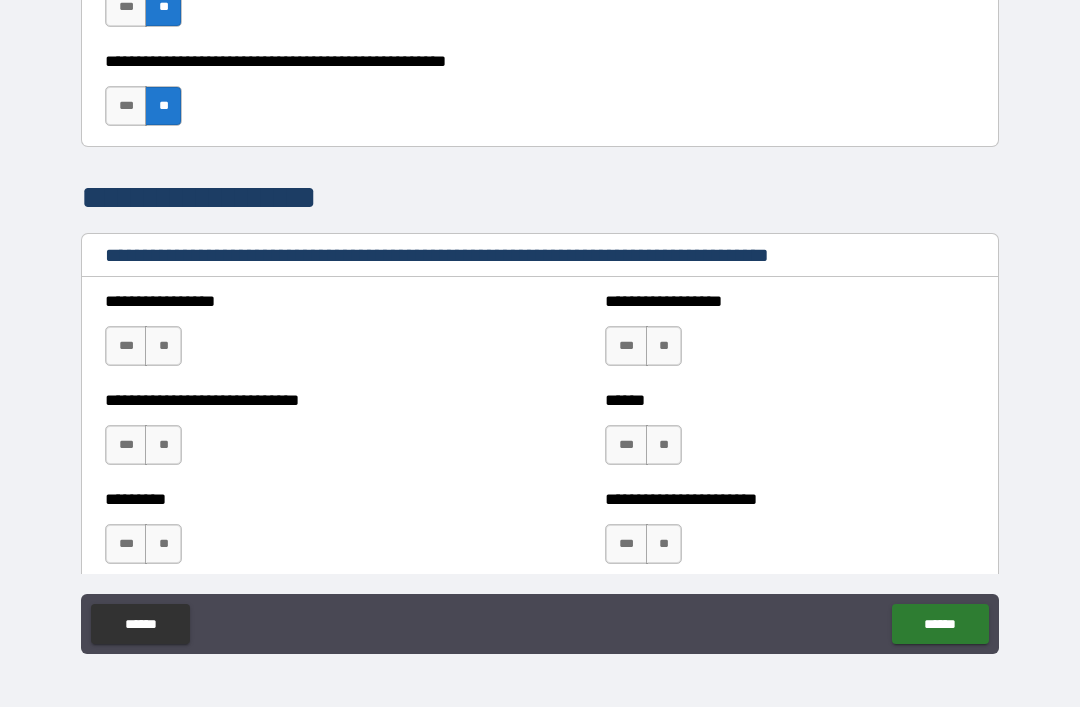 scroll, scrollTop: 2158, scrollLeft: 0, axis: vertical 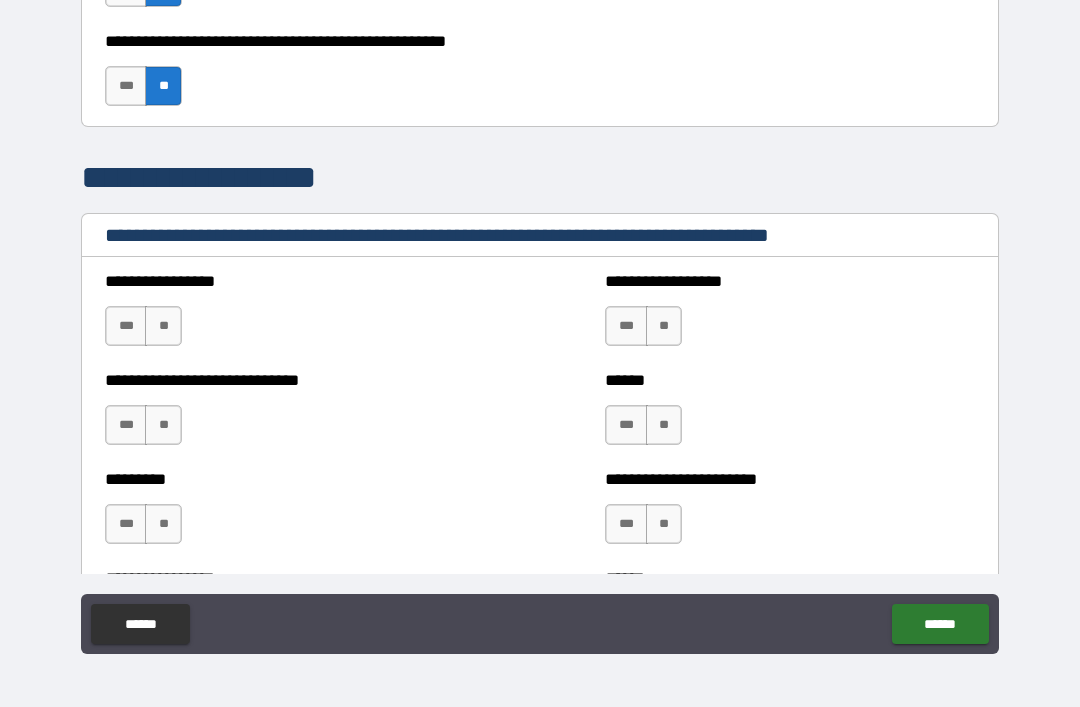 click on "**" at bounding box center (163, 326) 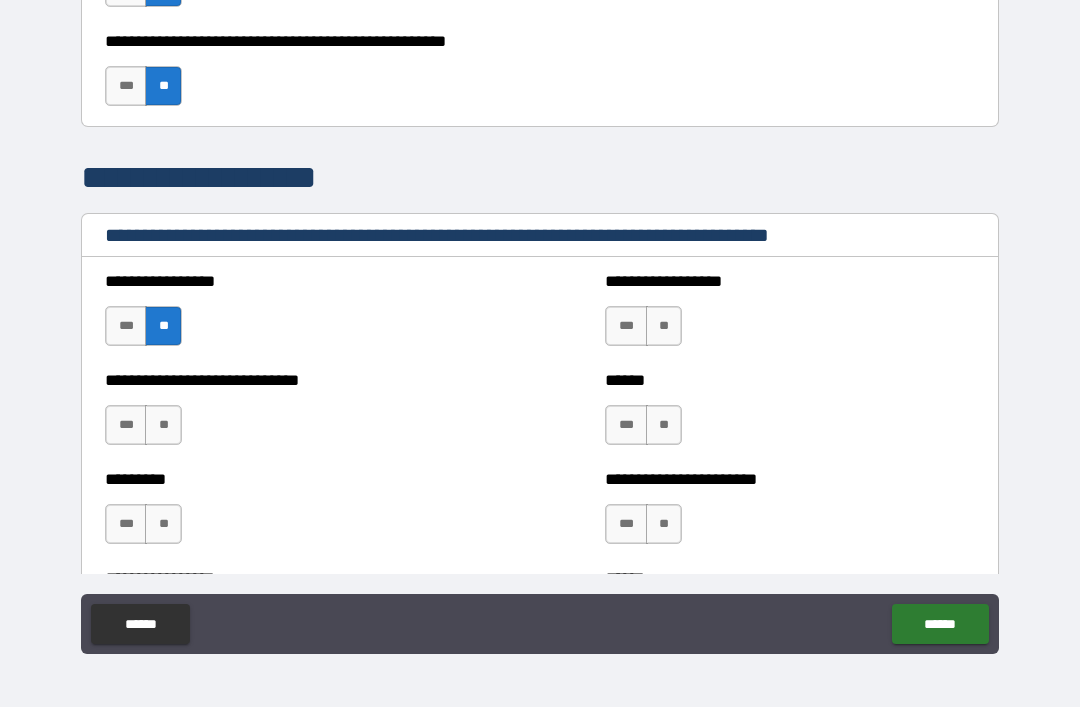 click on "**" at bounding box center (664, 326) 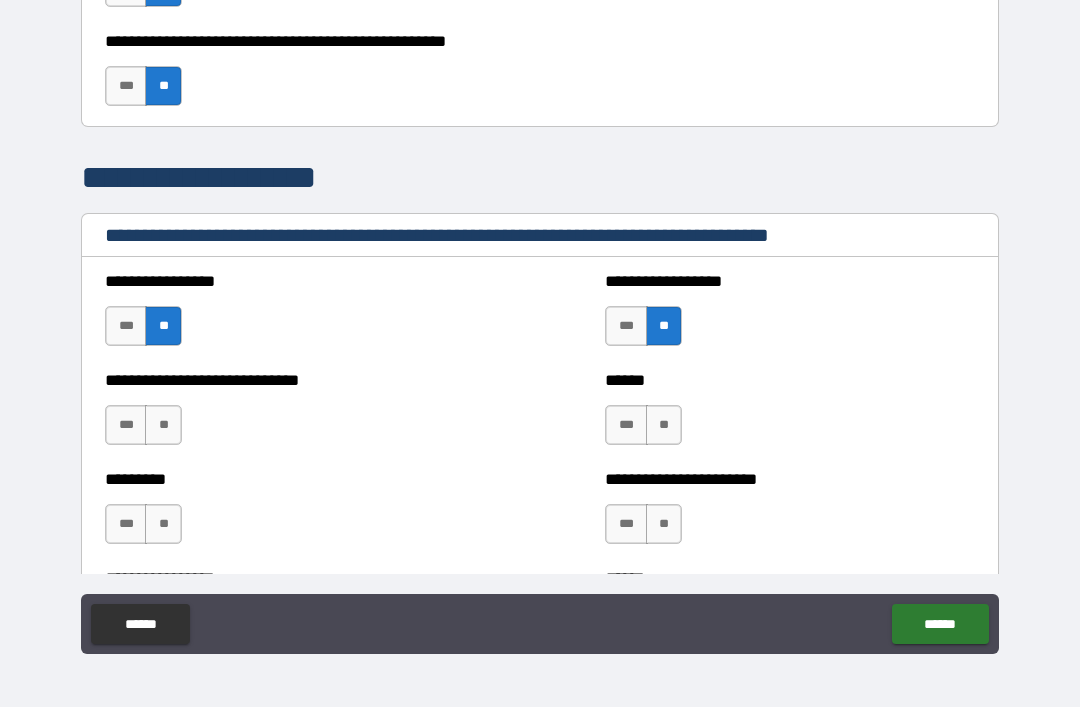 click on "**" at bounding box center (664, 425) 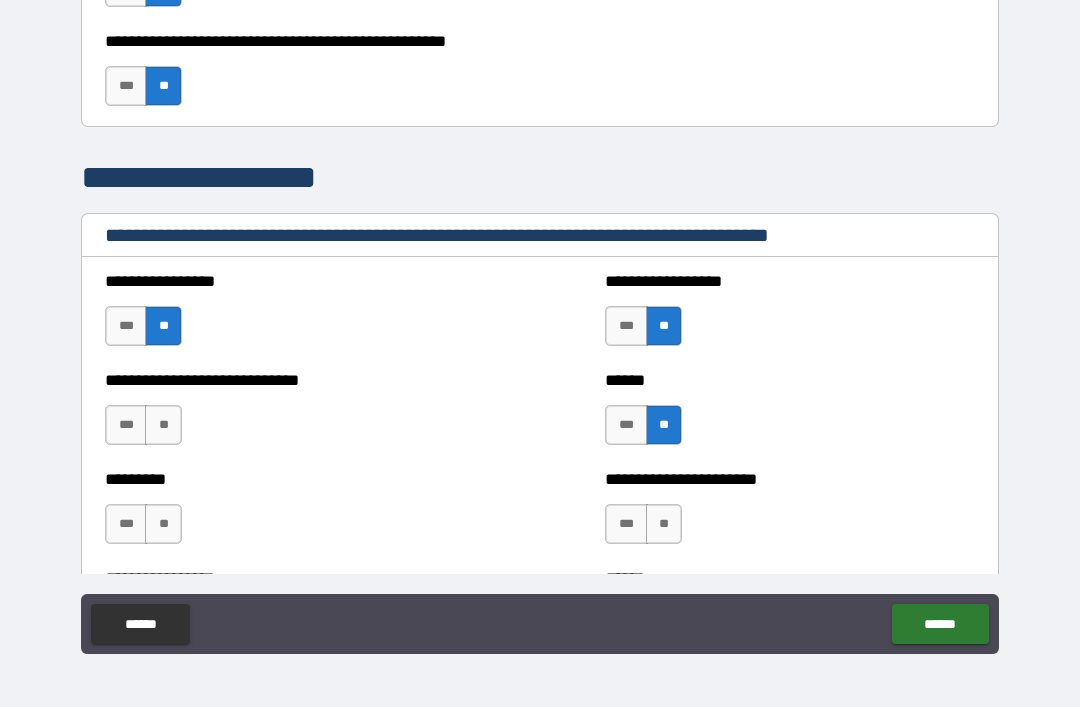 click on "**" at bounding box center [163, 425] 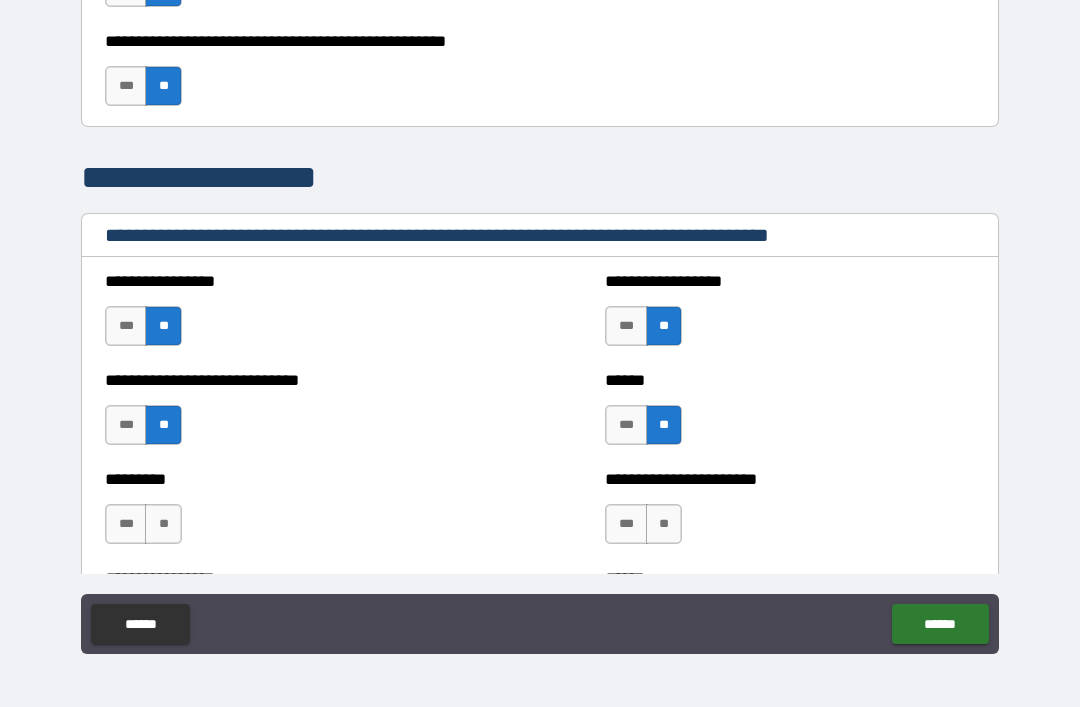 click on "**" at bounding box center (163, 524) 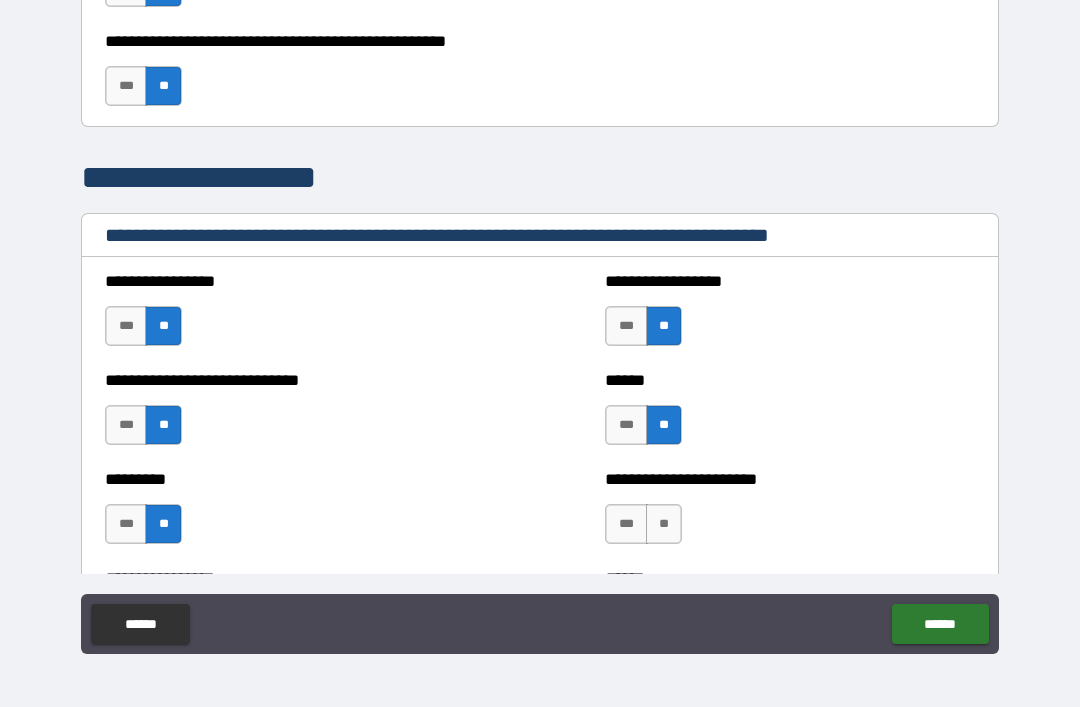 click on "**" at bounding box center [664, 524] 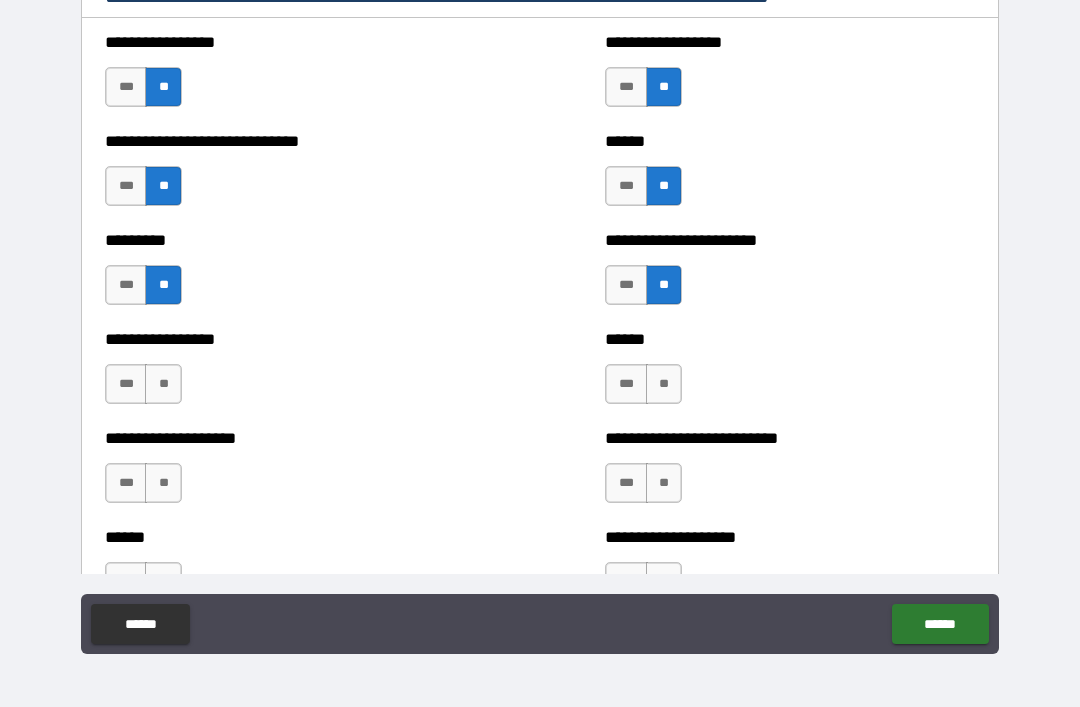 scroll, scrollTop: 2437, scrollLeft: 0, axis: vertical 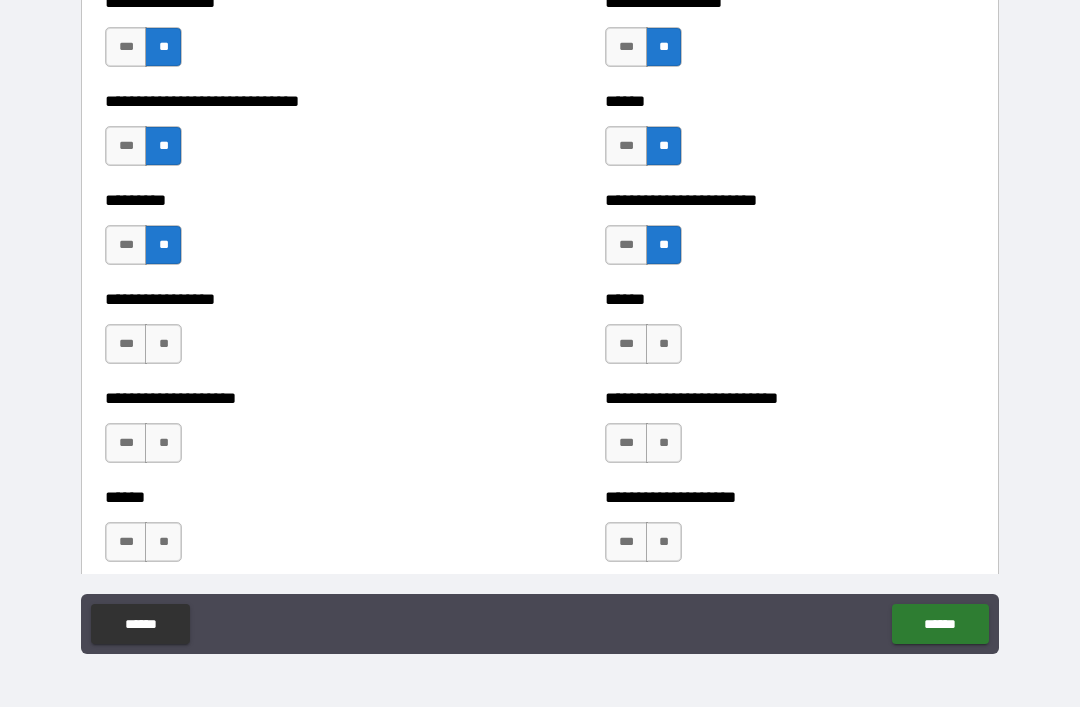 click on "**" at bounding box center (664, 344) 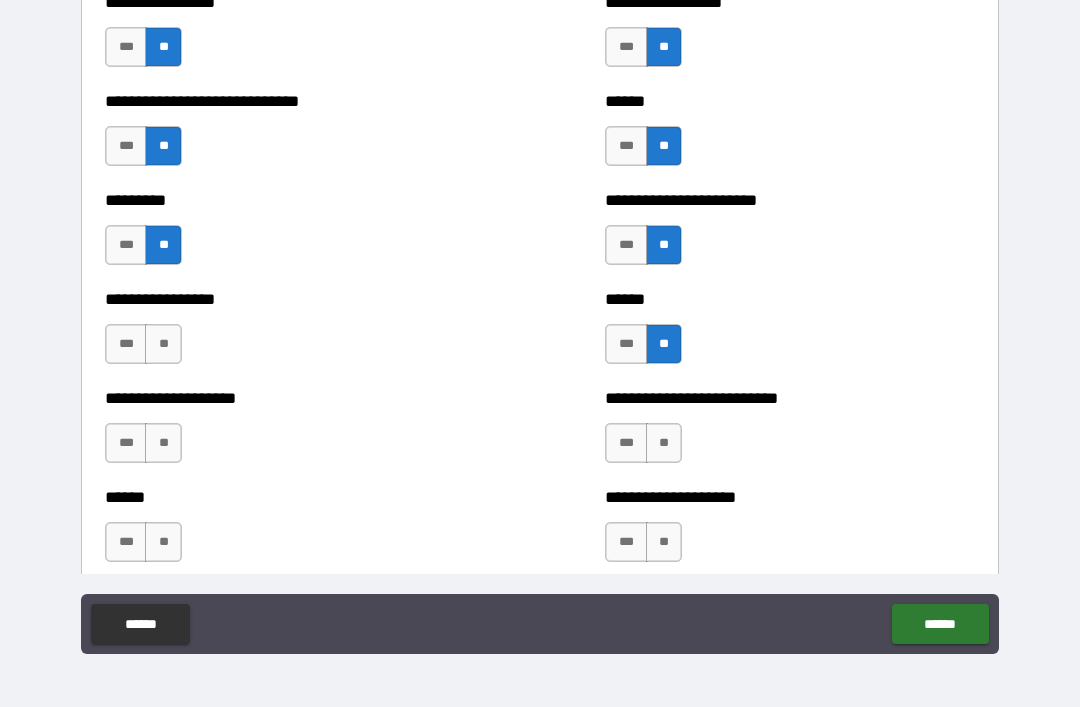 click on "**" at bounding box center [163, 344] 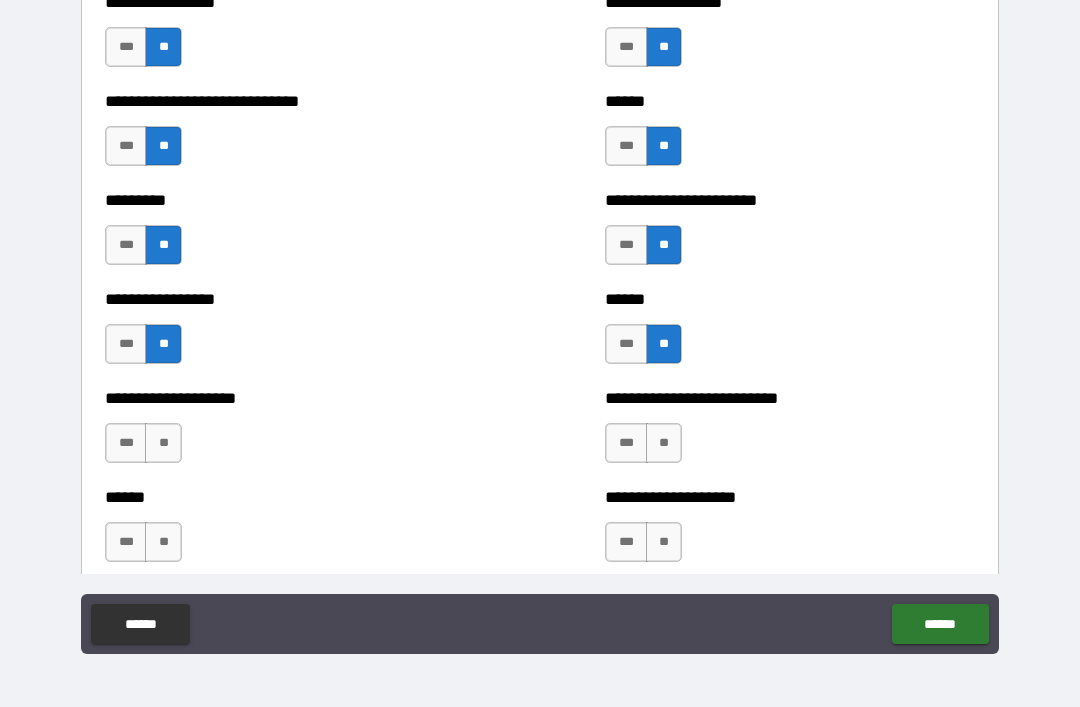 click on "**" at bounding box center [163, 443] 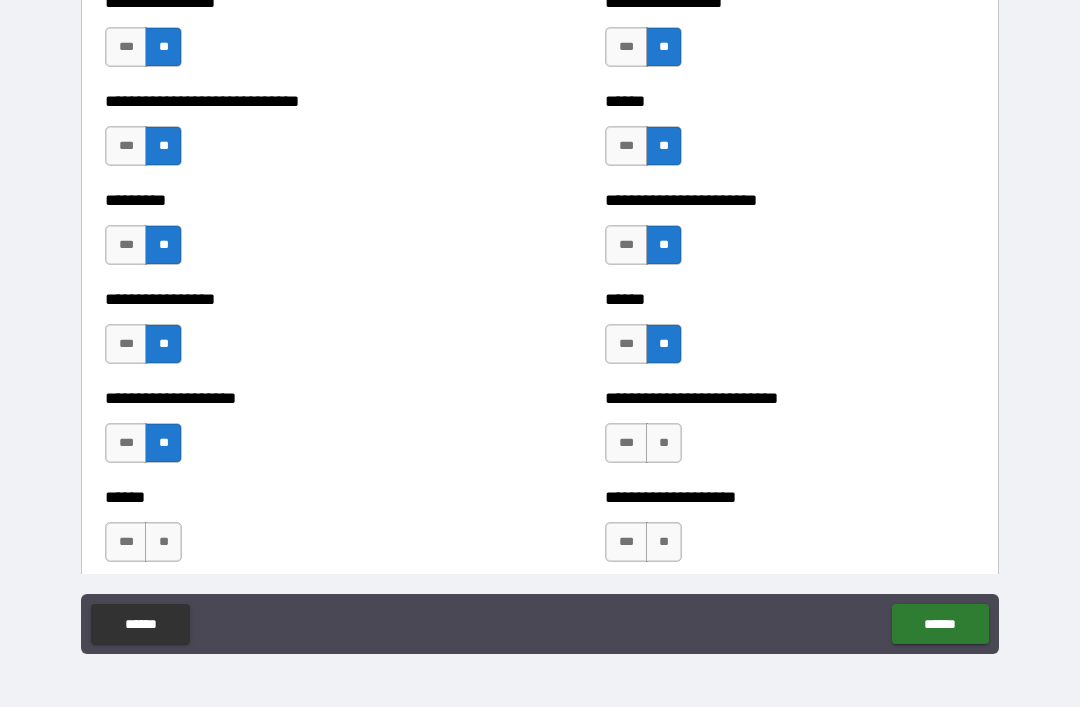 click on "**" at bounding box center (664, 443) 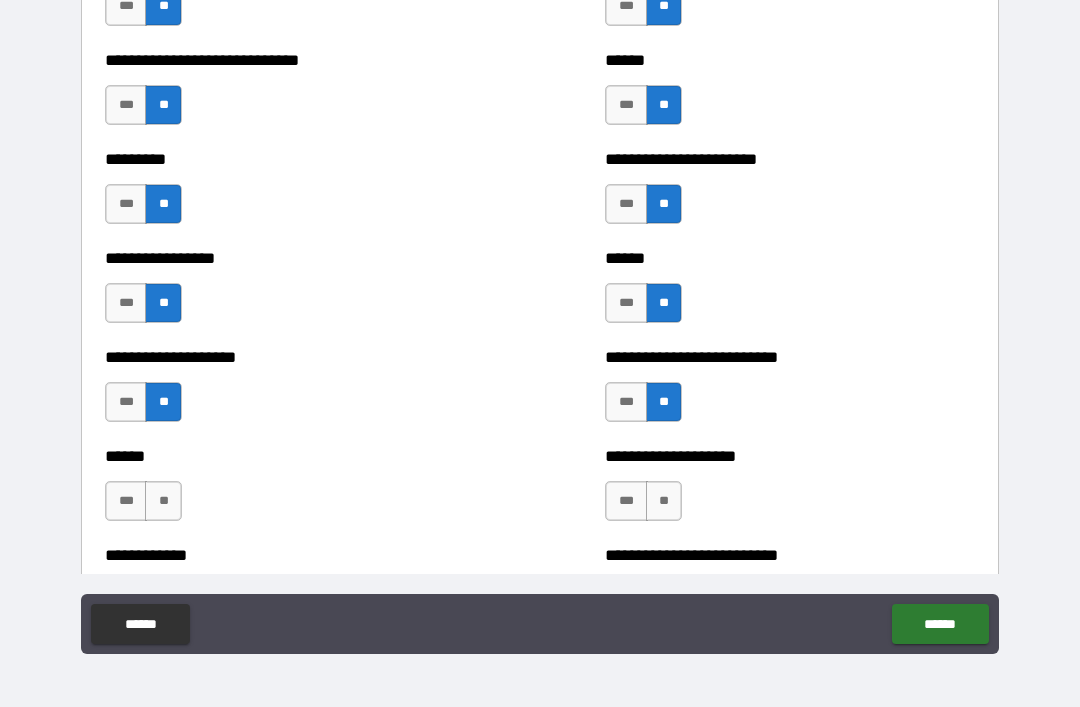 scroll, scrollTop: 2543, scrollLeft: 0, axis: vertical 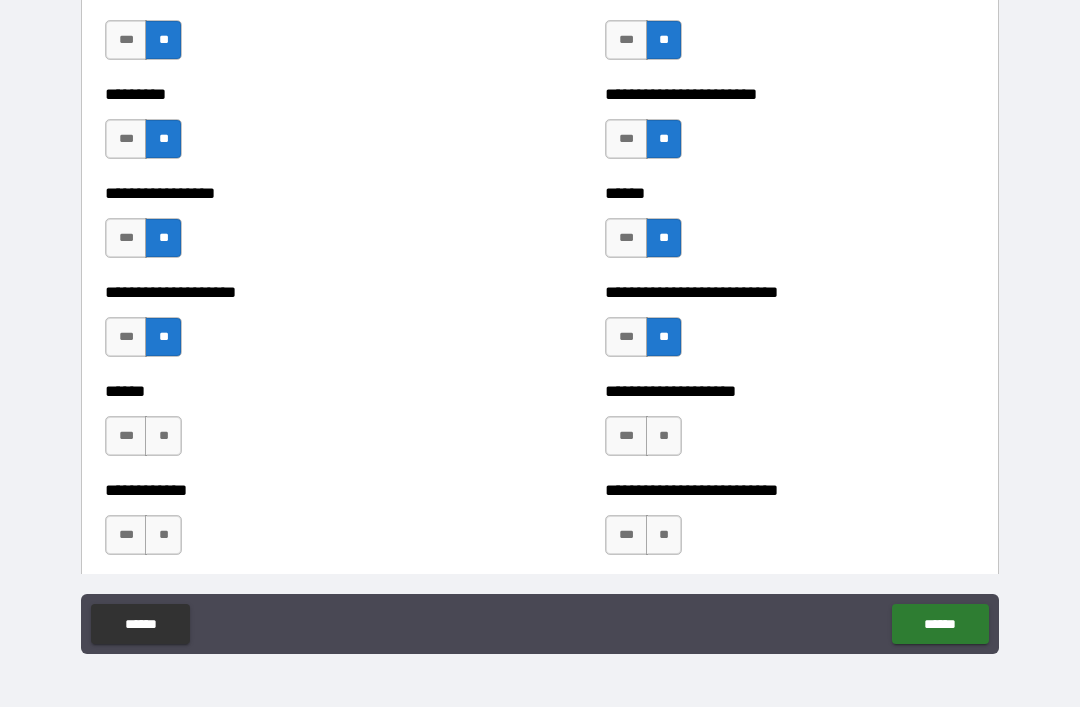 click on "**" at bounding box center [664, 436] 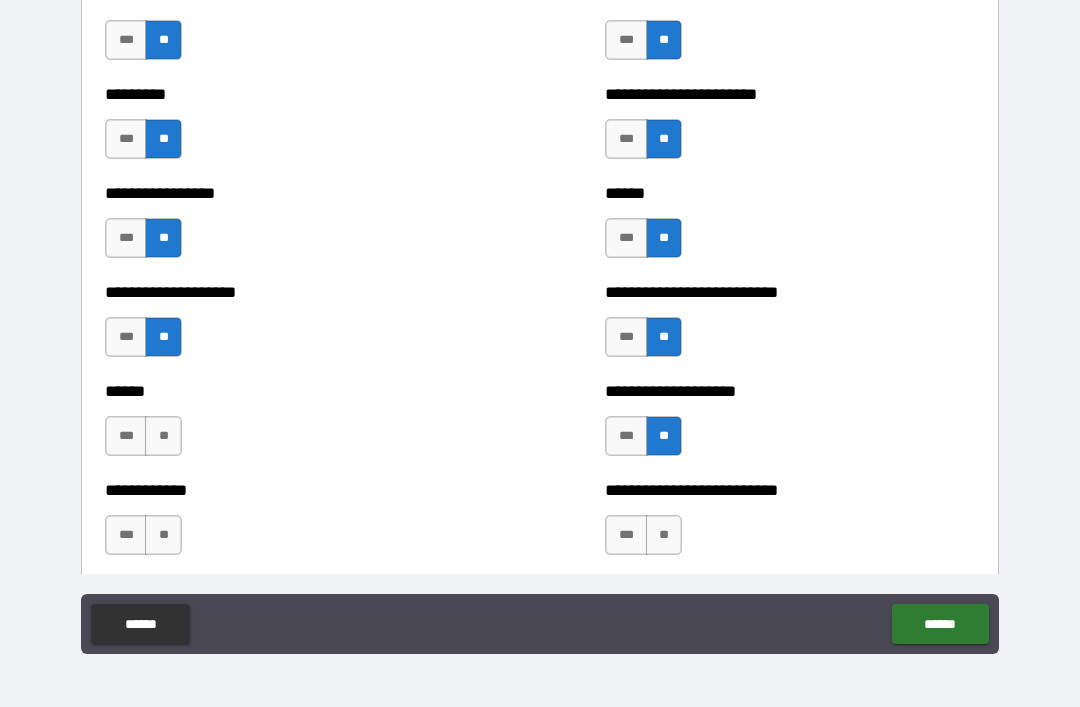 click on "**" at bounding box center (163, 436) 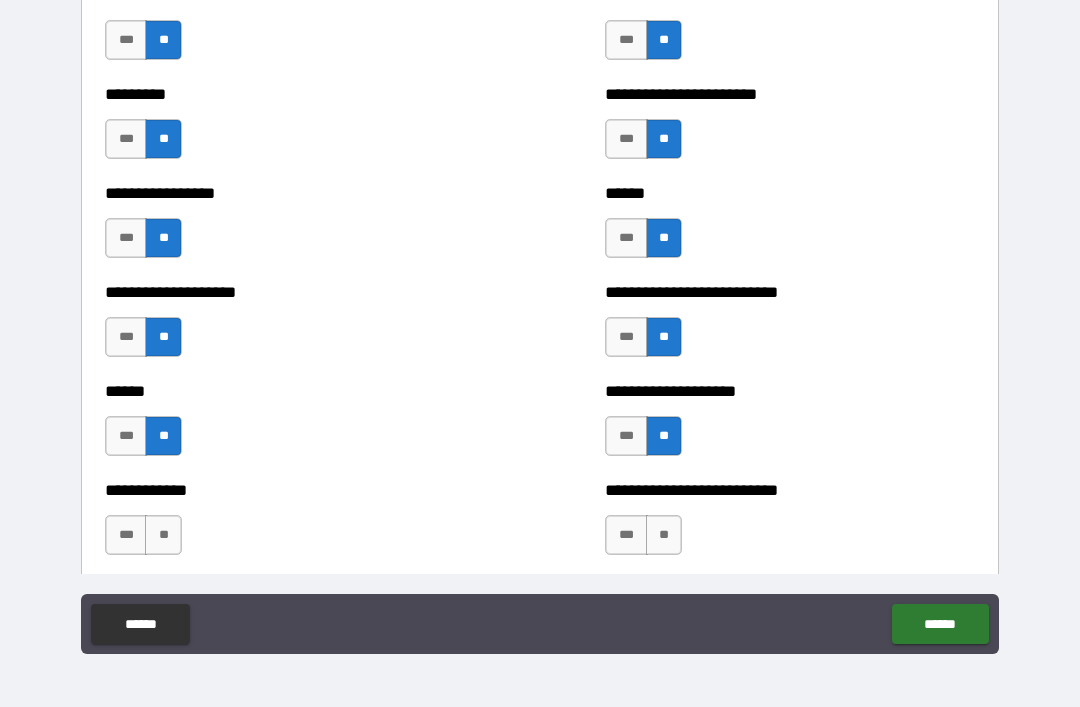 click on "**" at bounding box center [163, 535] 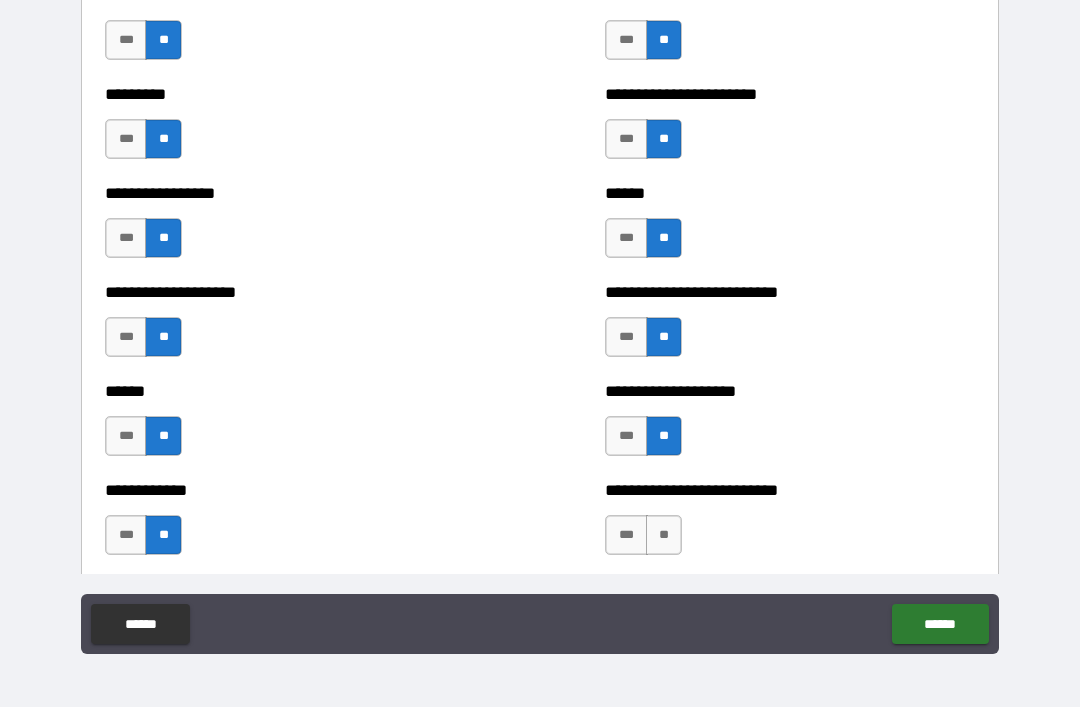 click on "**" at bounding box center [664, 535] 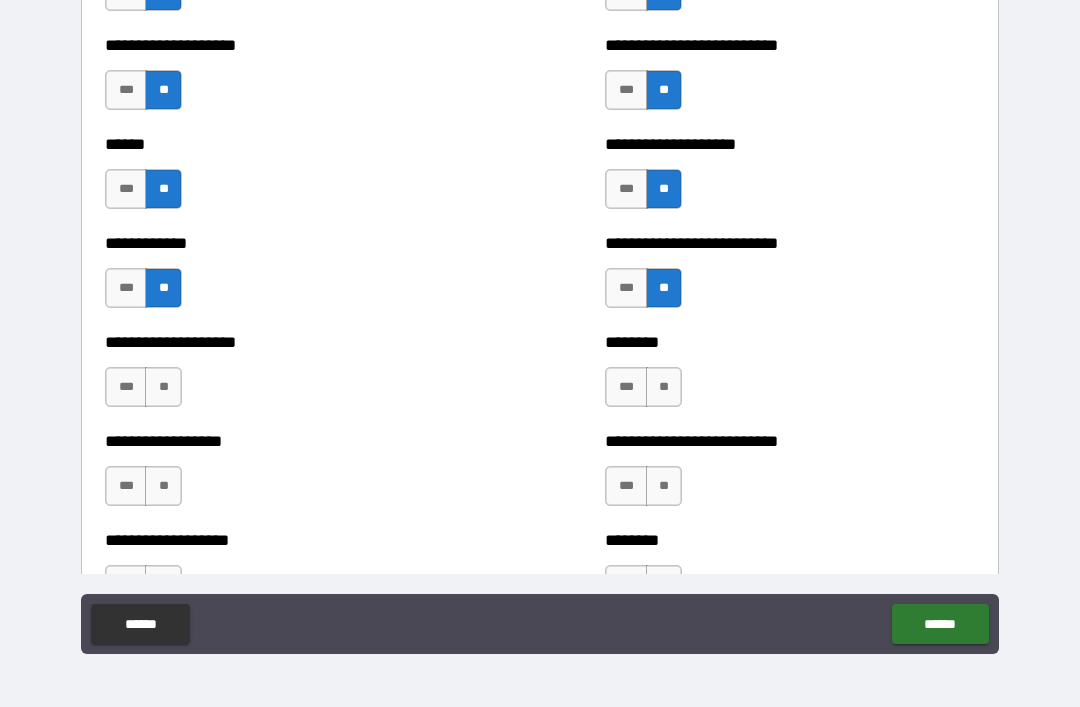 scroll, scrollTop: 2812, scrollLeft: 0, axis: vertical 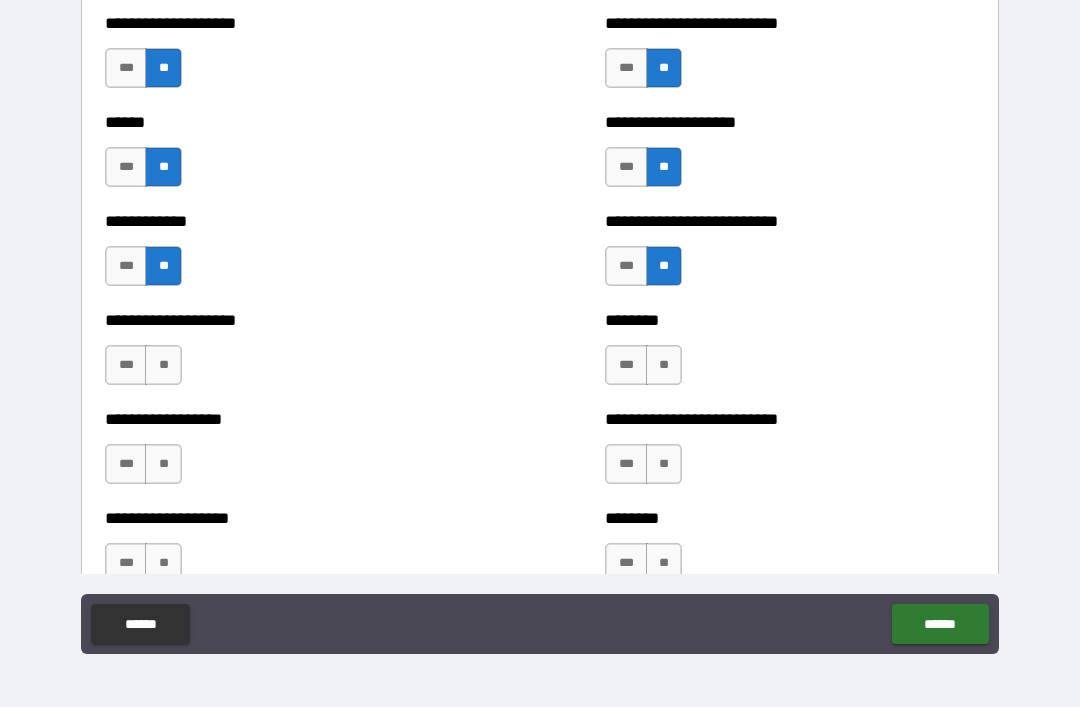 click on "**" at bounding box center [664, 365] 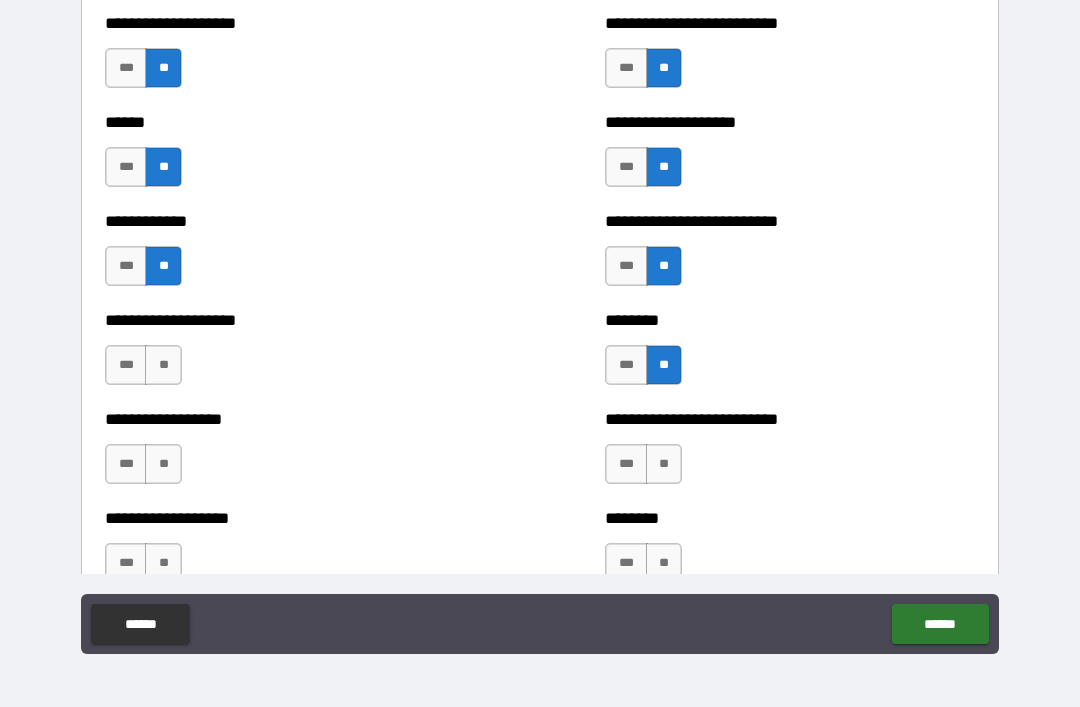 click on "**" at bounding box center (163, 365) 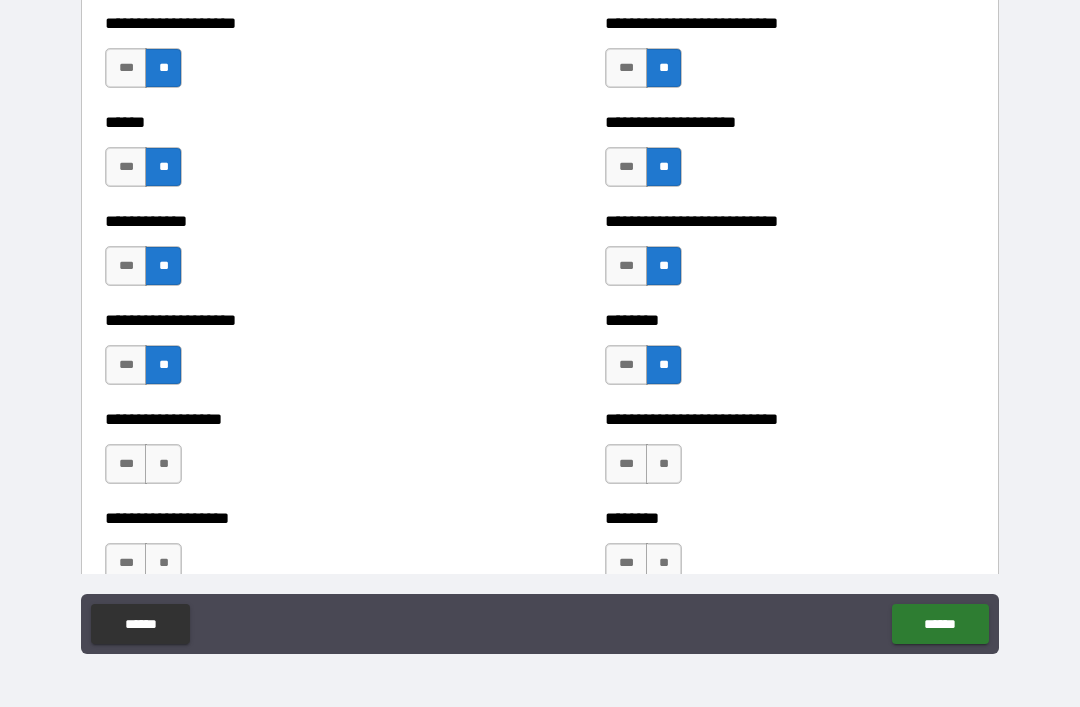 click on "**" at bounding box center (163, 464) 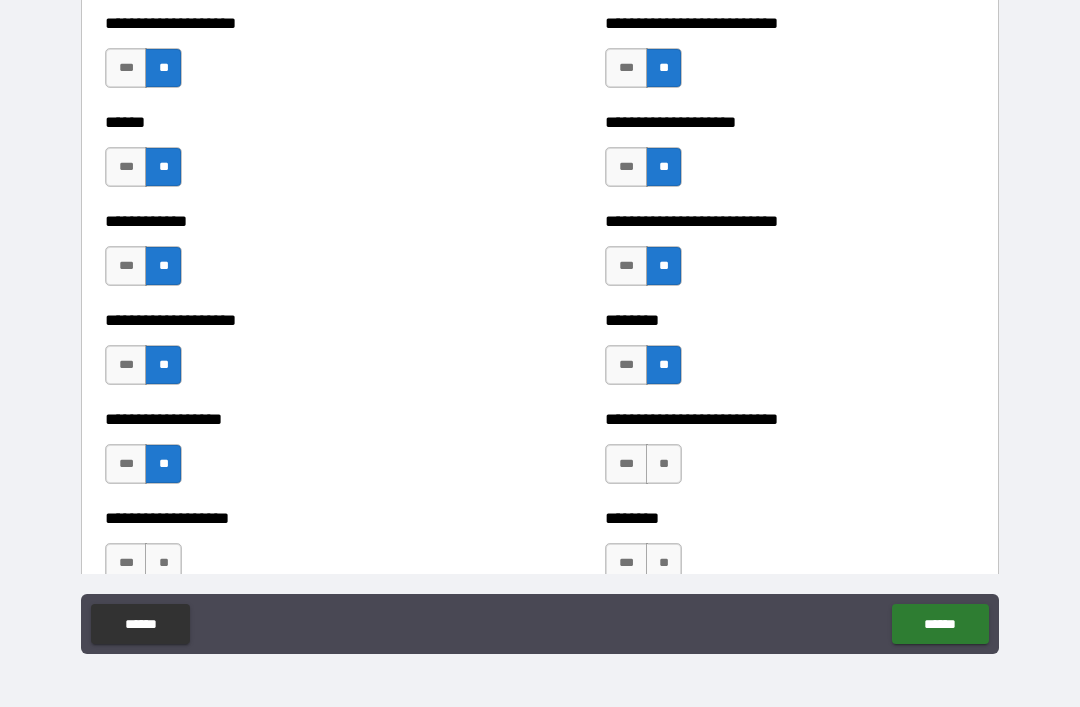 click on "**" at bounding box center (664, 464) 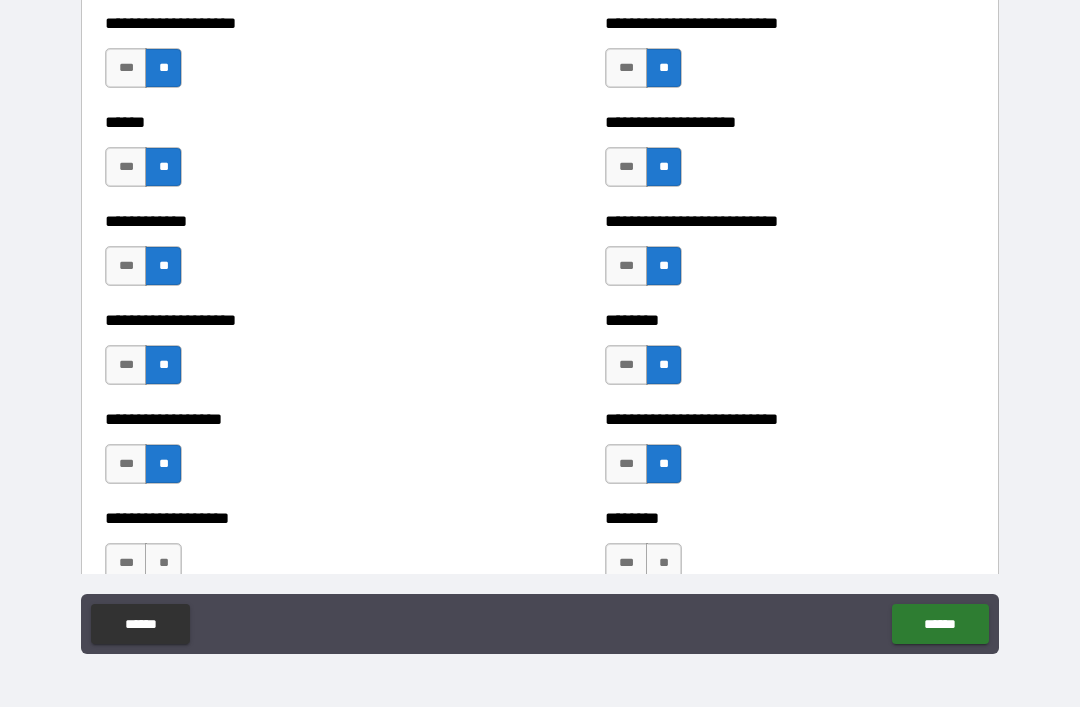 click on "**" at bounding box center (664, 563) 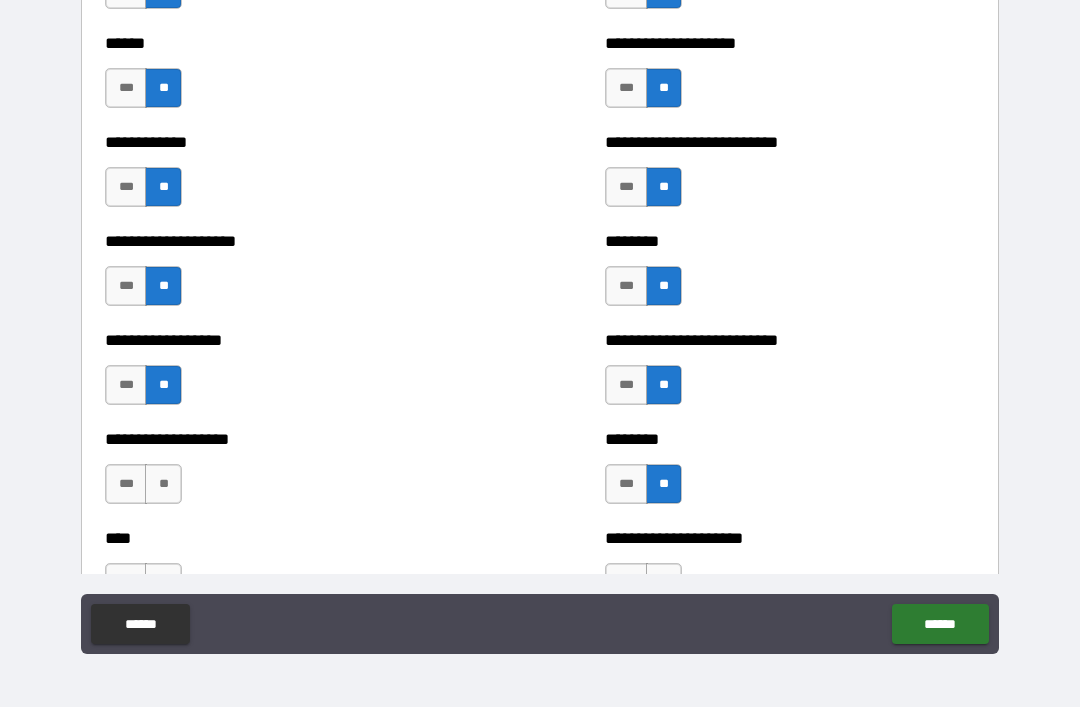 scroll, scrollTop: 2926, scrollLeft: 0, axis: vertical 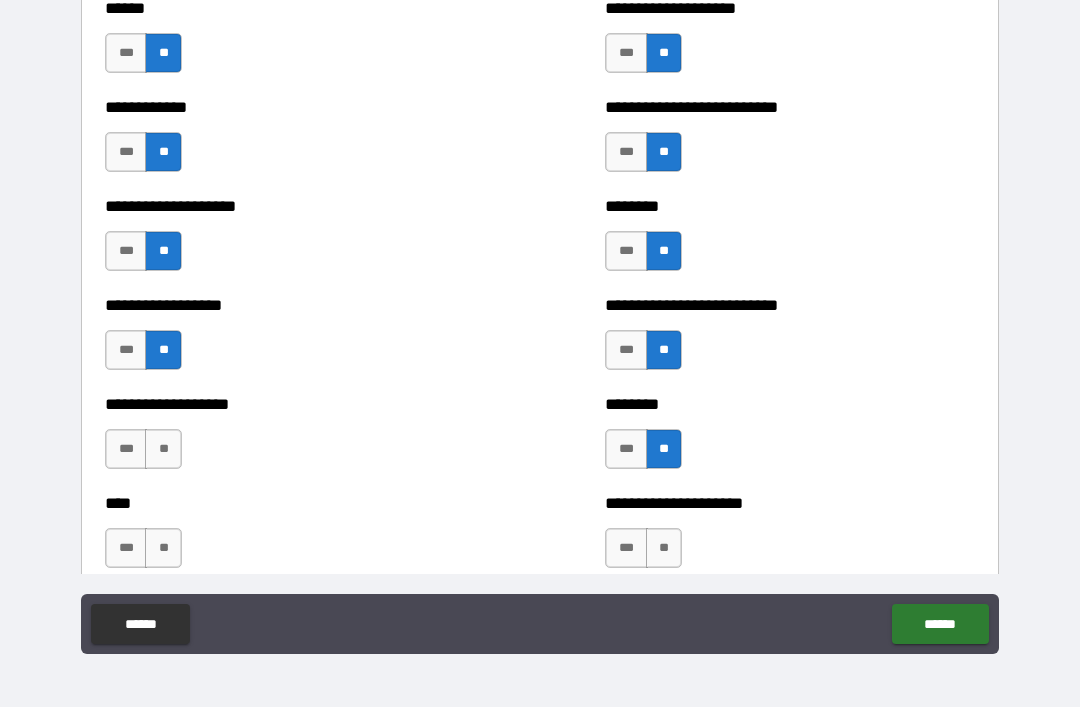 click on "***" at bounding box center (126, 449) 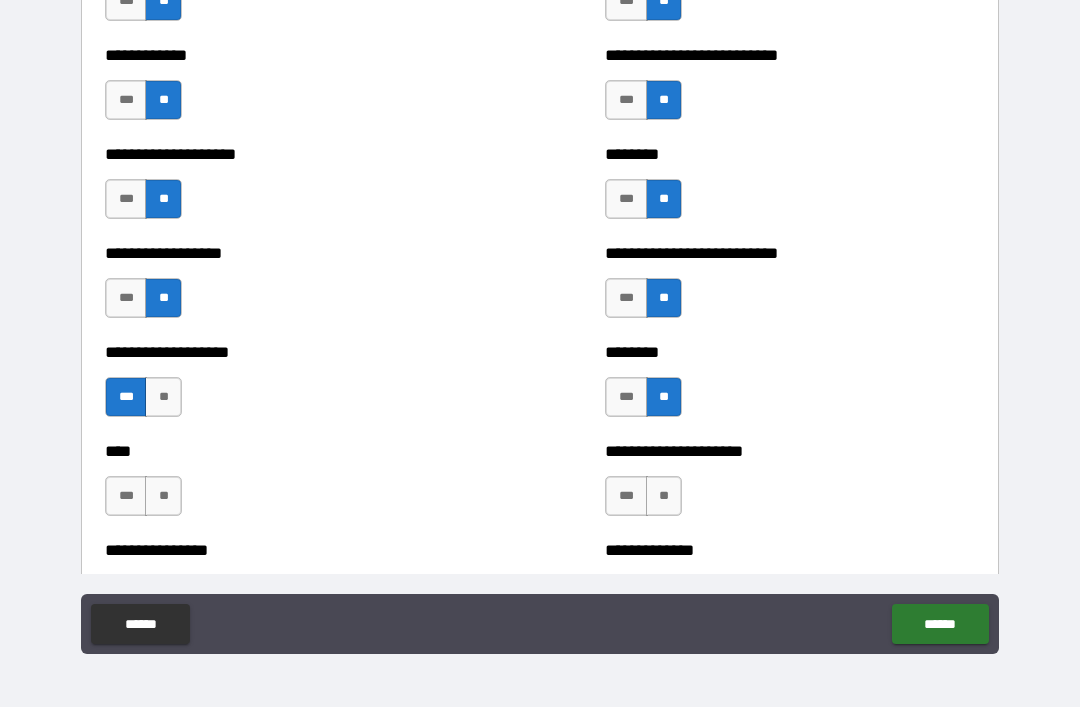 scroll, scrollTop: 3014, scrollLeft: 0, axis: vertical 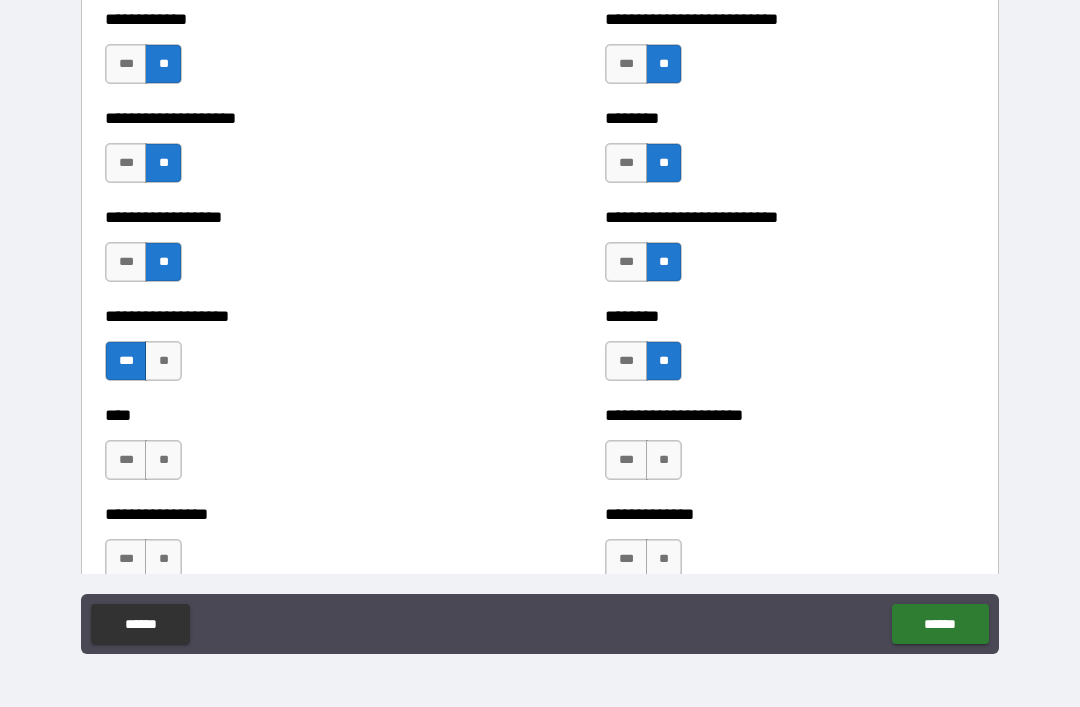 click on "**" at bounding box center [163, 460] 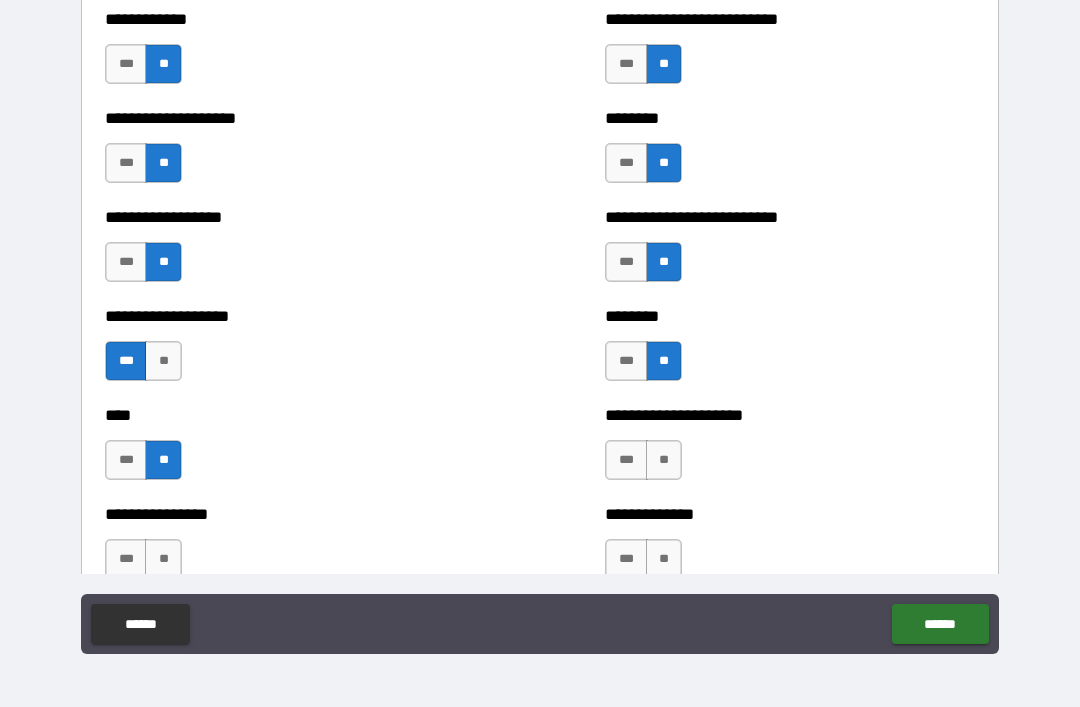 click on "**" at bounding box center (664, 460) 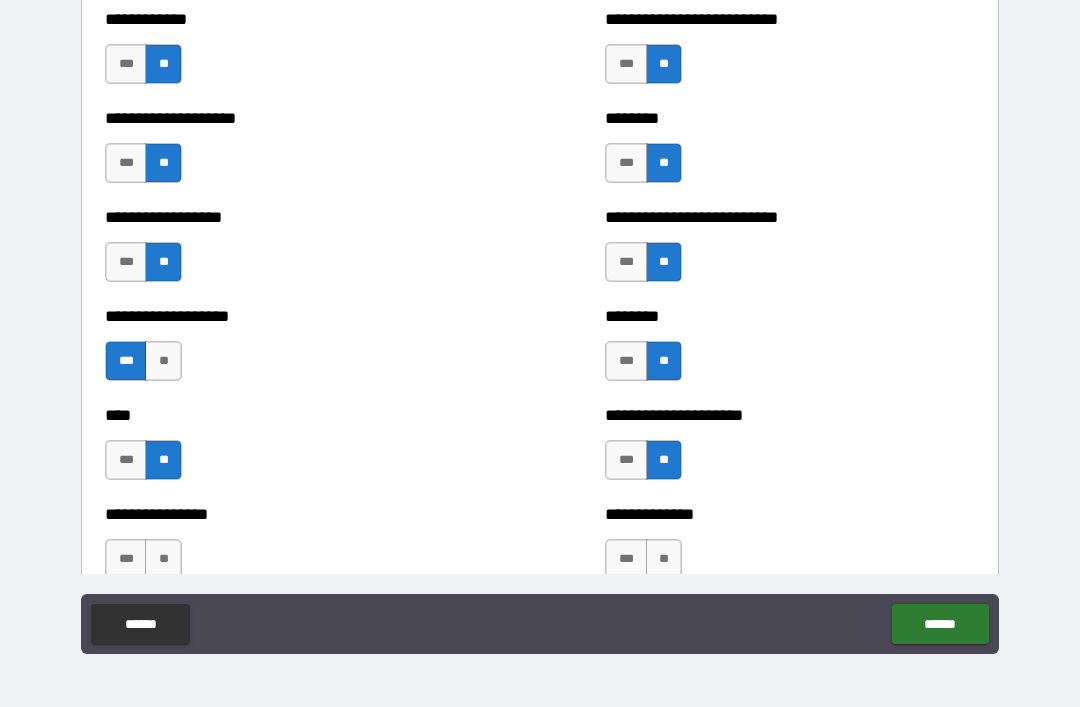 click on "**" at bounding box center (664, 559) 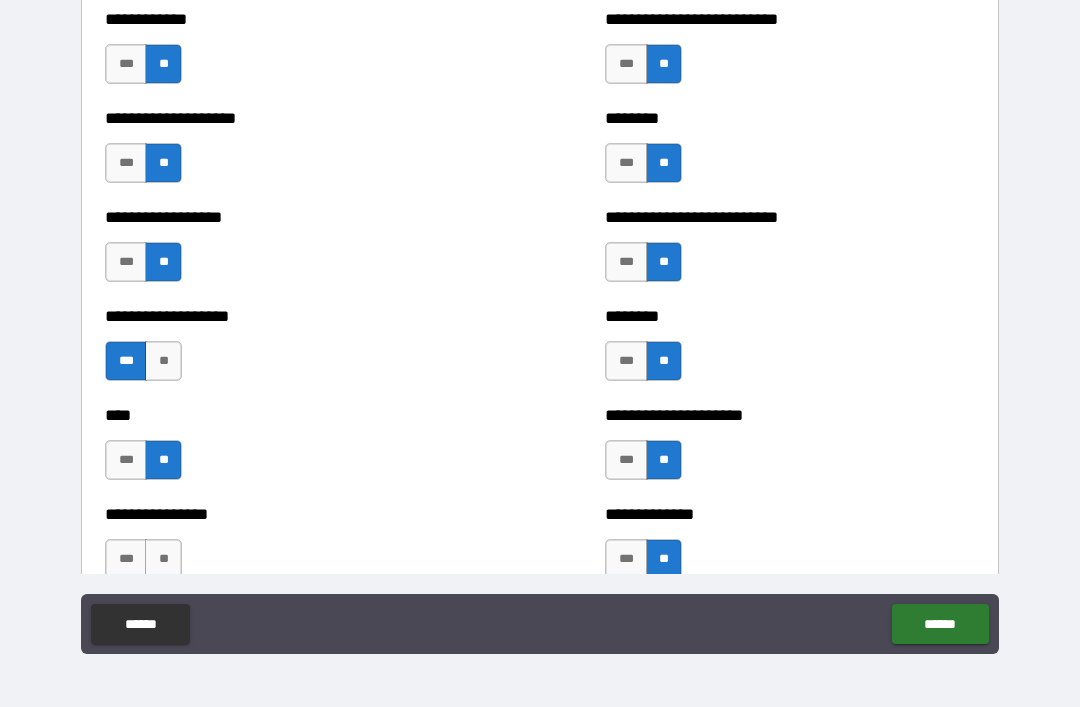 click on "**" at bounding box center (163, 559) 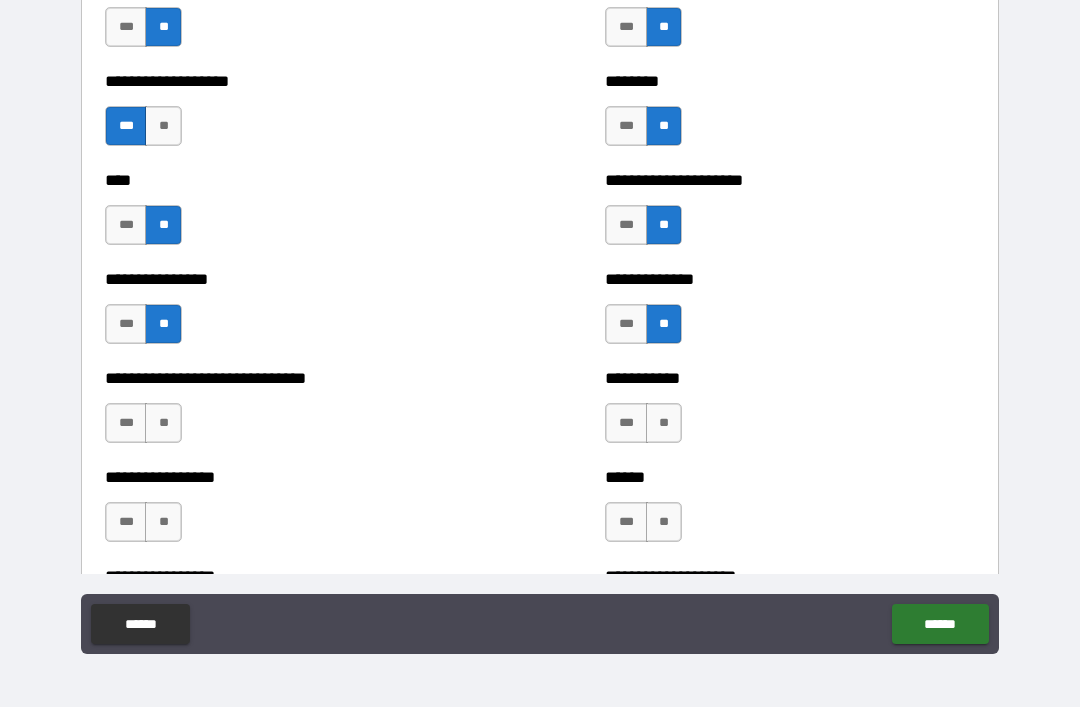 scroll, scrollTop: 3295, scrollLeft: 0, axis: vertical 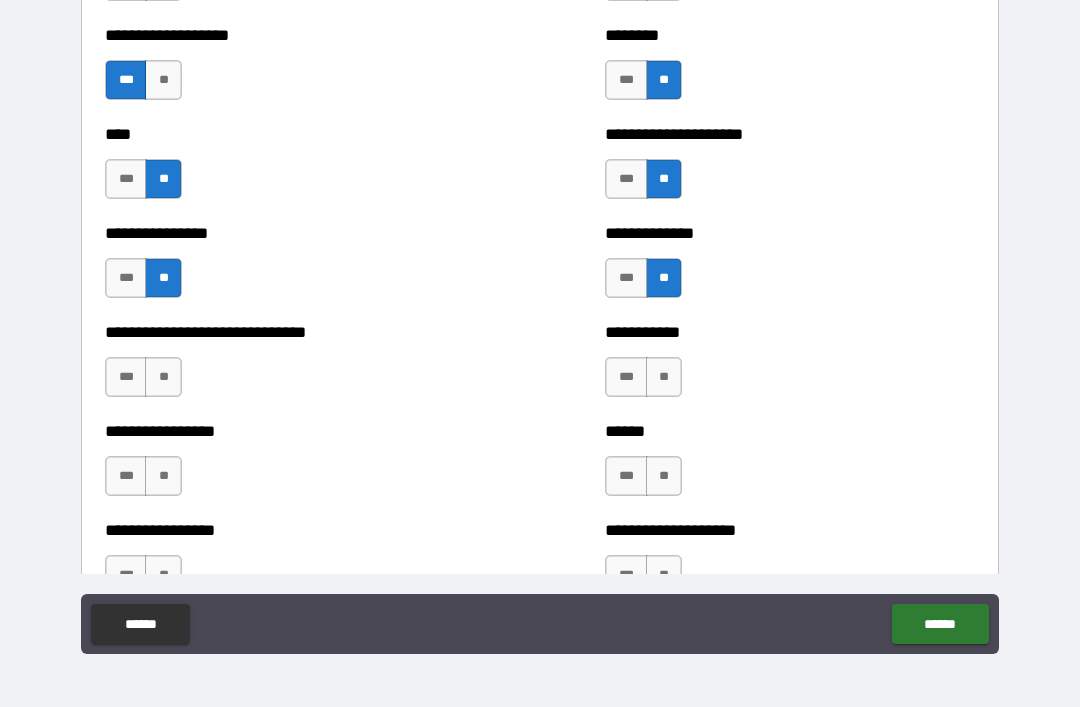 click on "**" at bounding box center (163, 377) 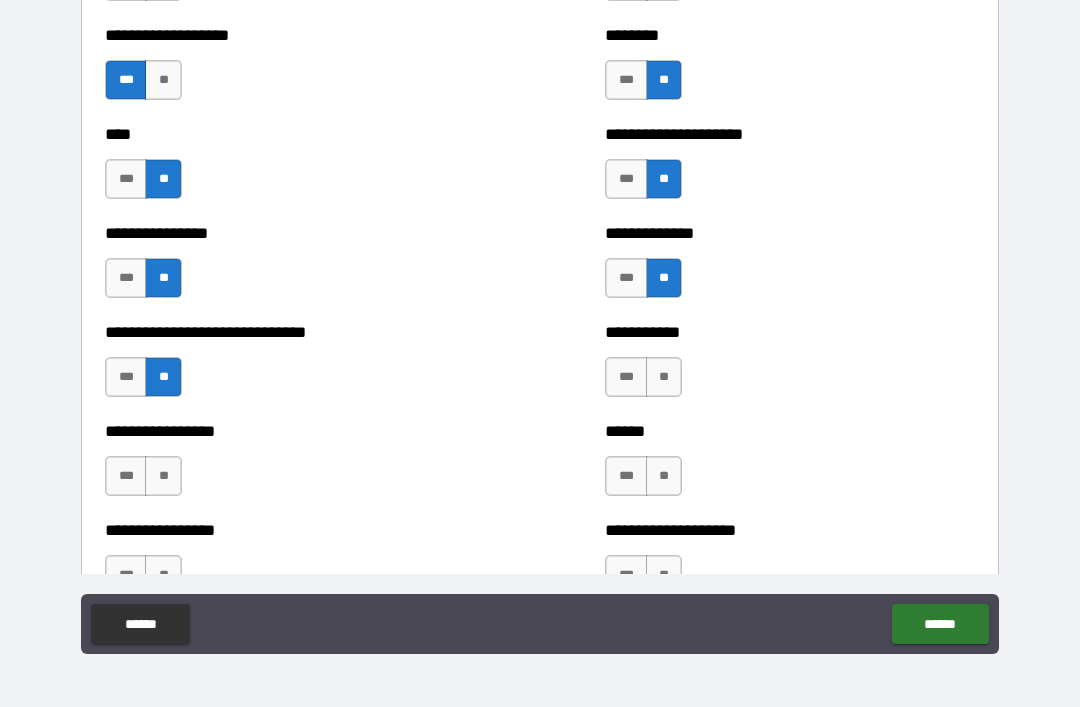 click on "**" at bounding box center (664, 377) 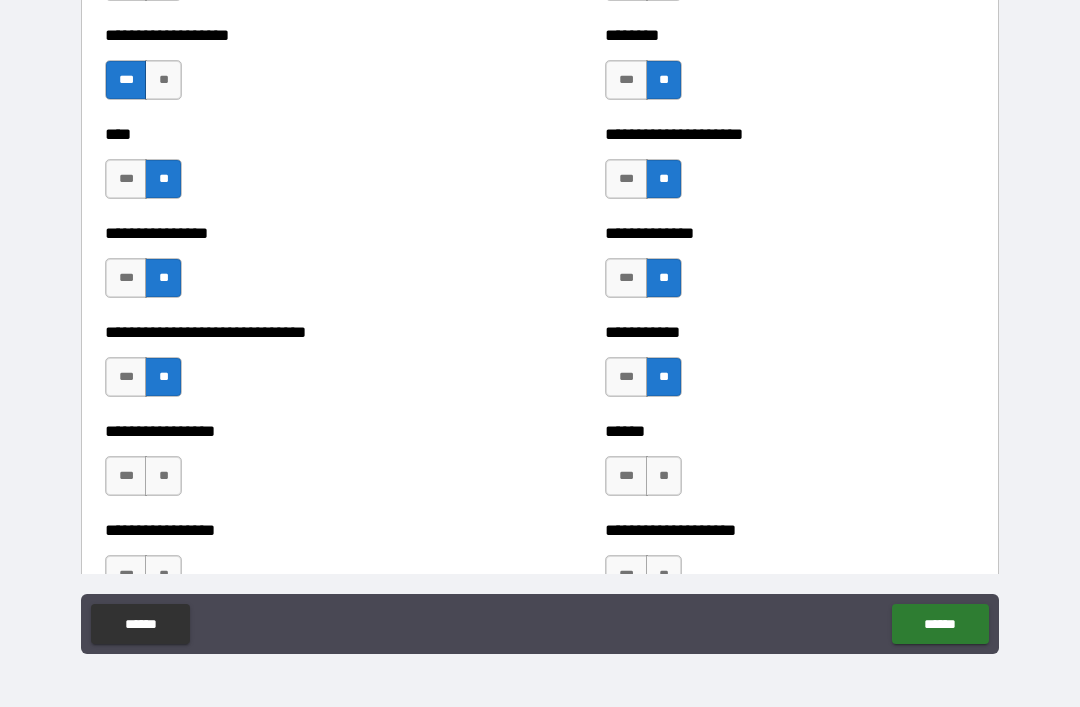 click on "**" at bounding box center [664, 476] 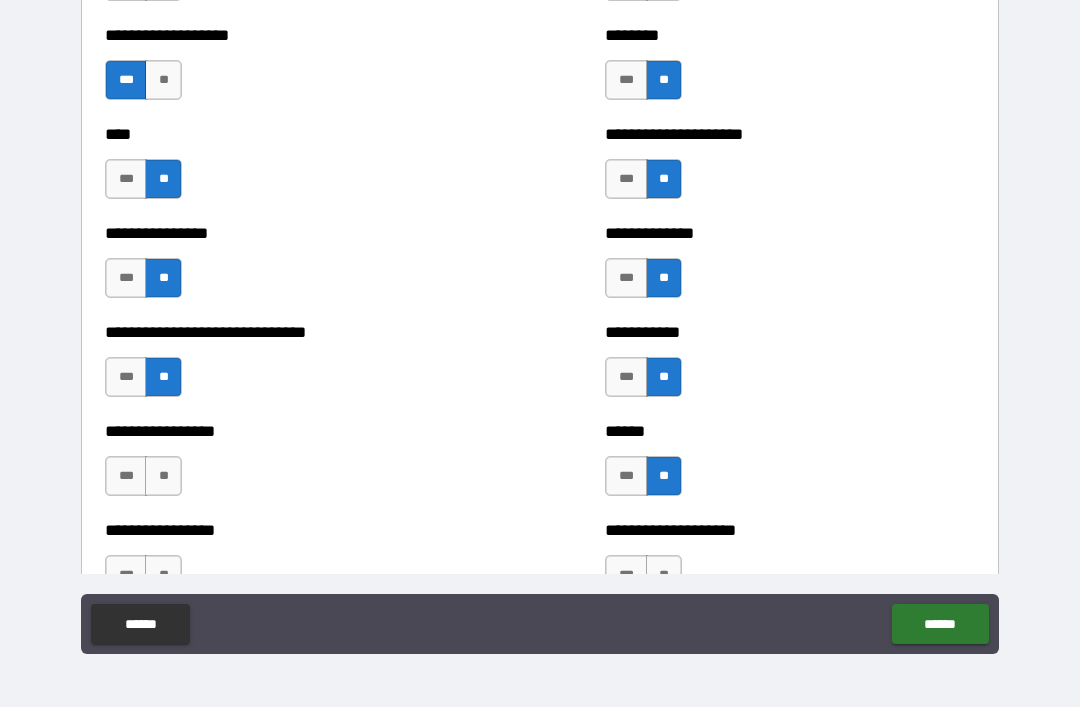 click on "**" at bounding box center [163, 476] 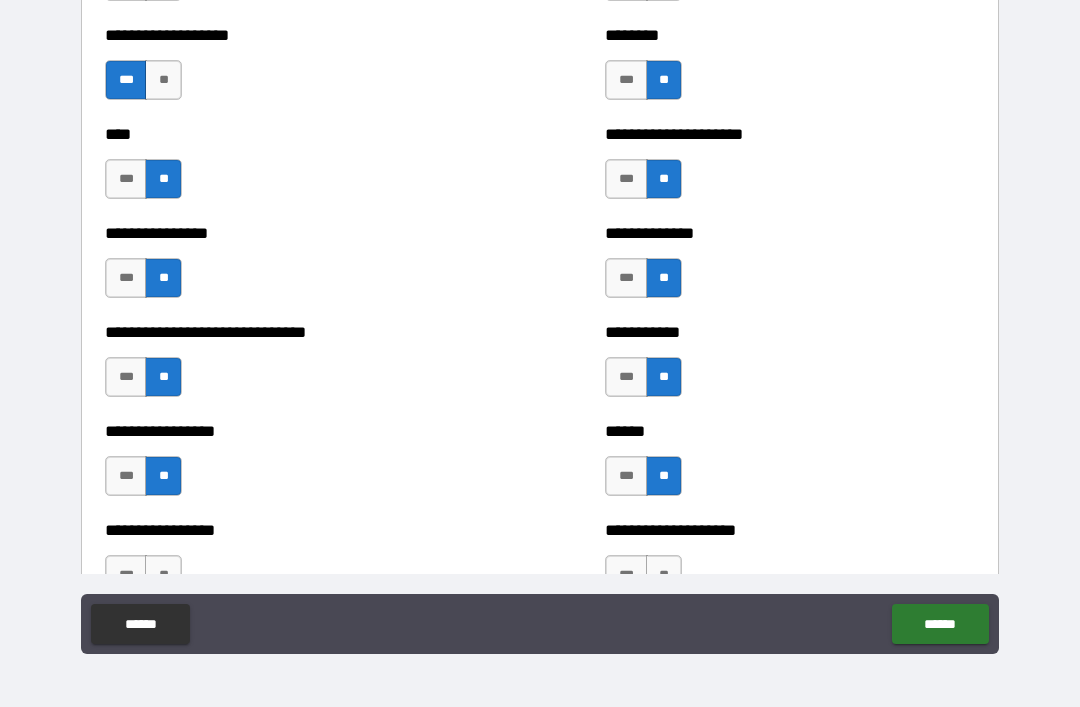 click on "**" at bounding box center (163, 575) 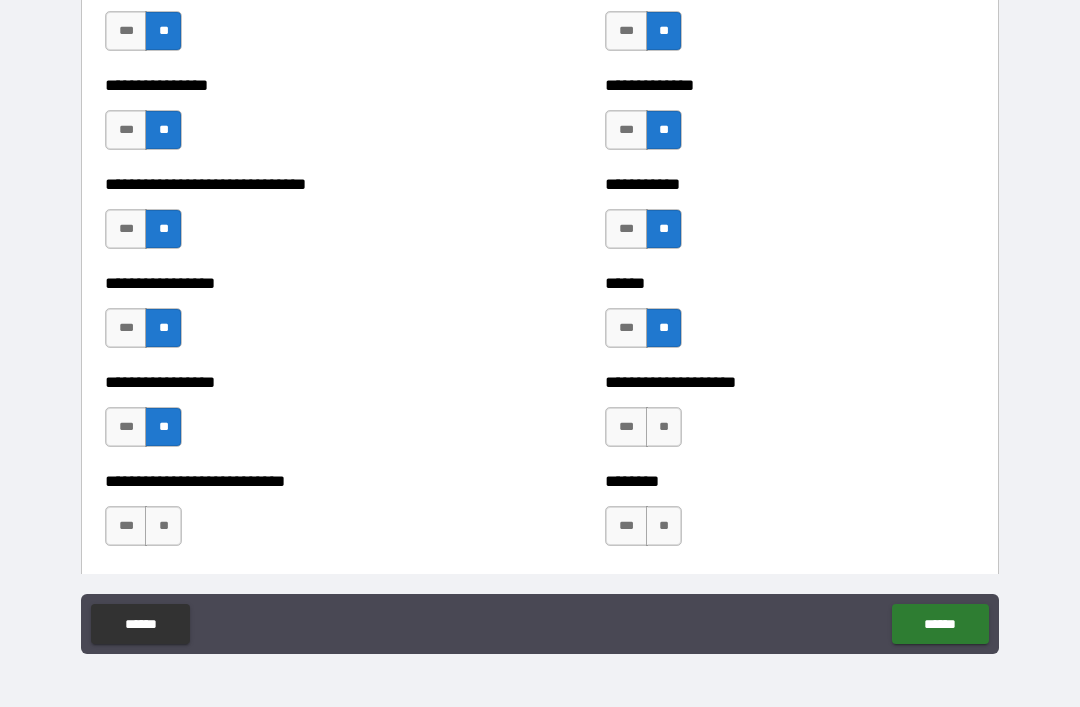 scroll, scrollTop: 3449, scrollLeft: 0, axis: vertical 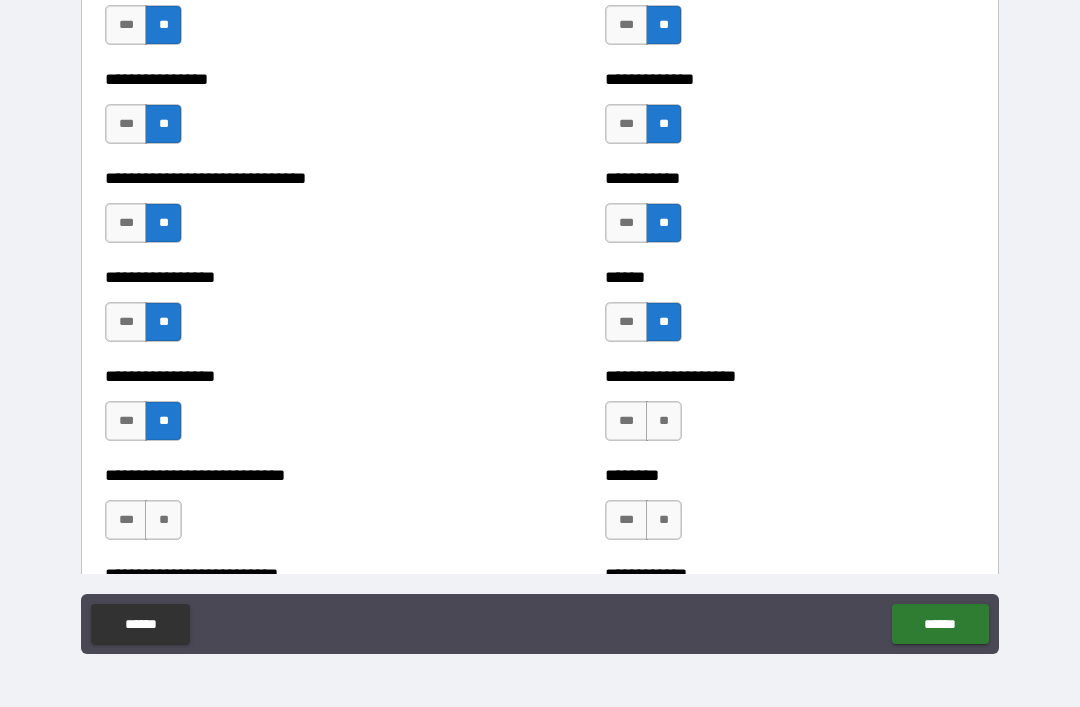 click on "**" at bounding box center (664, 421) 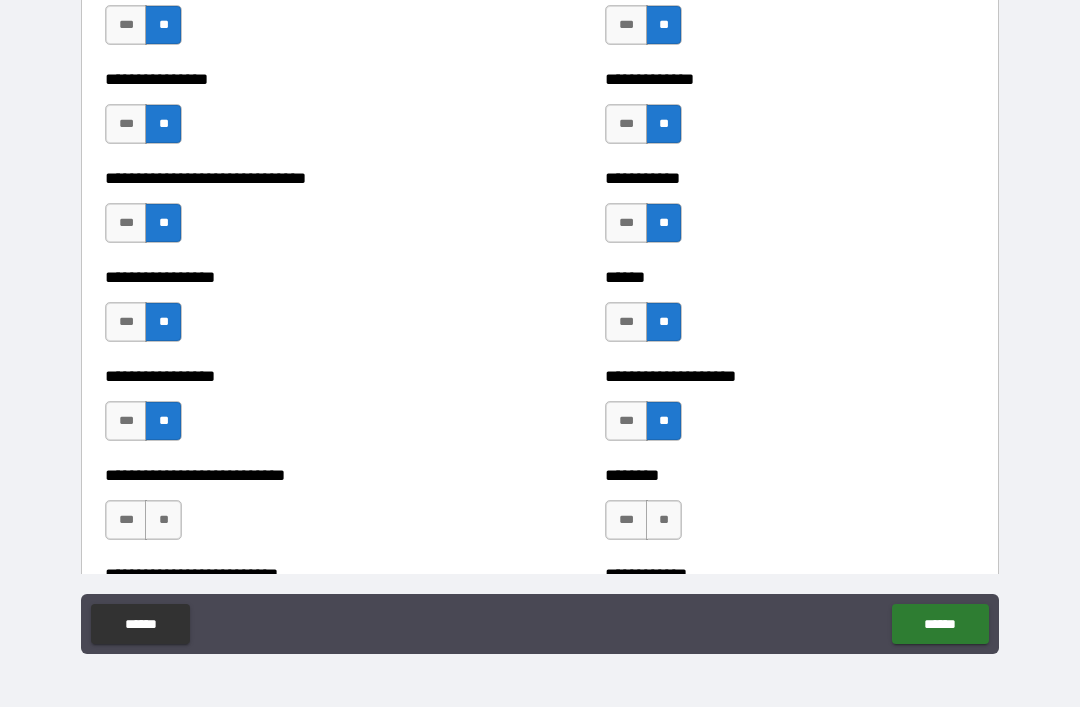 click on "**" at bounding box center (664, 520) 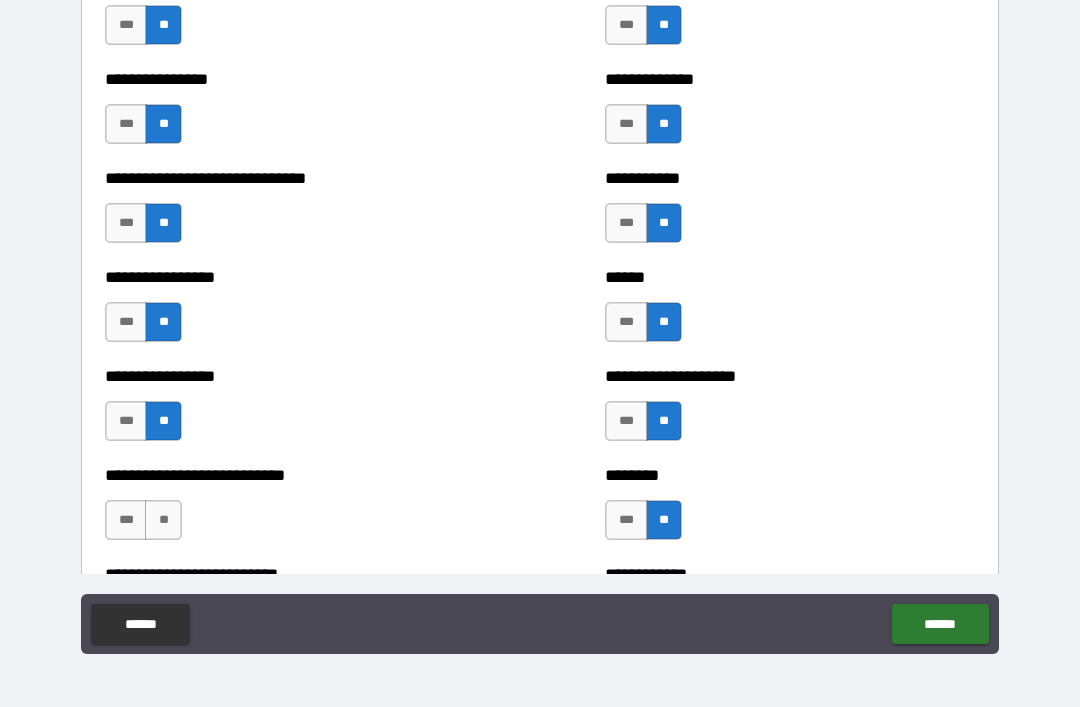 click on "**" at bounding box center (163, 520) 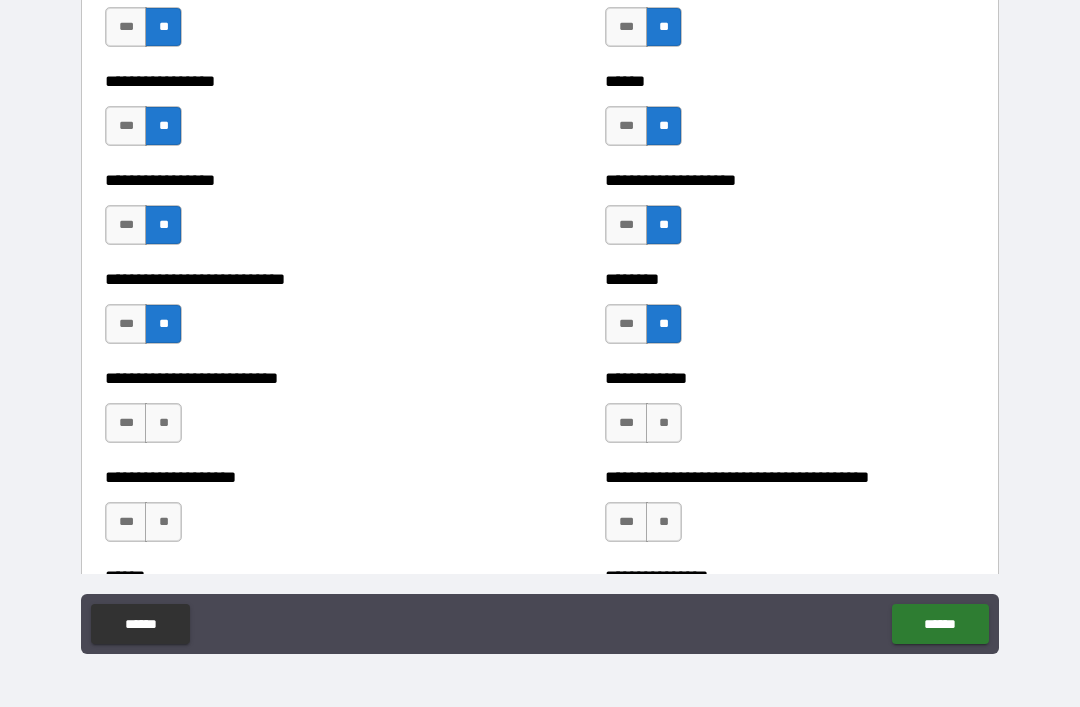 scroll, scrollTop: 3662, scrollLeft: 0, axis: vertical 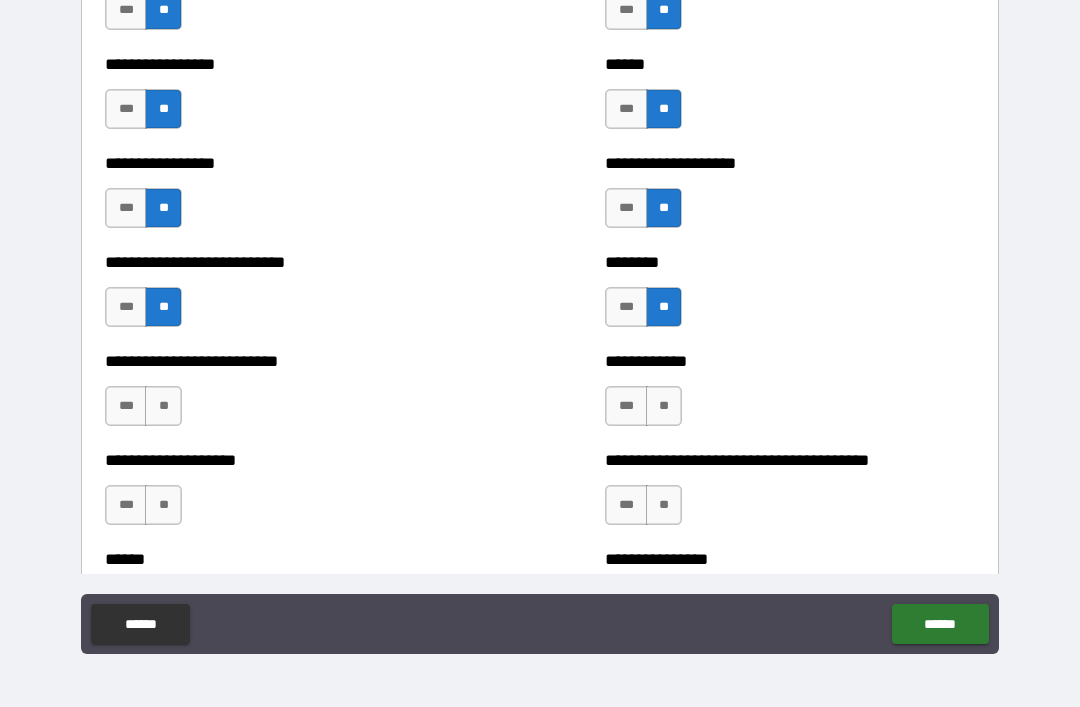 click on "**" at bounding box center (163, 406) 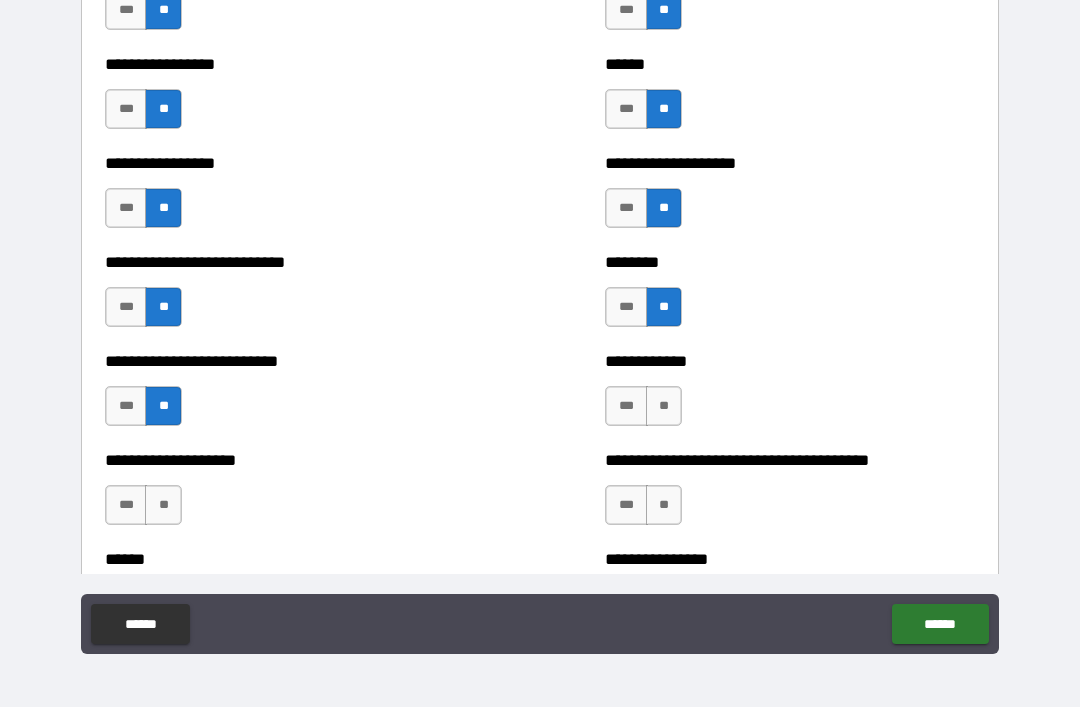 click on "**" at bounding box center [664, 406] 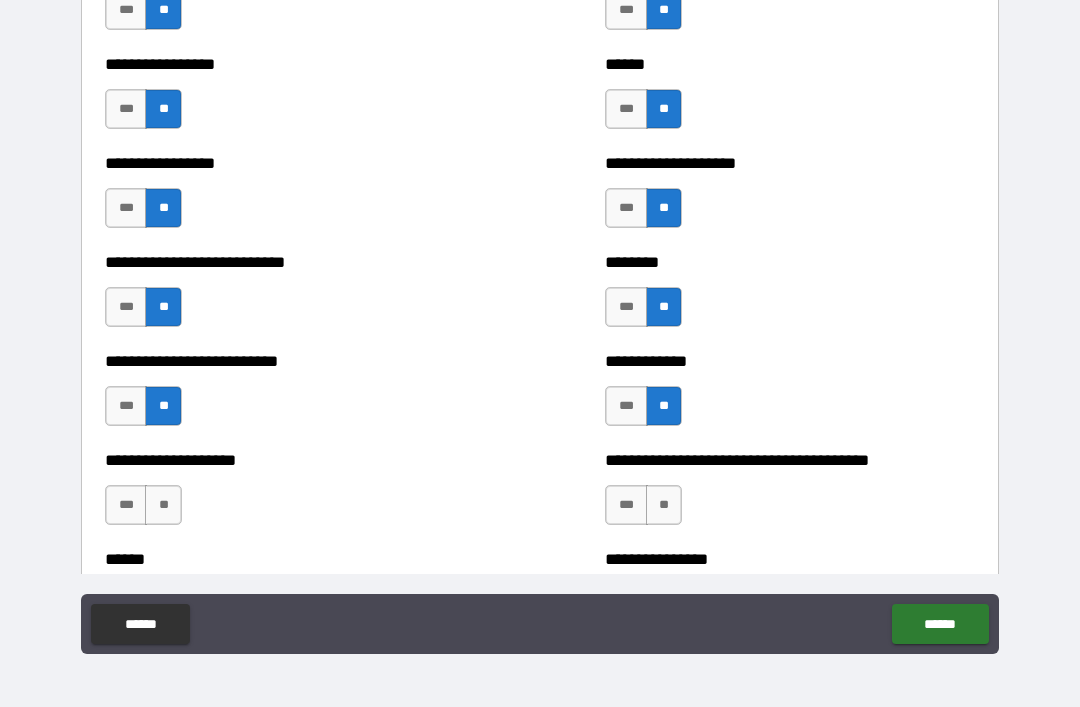 click on "**" at bounding box center [664, 505] 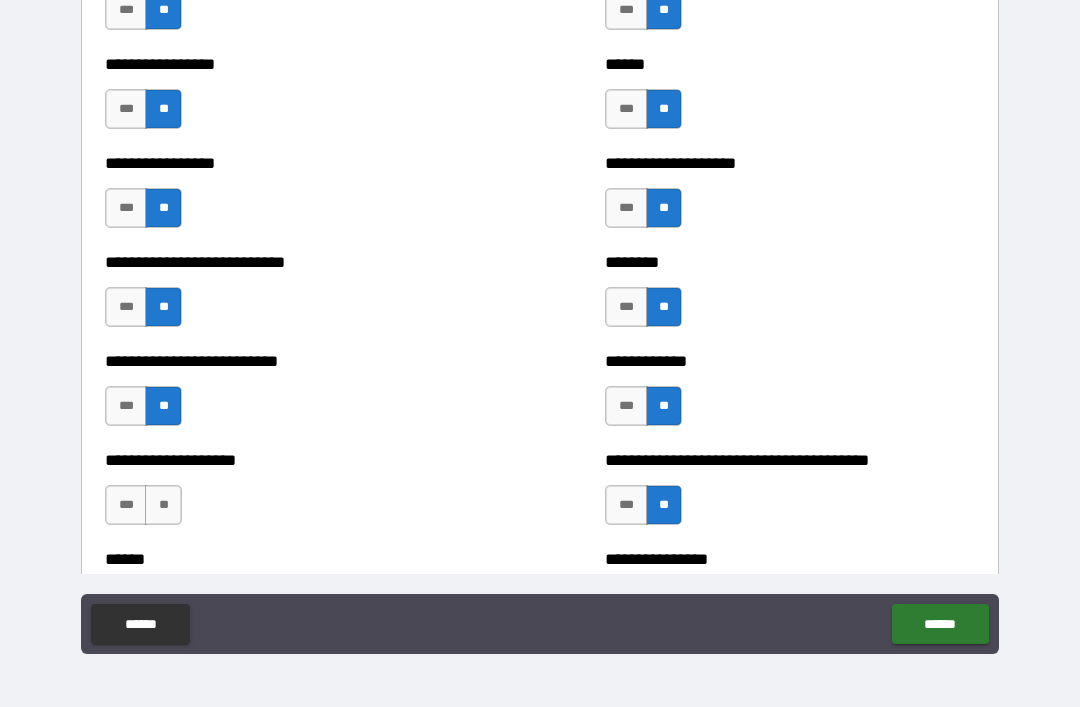 click on "**" at bounding box center (163, 505) 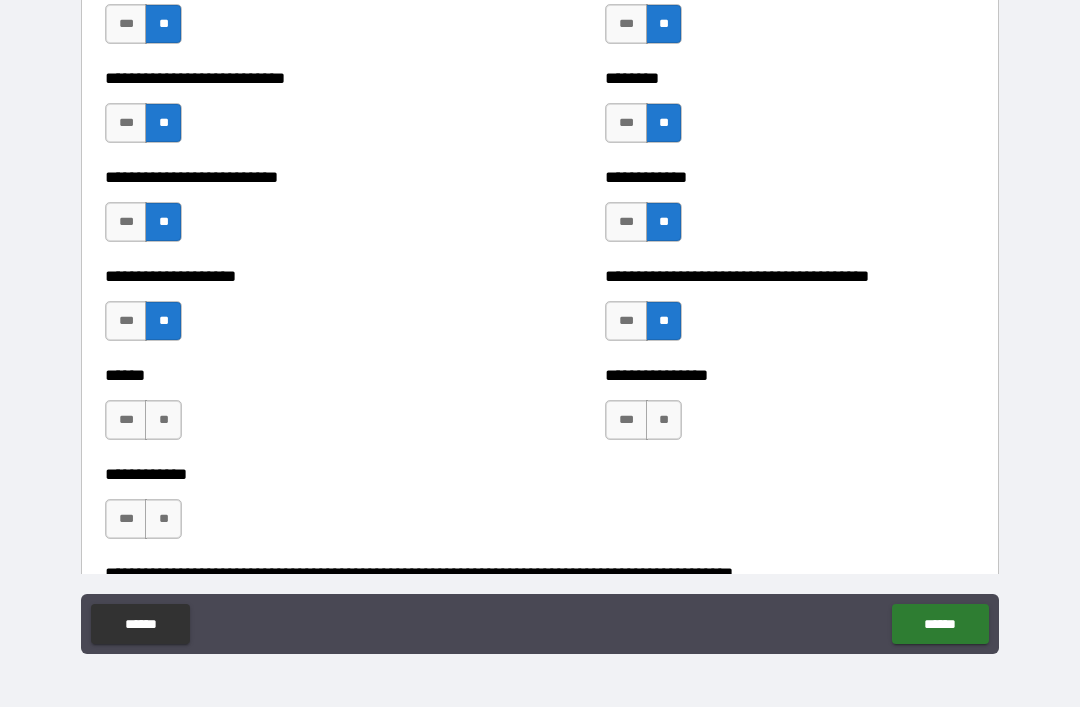 scroll, scrollTop: 3894, scrollLeft: 0, axis: vertical 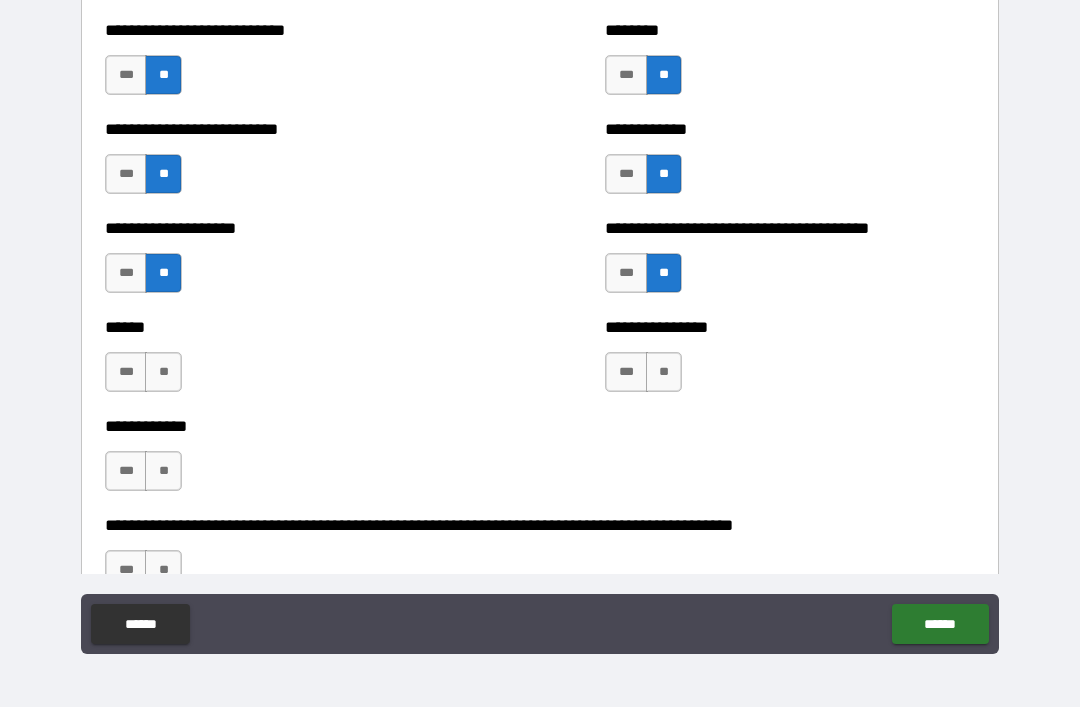 click on "**" at bounding box center [163, 372] 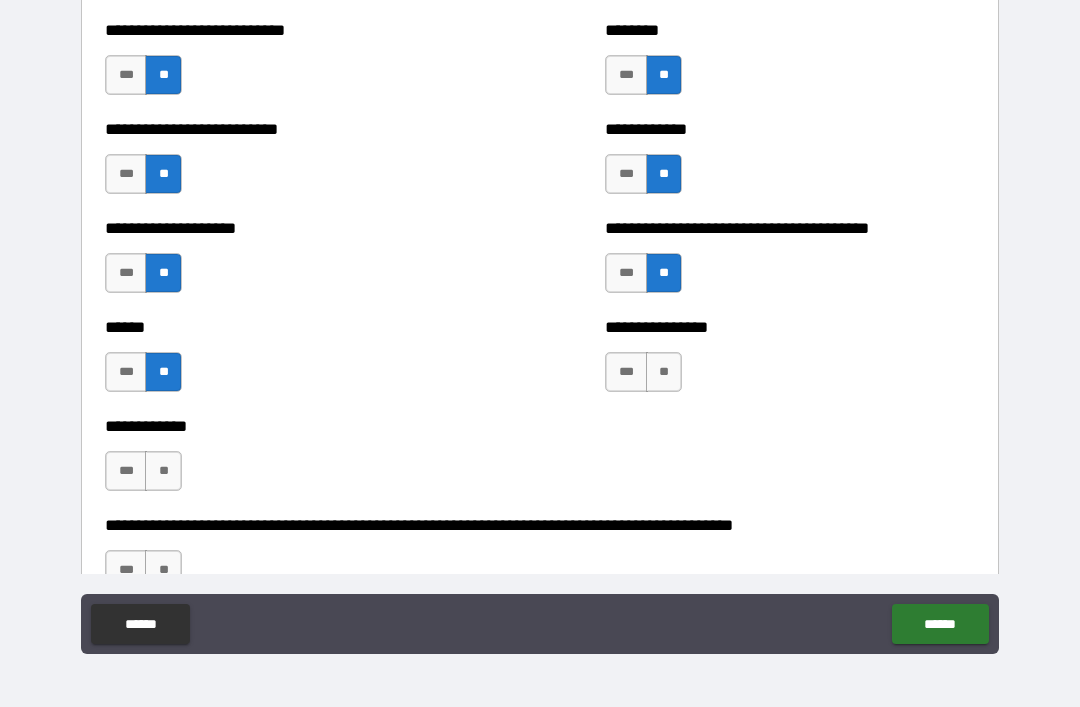 click on "***" at bounding box center (626, 372) 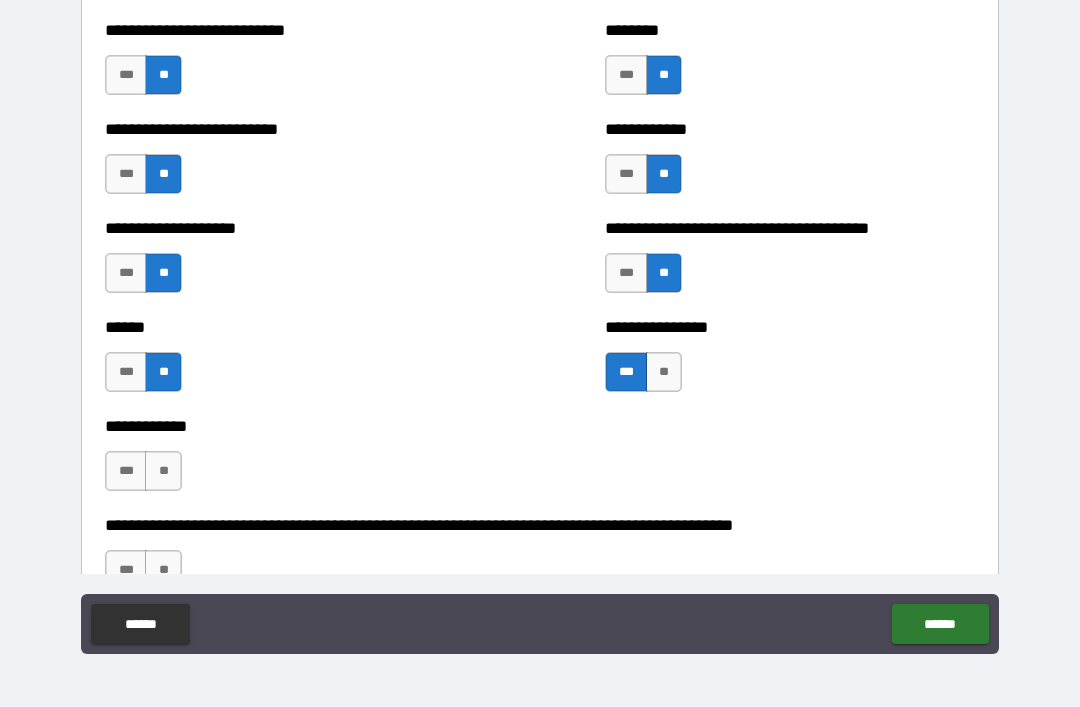 click on "**" at bounding box center (163, 471) 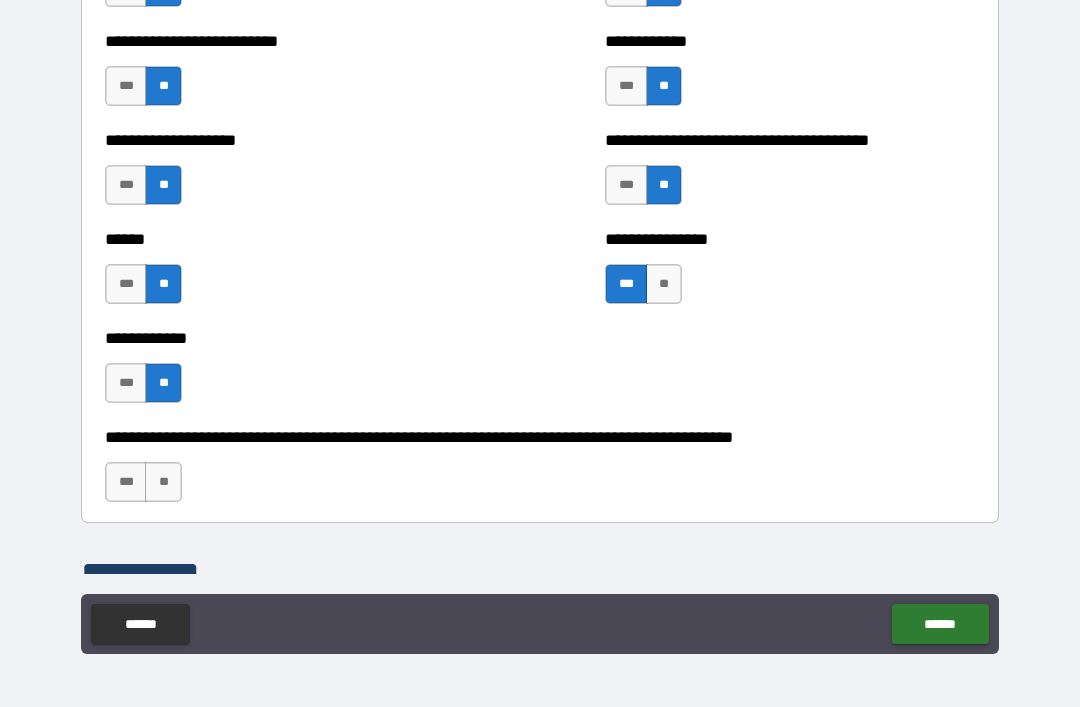 scroll, scrollTop: 3983, scrollLeft: 0, axis: vertical 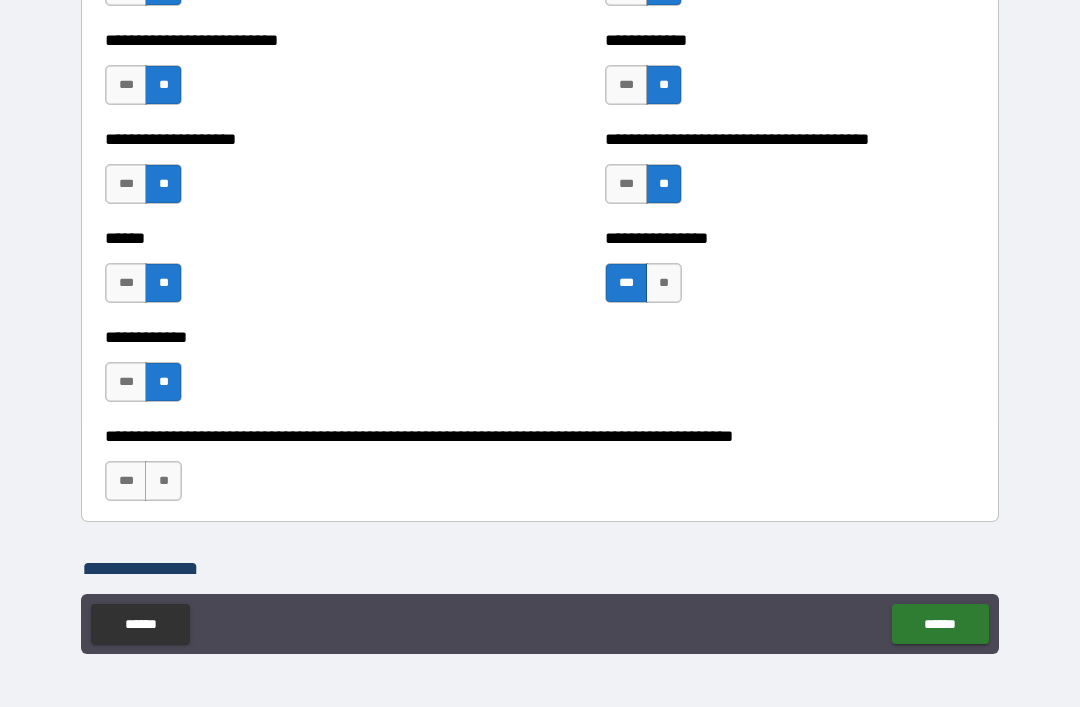 click on "**" at bounding box center (163, 481) 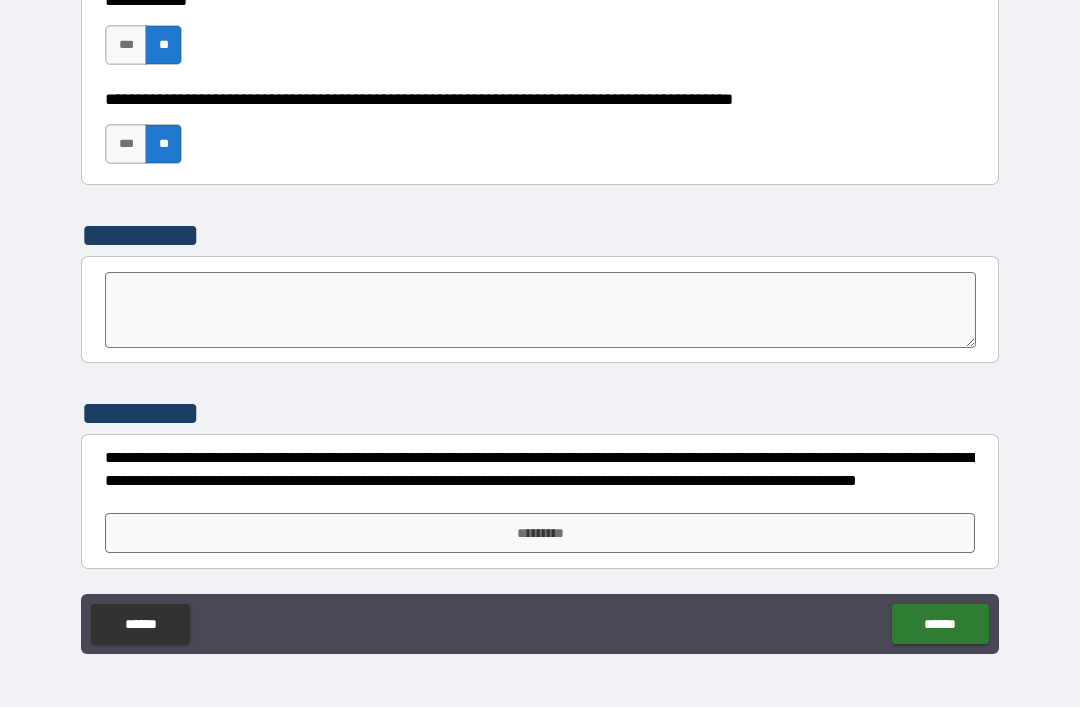 scroll, scrollTop: 4320, scrollLeft: 0, axis: vertical 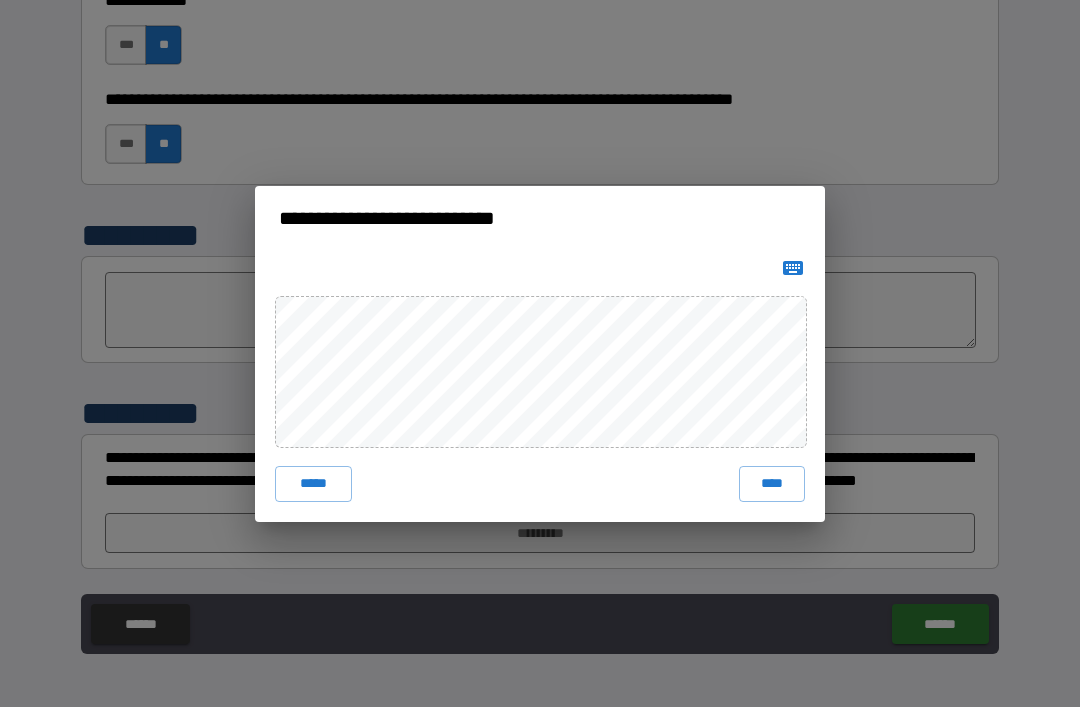 click on "****" at bounding box center [772, 484] 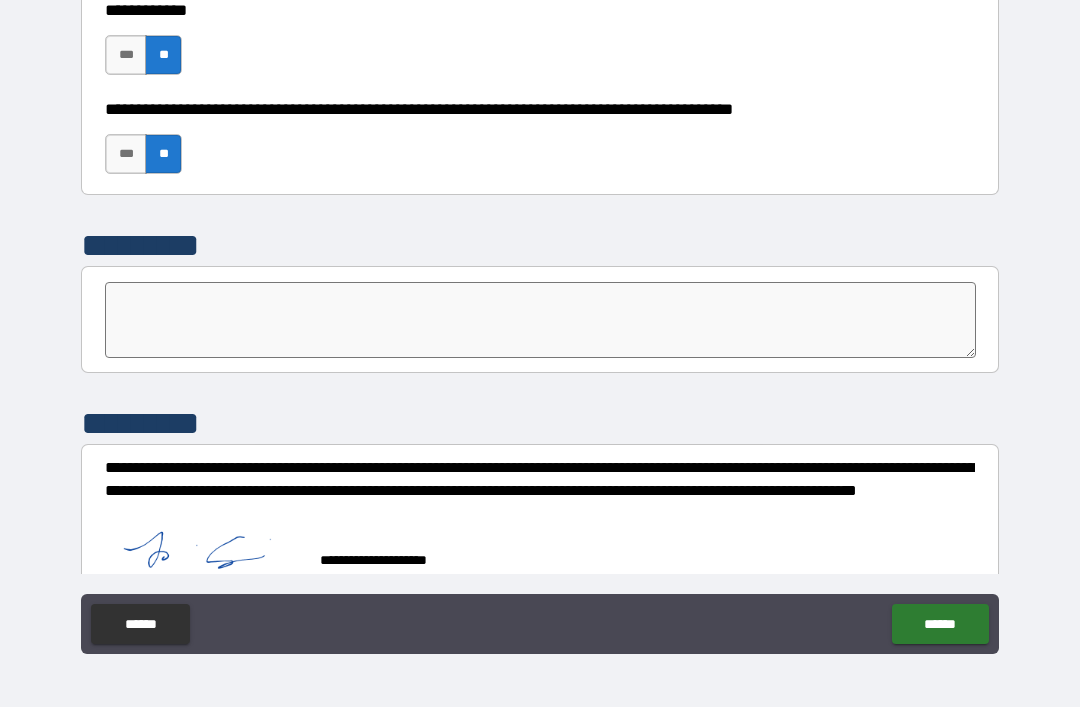 click on "******" at bounding box center (940, 624) 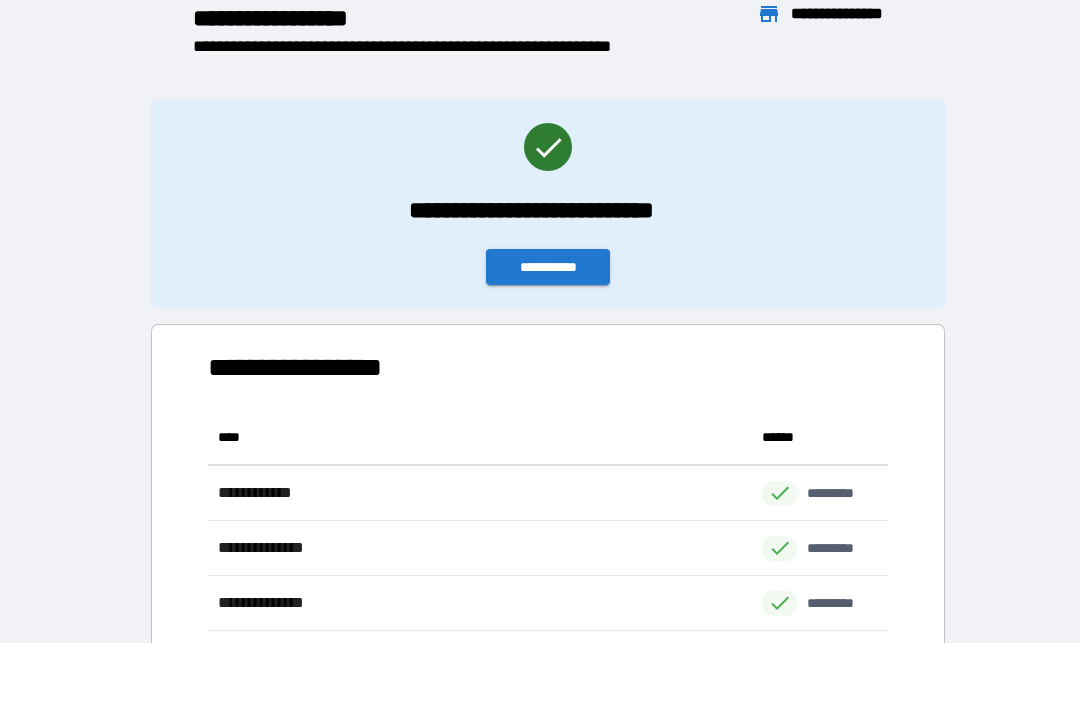 scroll, scrollTop: 1, scrollLeft: 1, axis: both 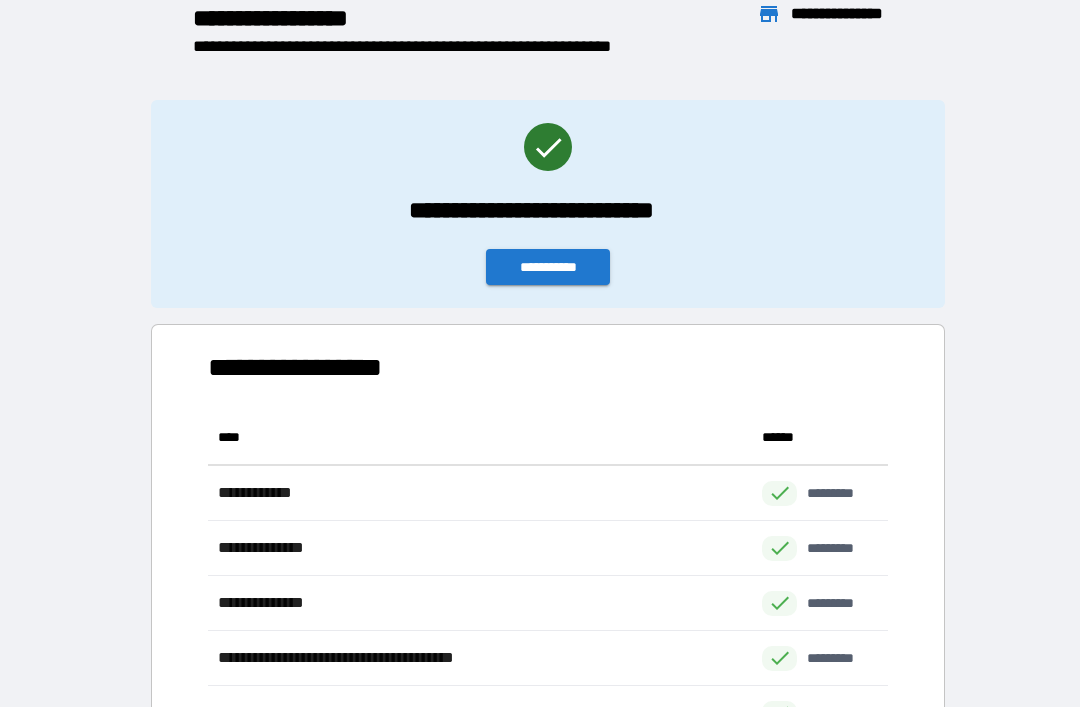 click on "**********" at bounding box center (548, 267) 